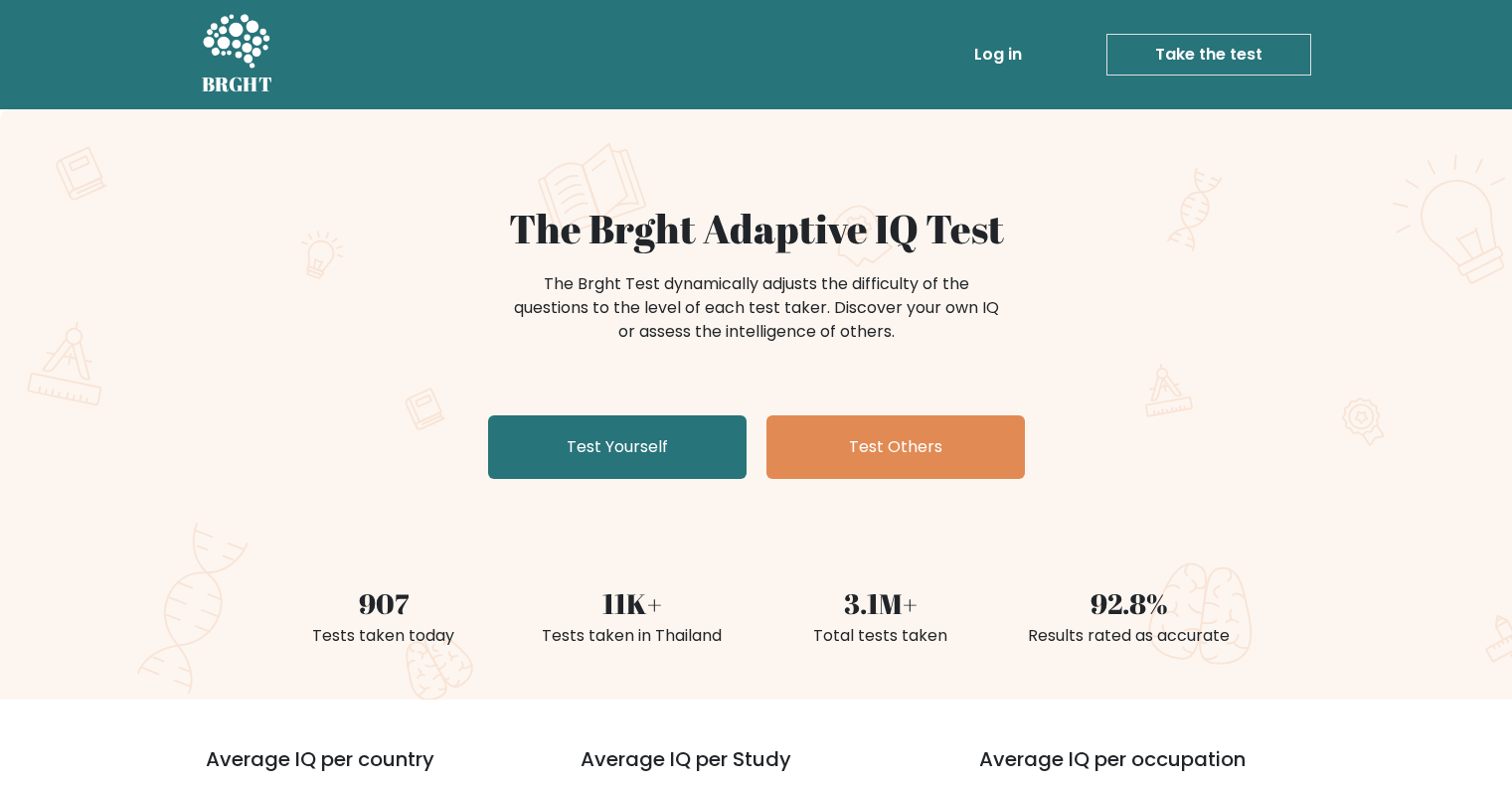 scroll, scrollTop: 0, scrollLeft: 0, axis: both 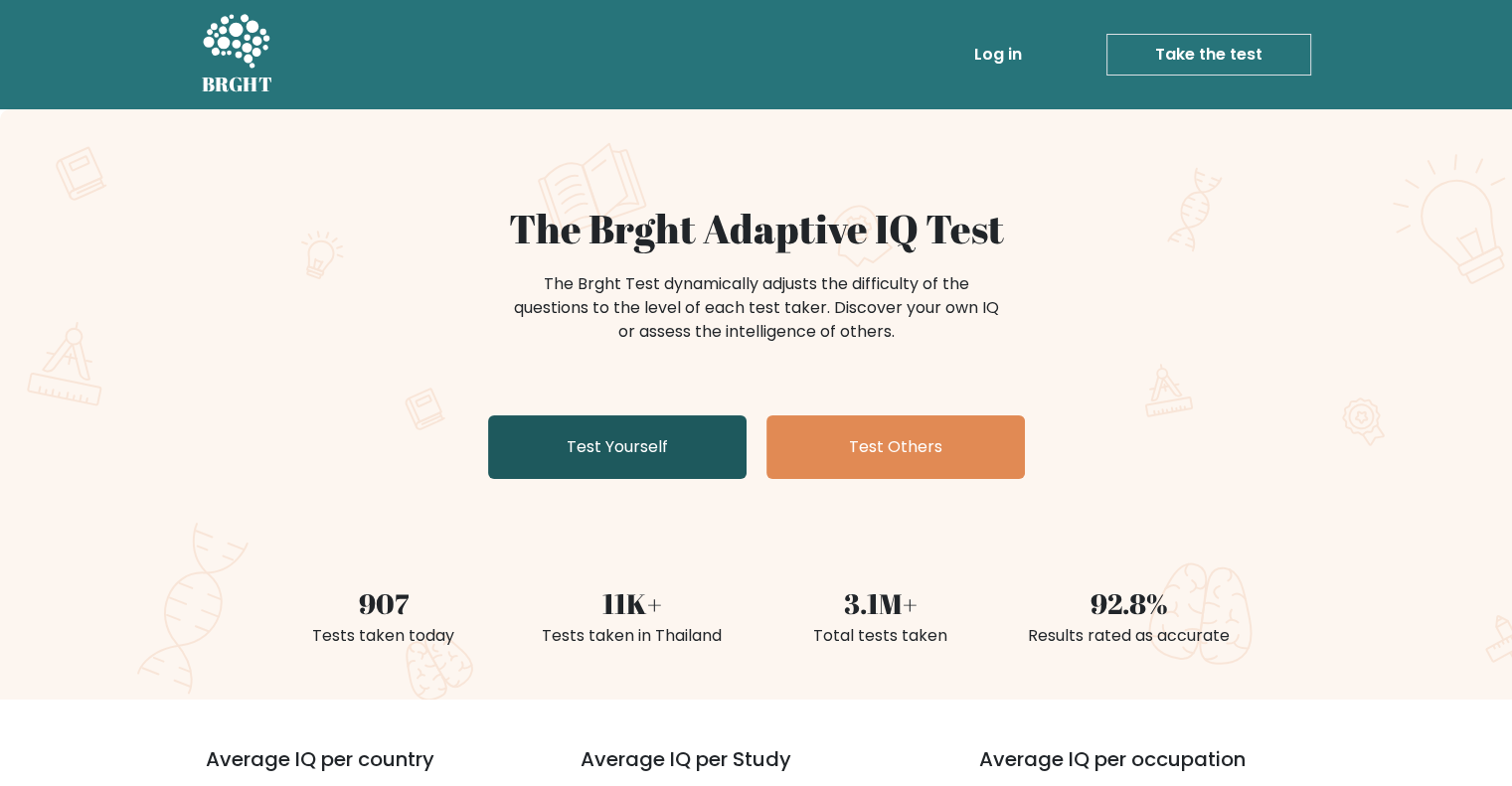 click on "Test Yourself" at bounding box center [617, 447] 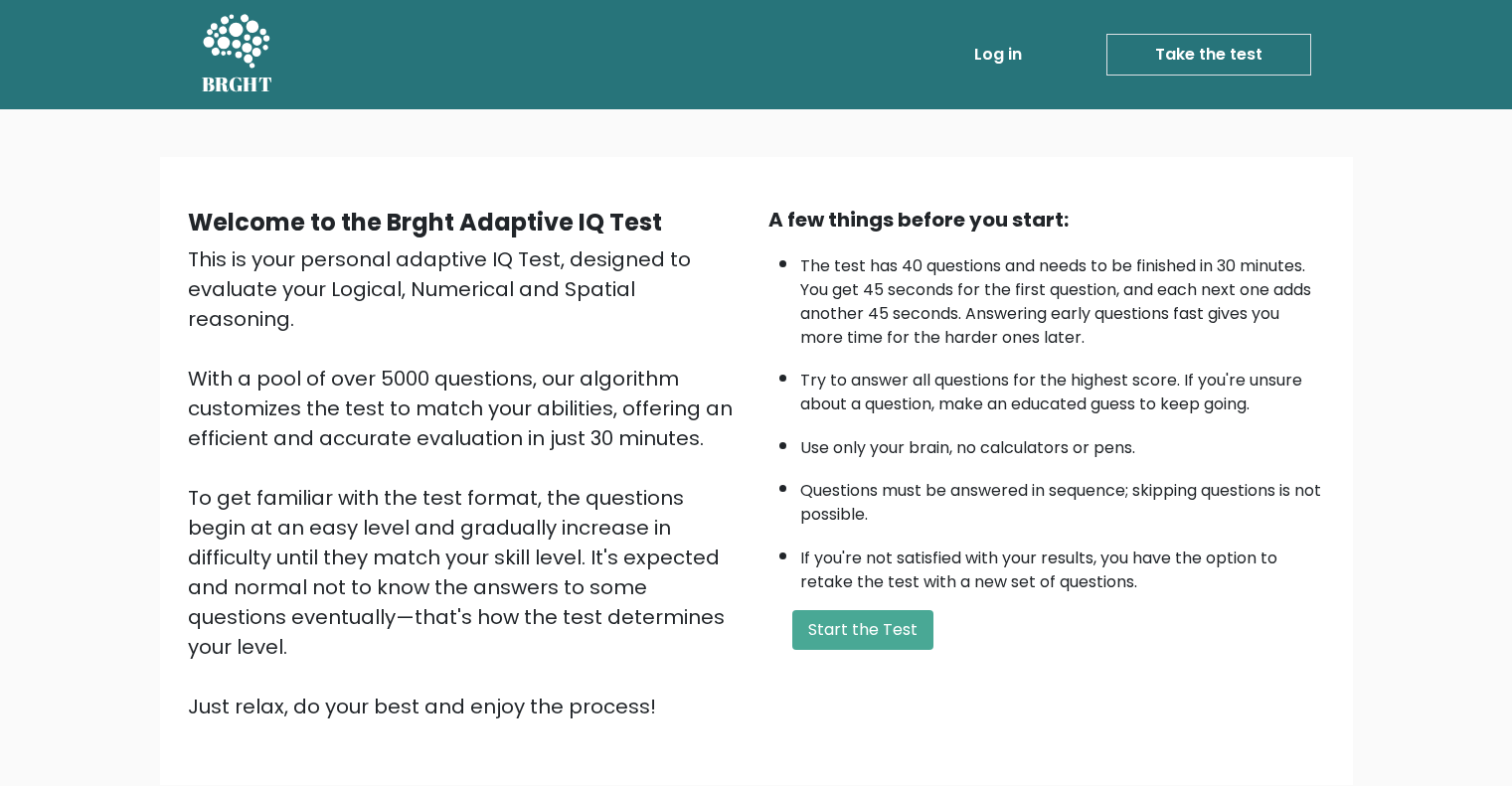 scroll, scrollTop: 0, scrollLeft: 0, axis: both 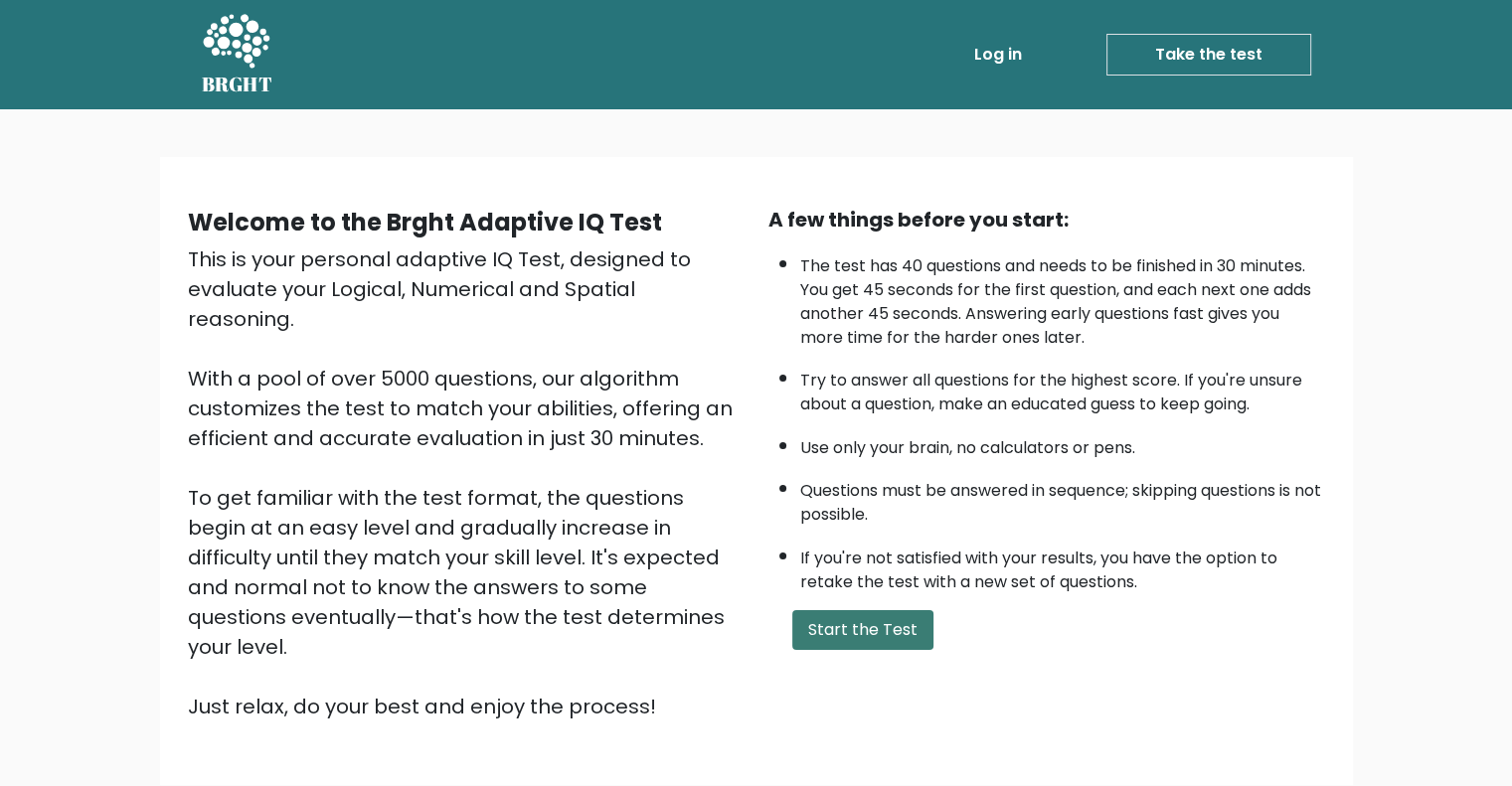 click on "Start the Test" at bounding box center (863, 630) 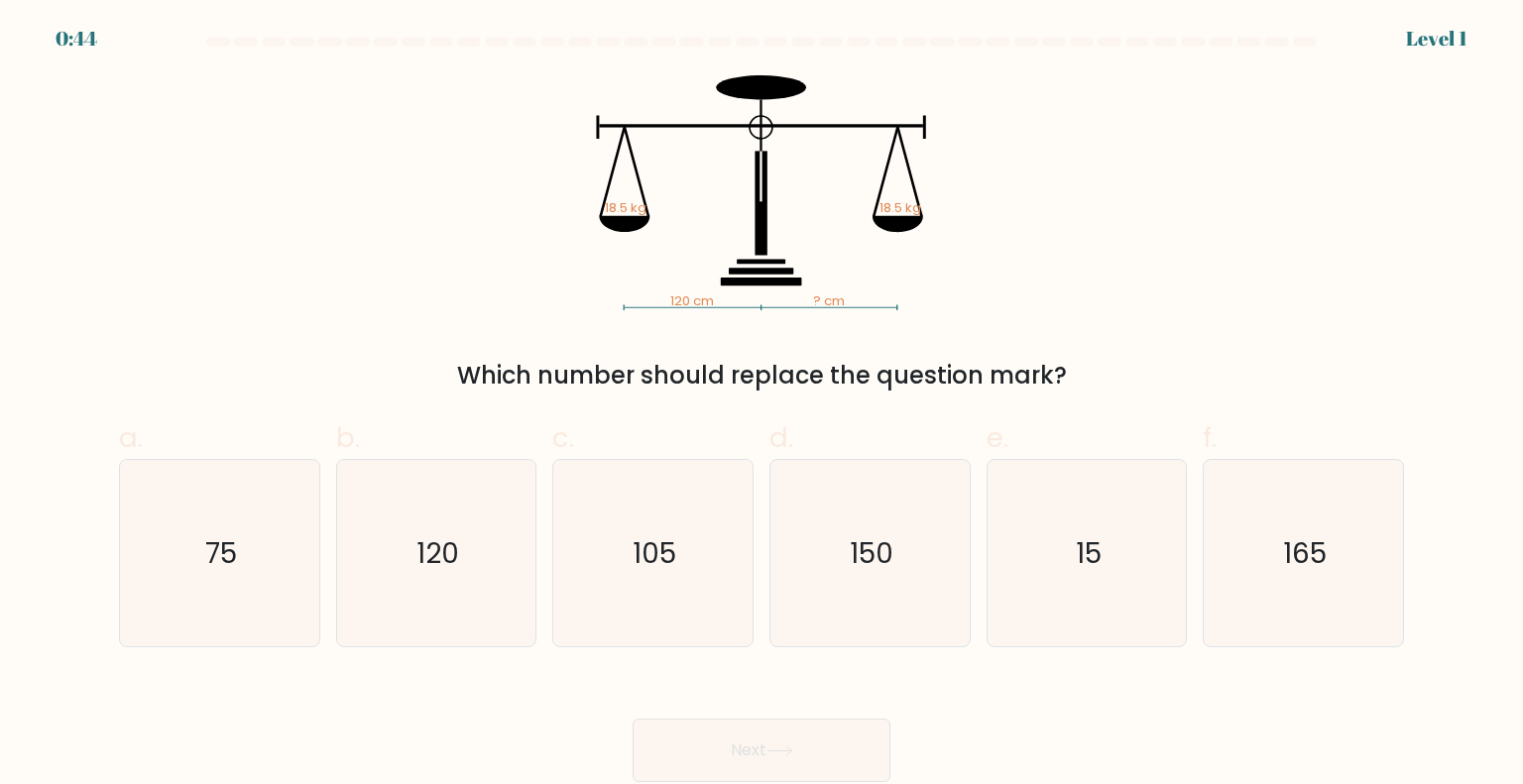 scroll, scrollTop: 0, scrollLeft: 0, axis: both 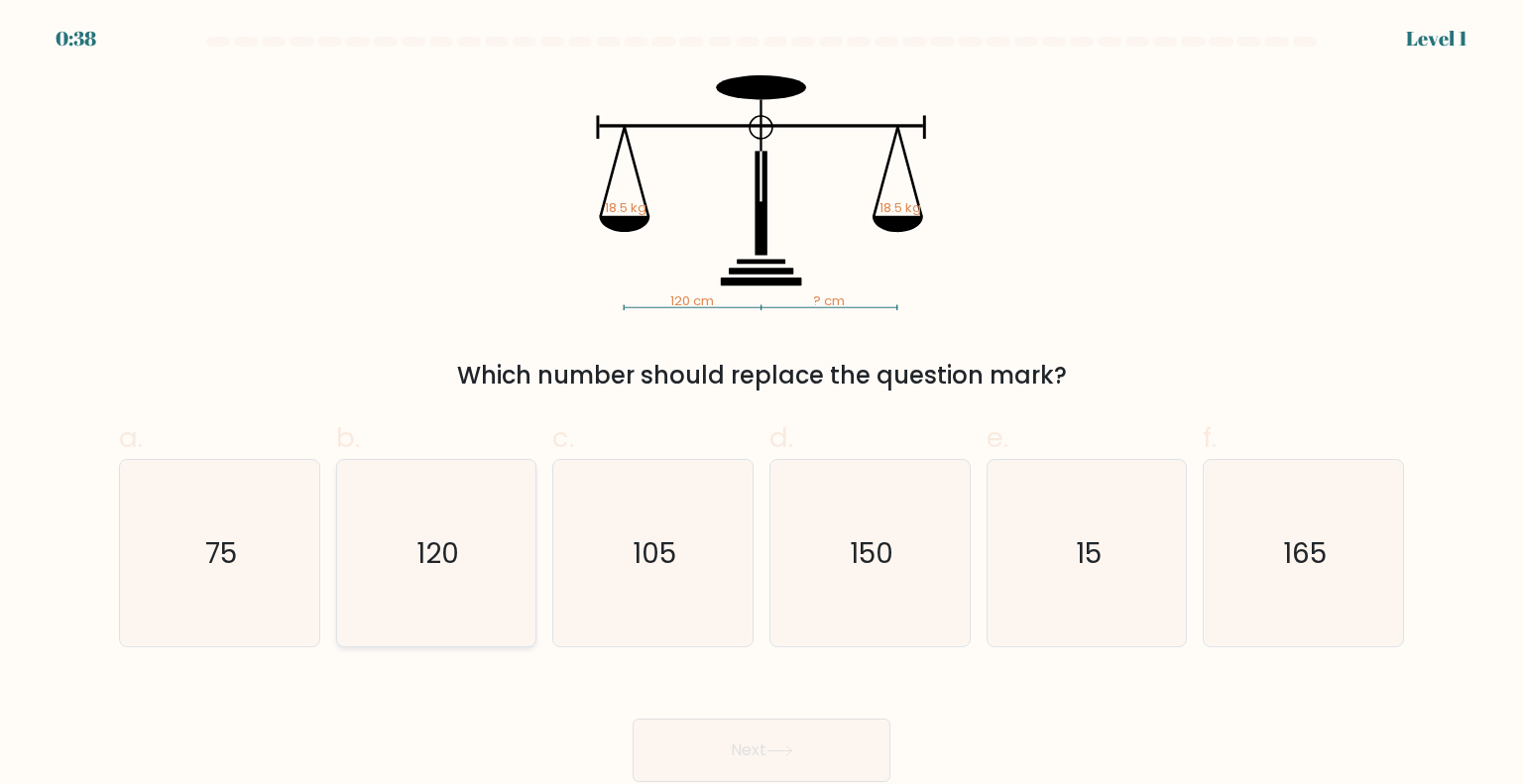 click on "120" 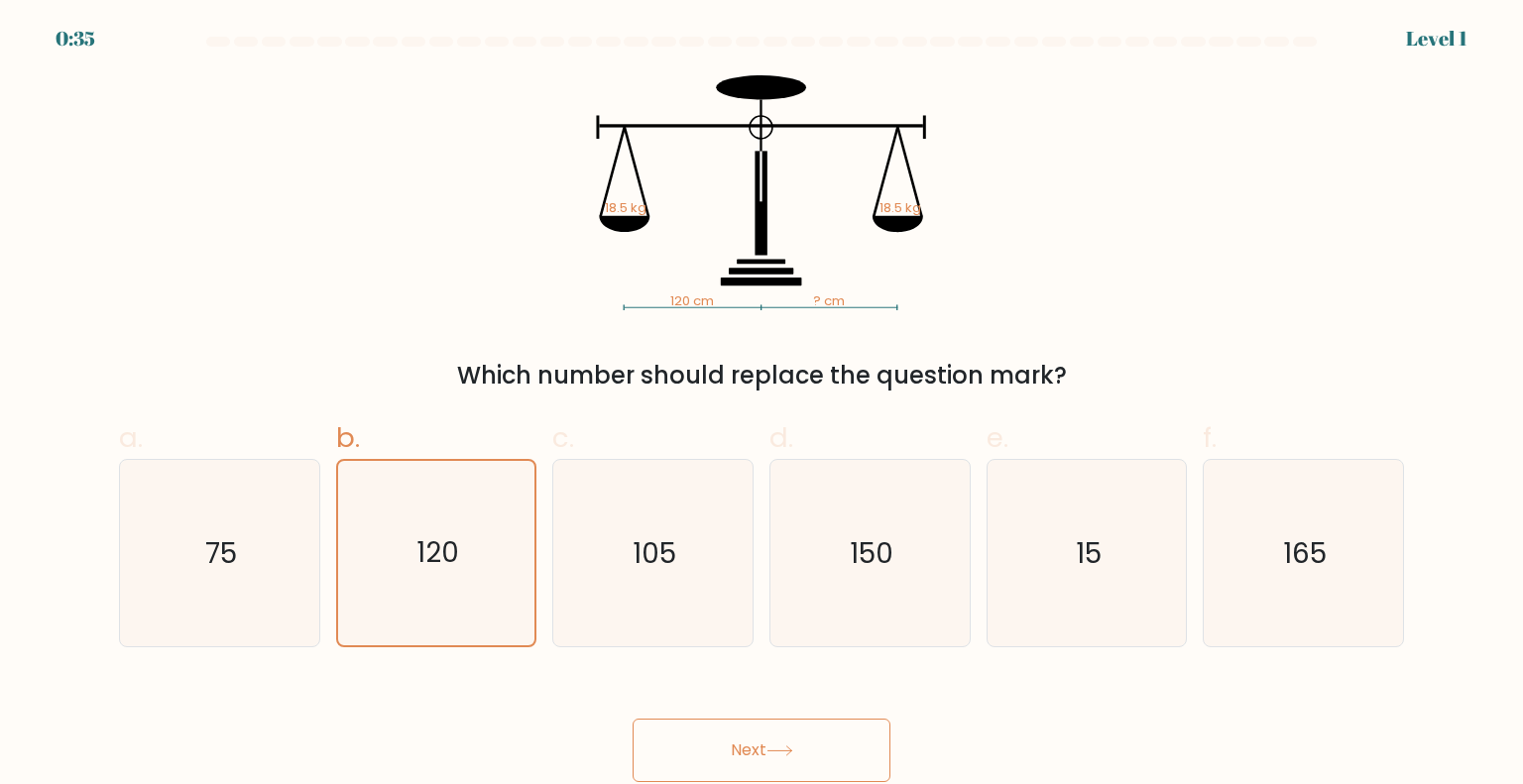click on "Next" at bounding box center (762, 750) 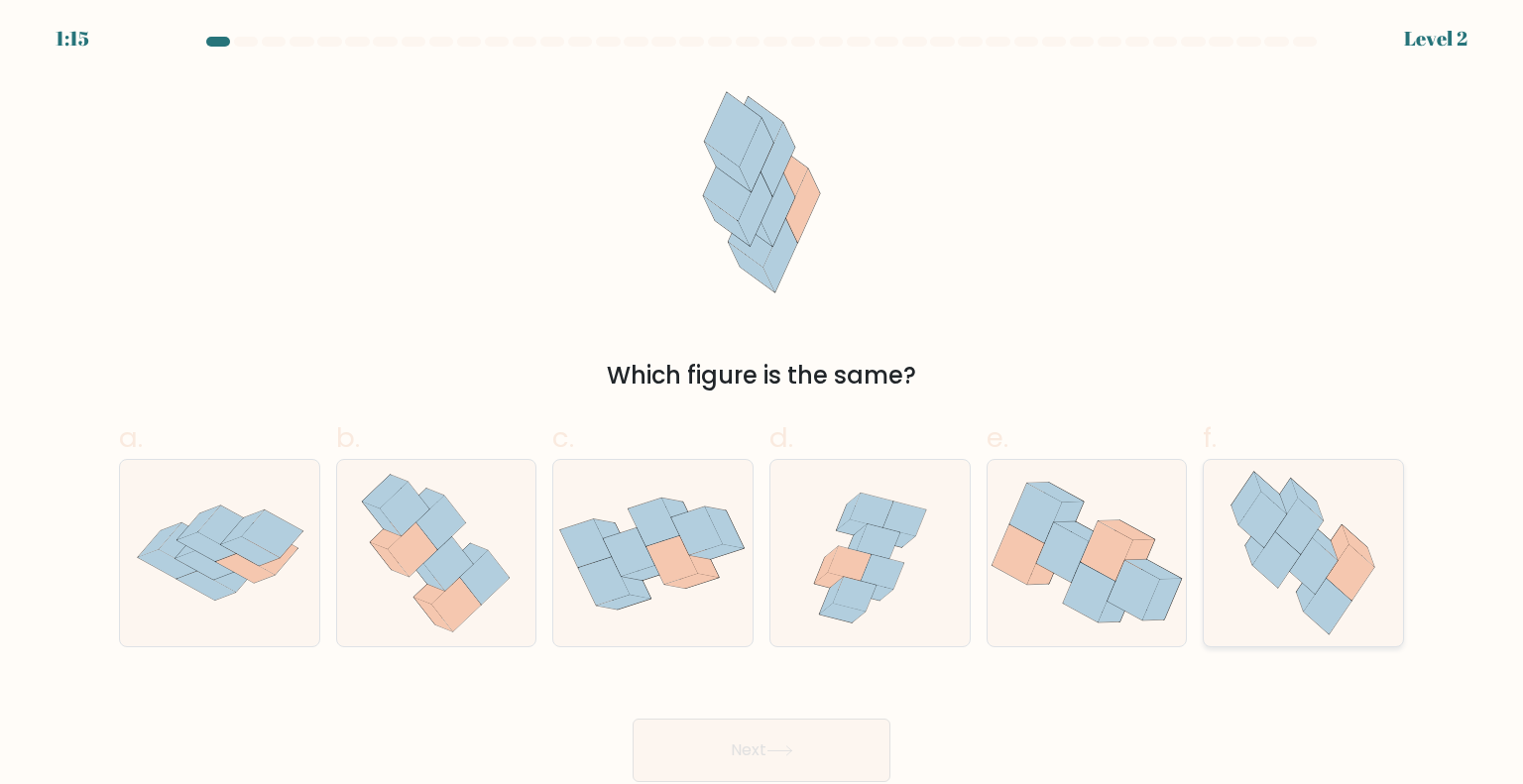 click 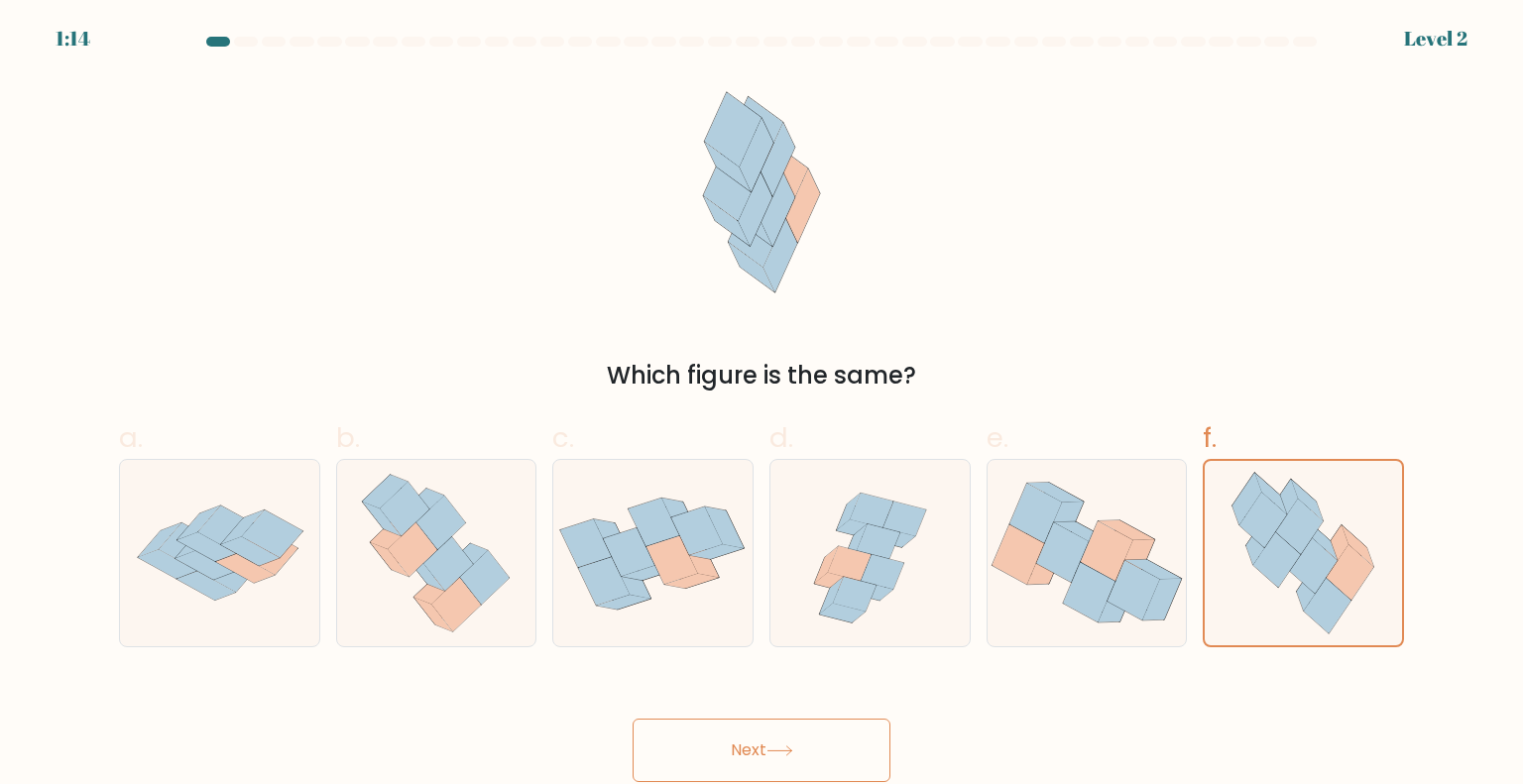 click on "Next" at bounding box center (762, 750) 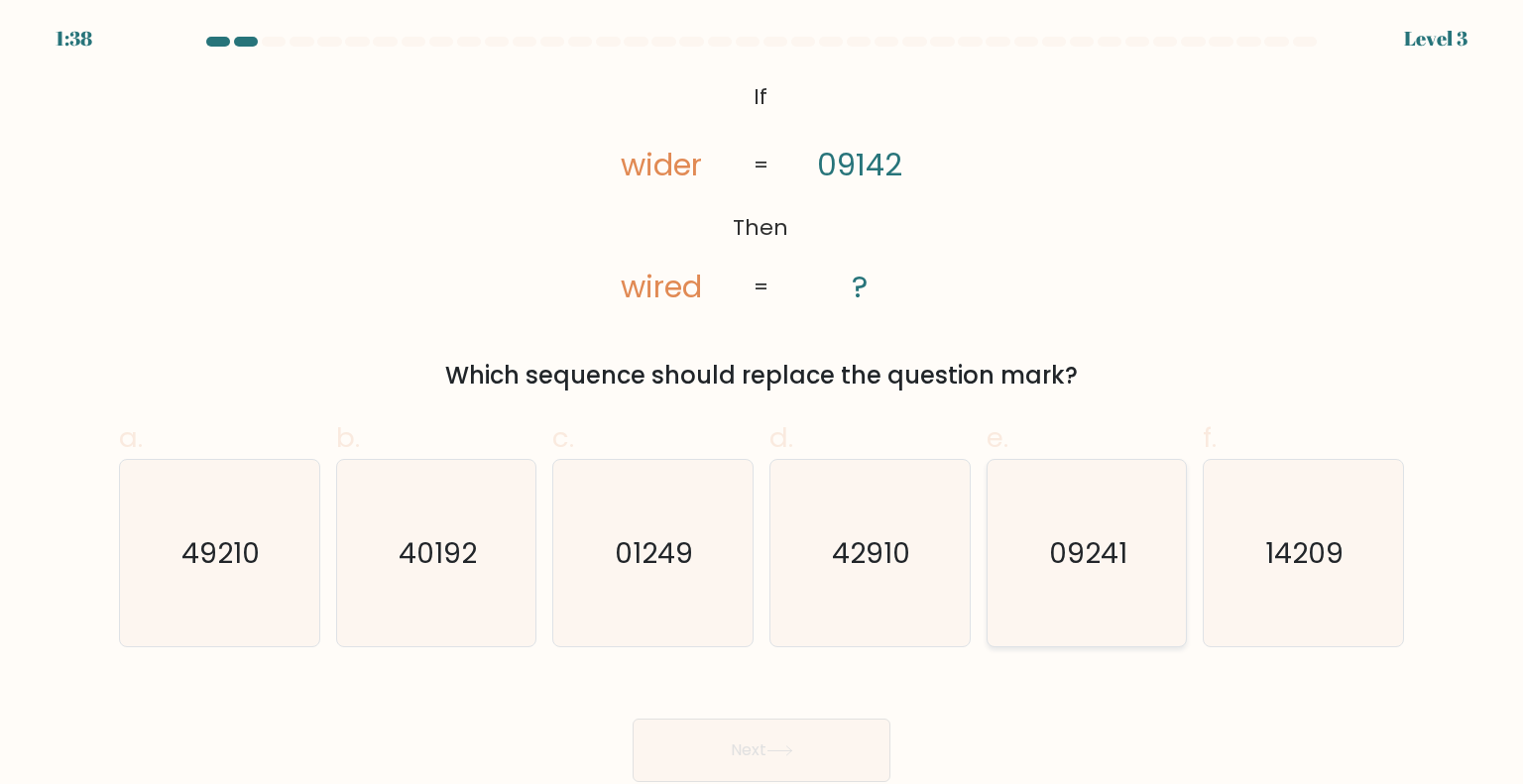click on "09241" 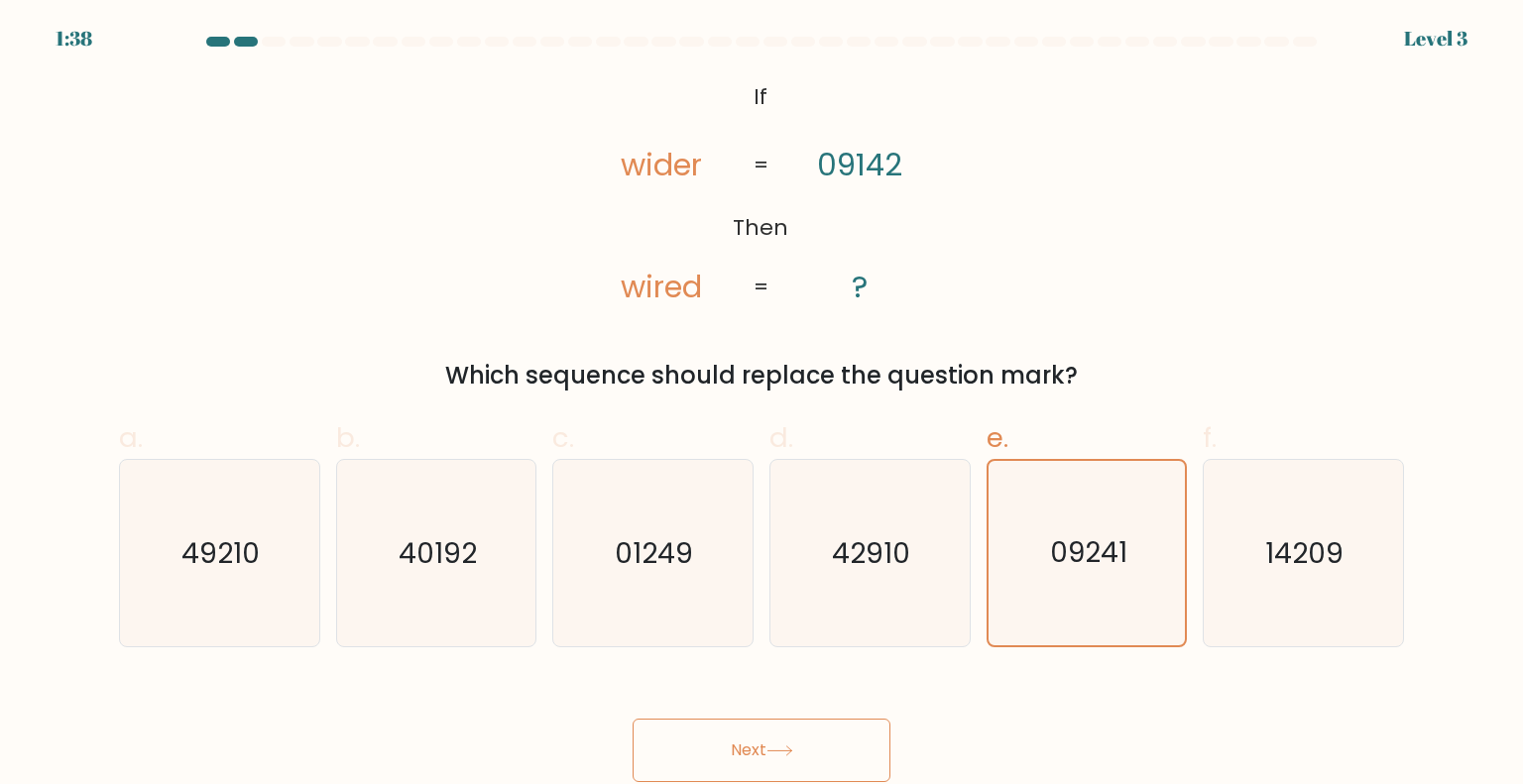 click on "Next" at bounding box center [762, 750] 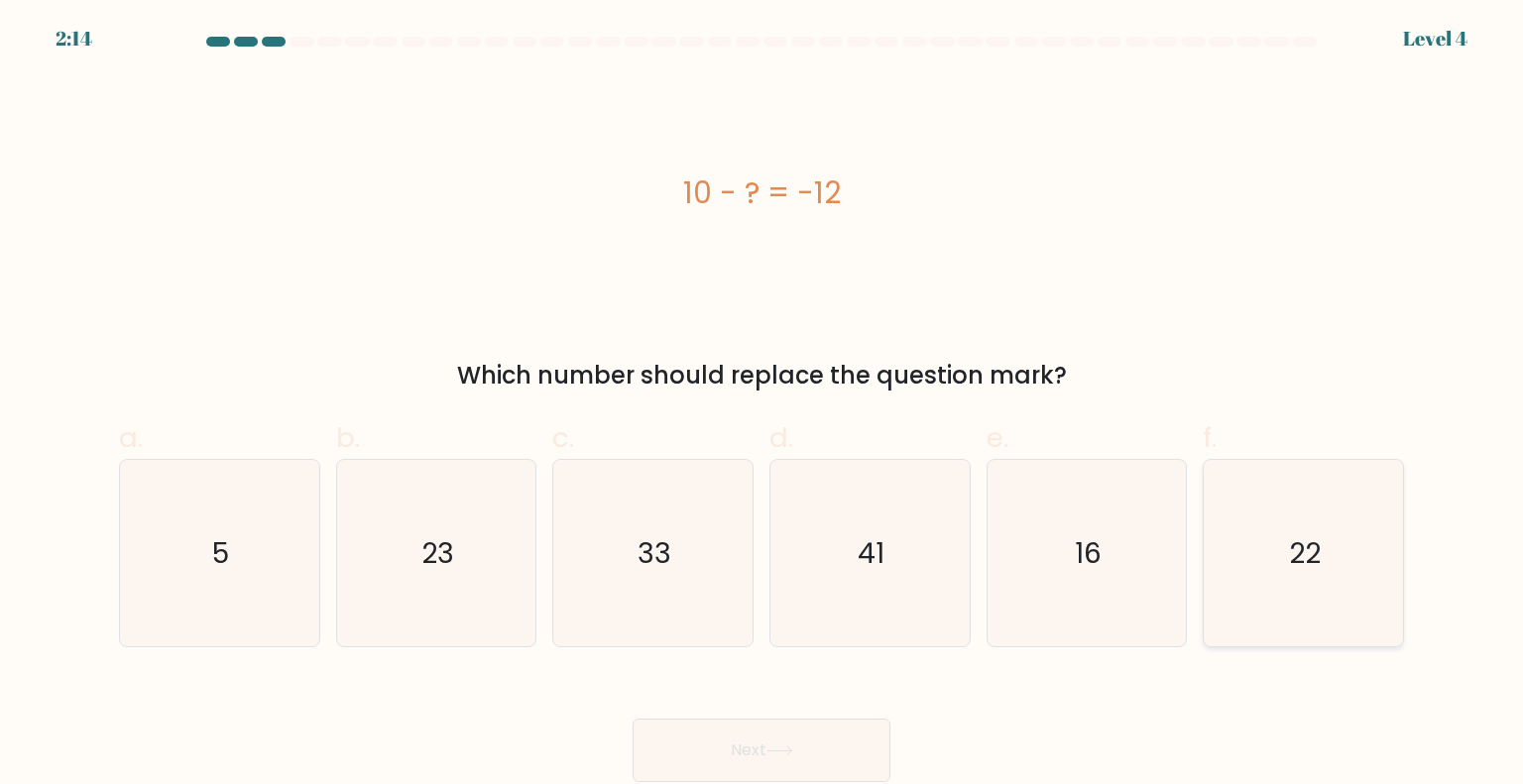 drag, startPoint x: 1321, startPoint y: 496, endPoint x: 1277, endPoint y: 508, distance: 45.60702 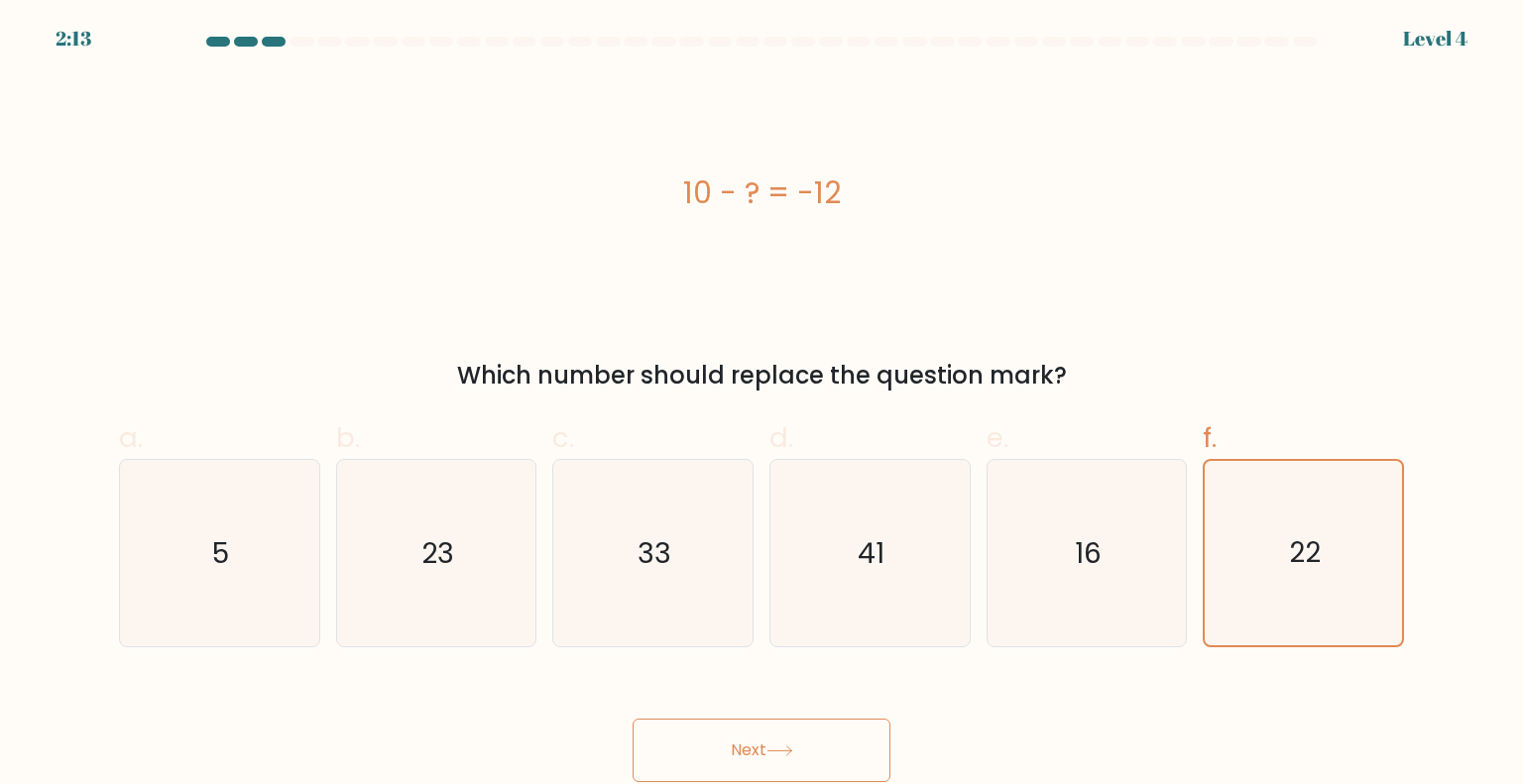 click on "Next" at bounding box center (762, 750) 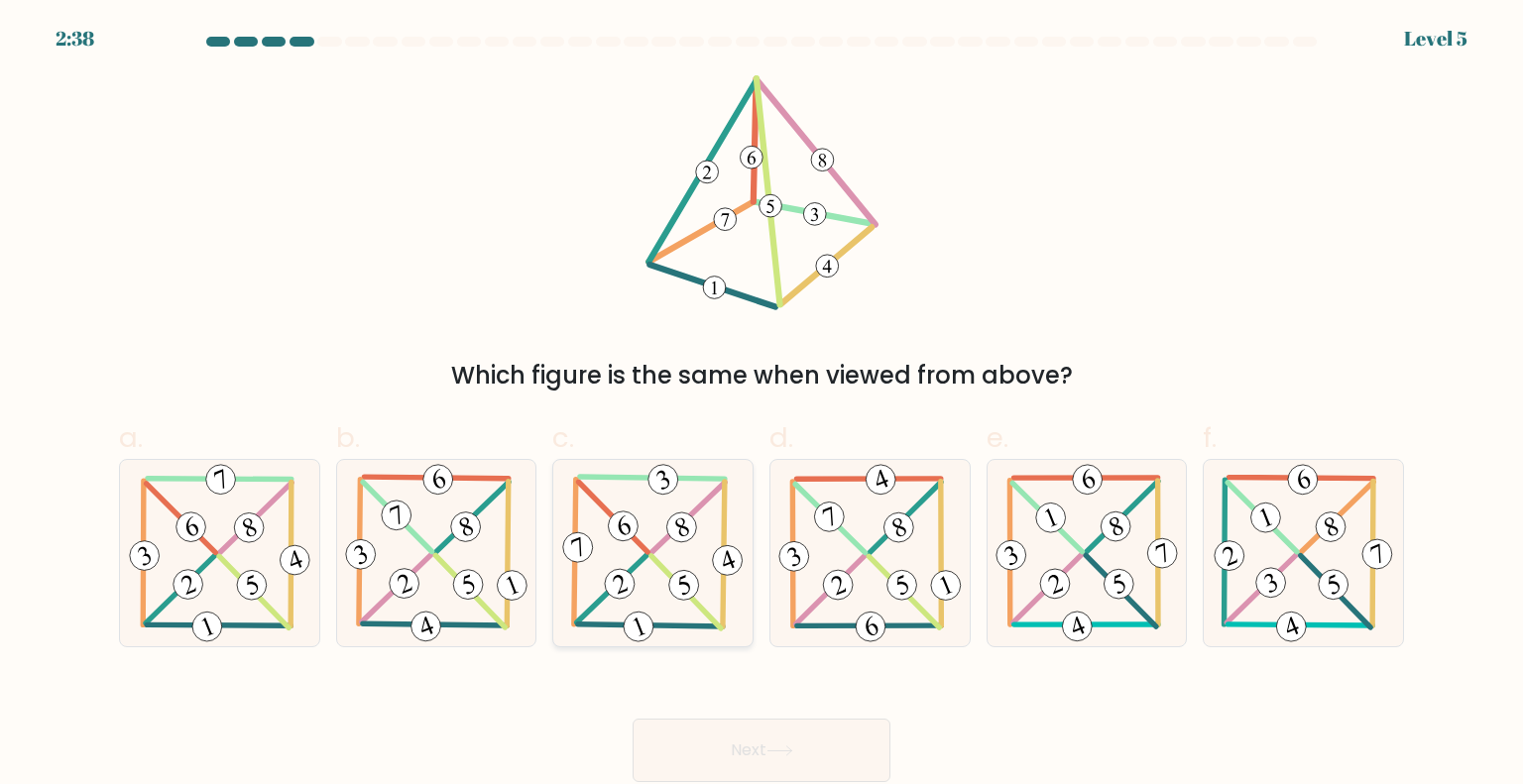 click 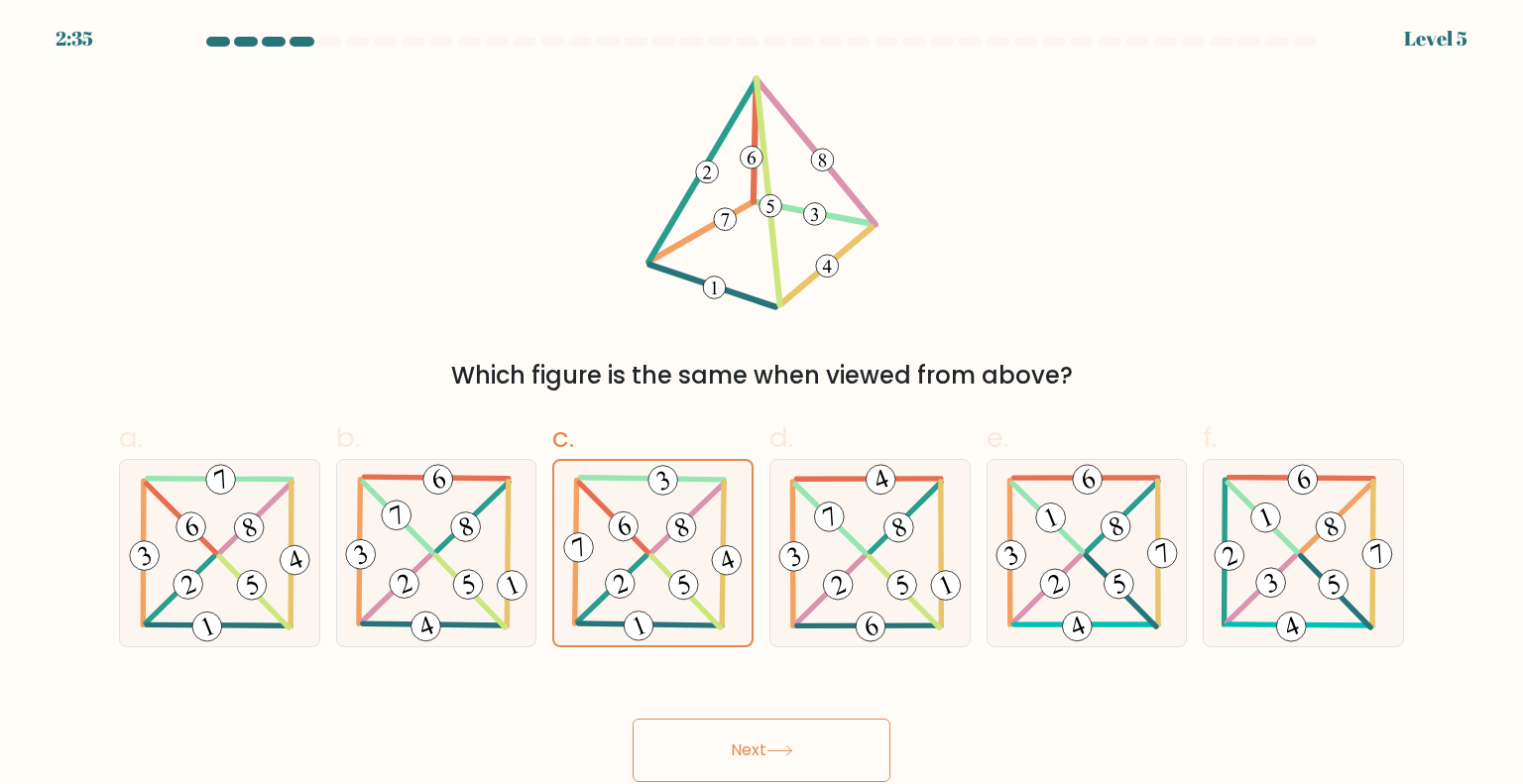 click on "Next" at bounding box center [762, 750] 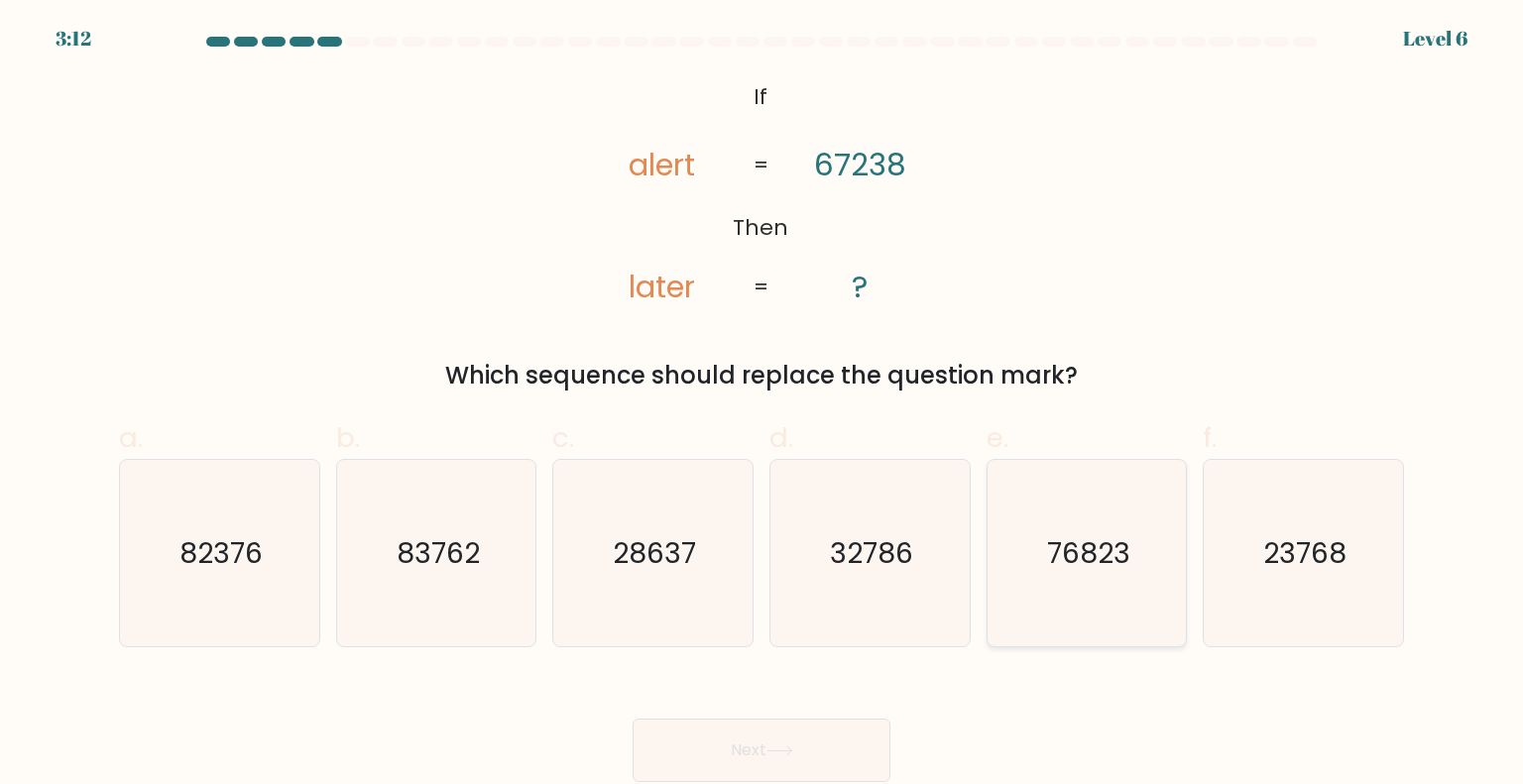 click on "76823" 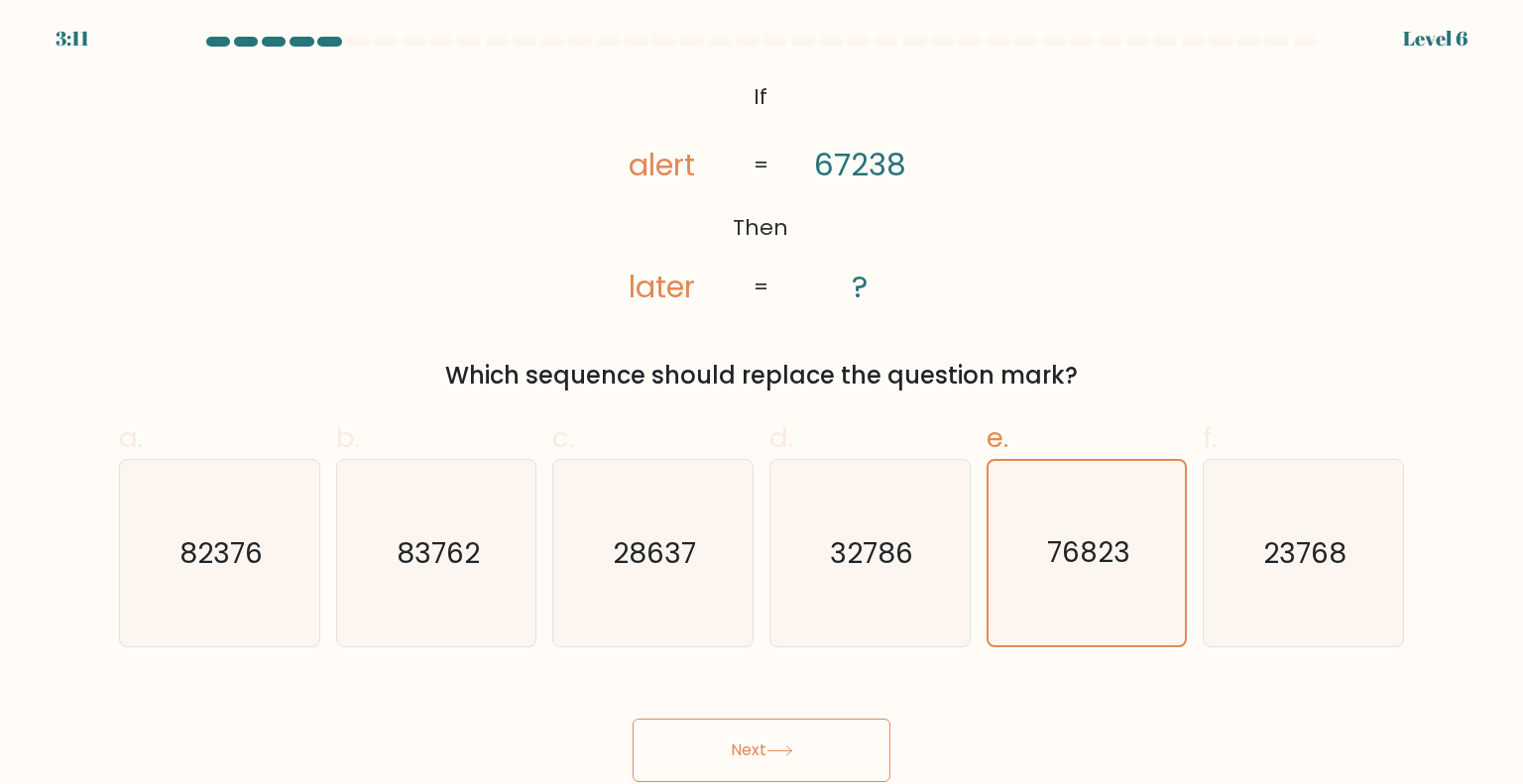 click on "Next" at bounding box center [762, 750] 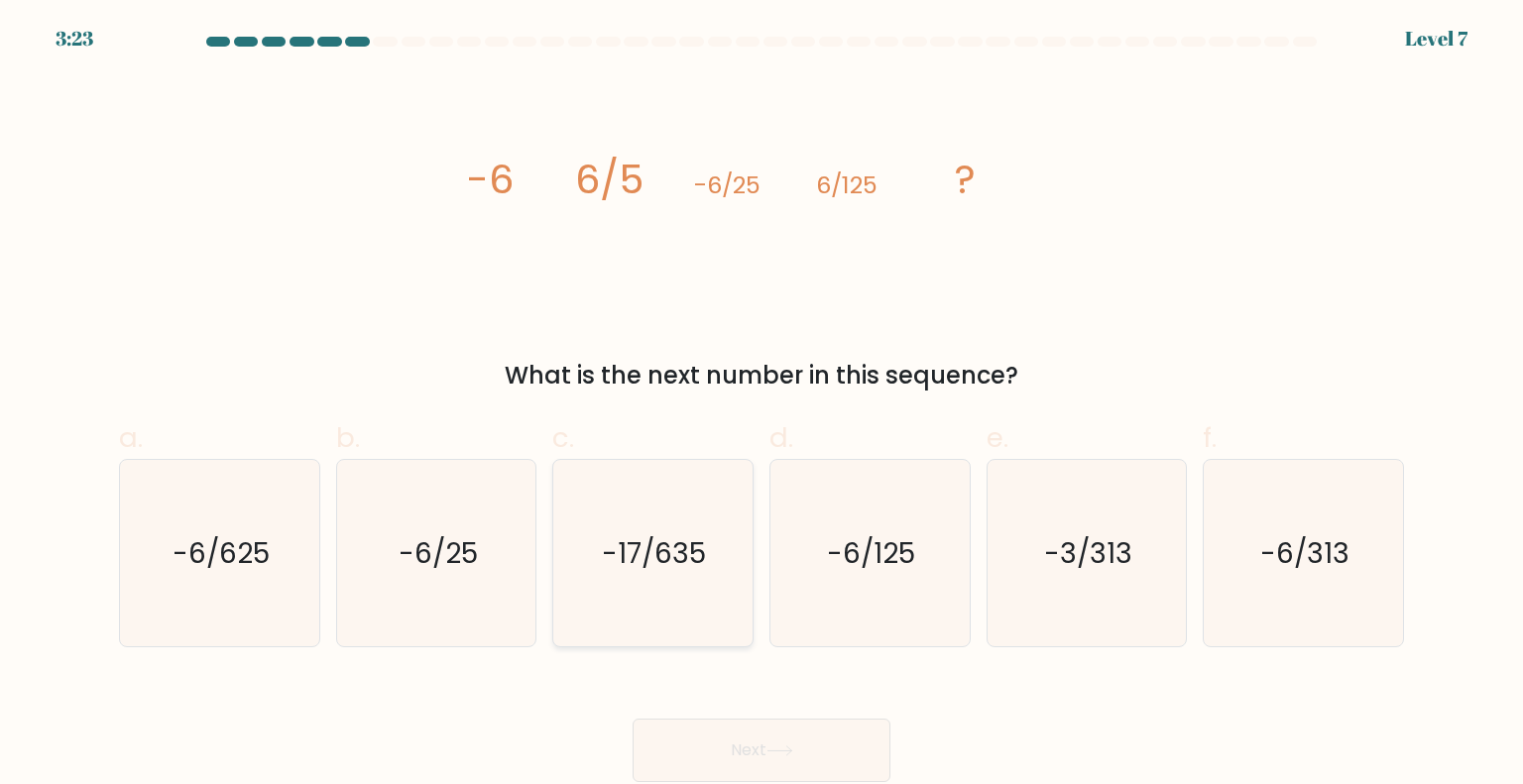 click on "-17/635" 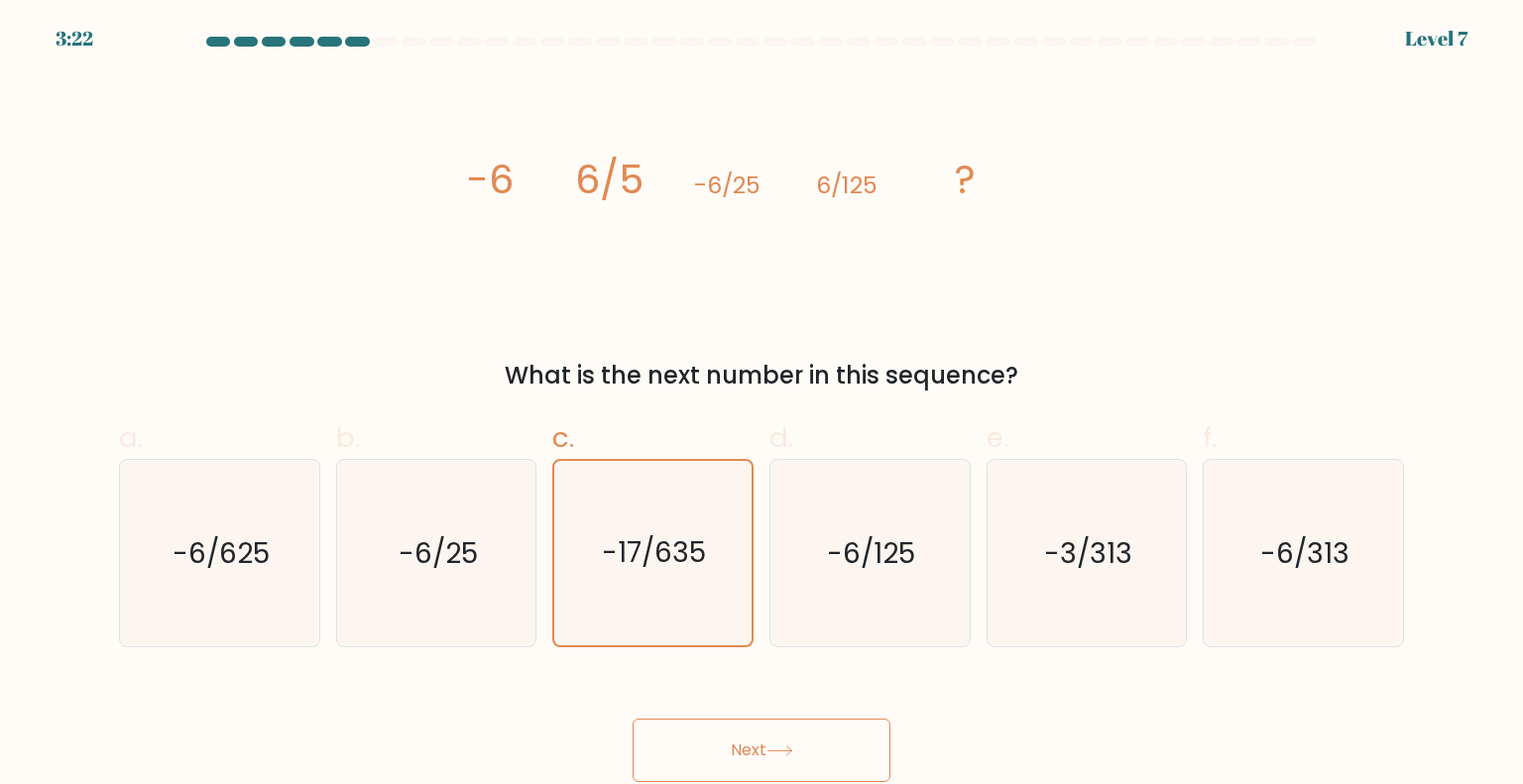 drag, startPoint x: 816, startPoint y: 748, endPoint x: 801, endPoint y: 672, distance: 77.46612 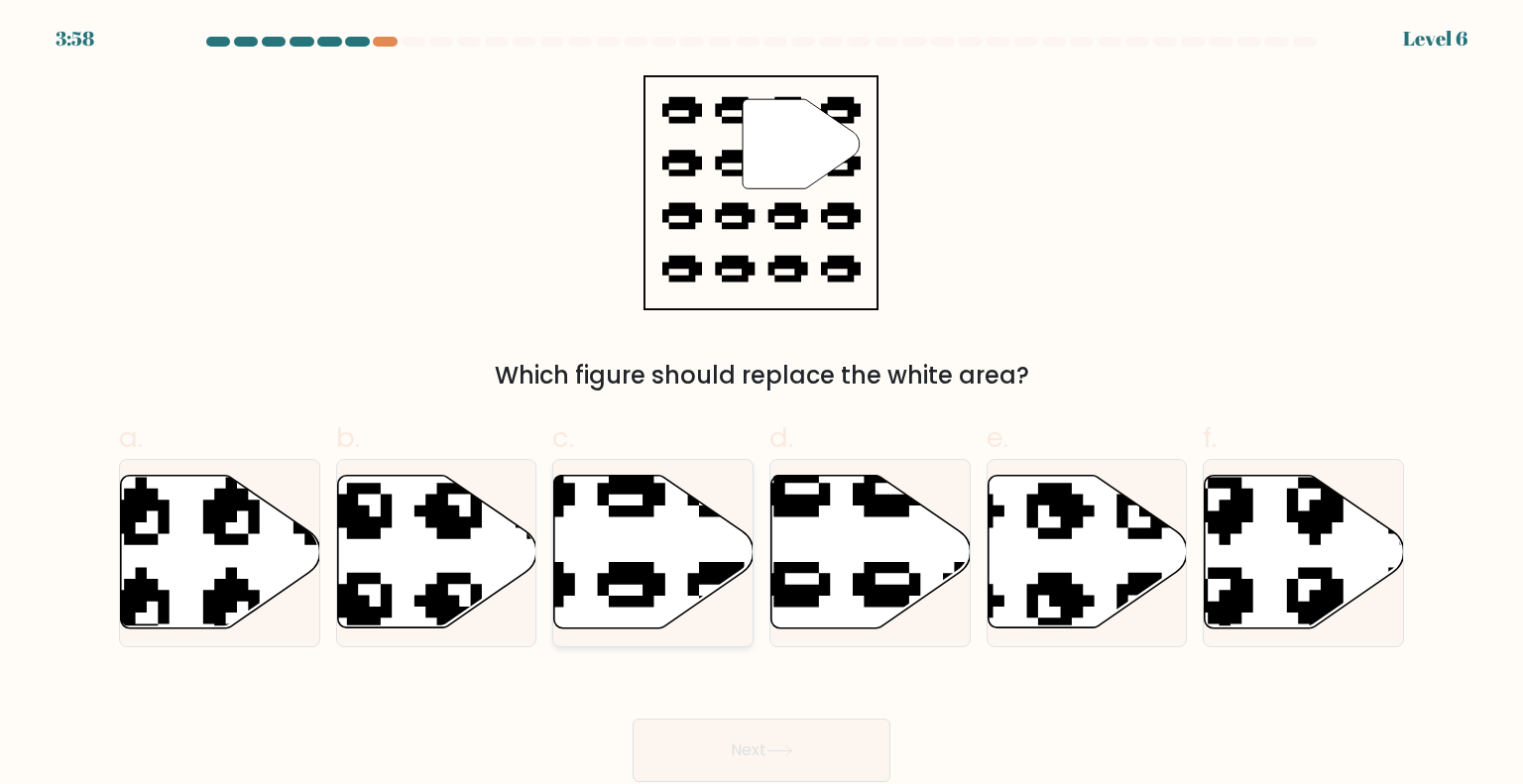 click 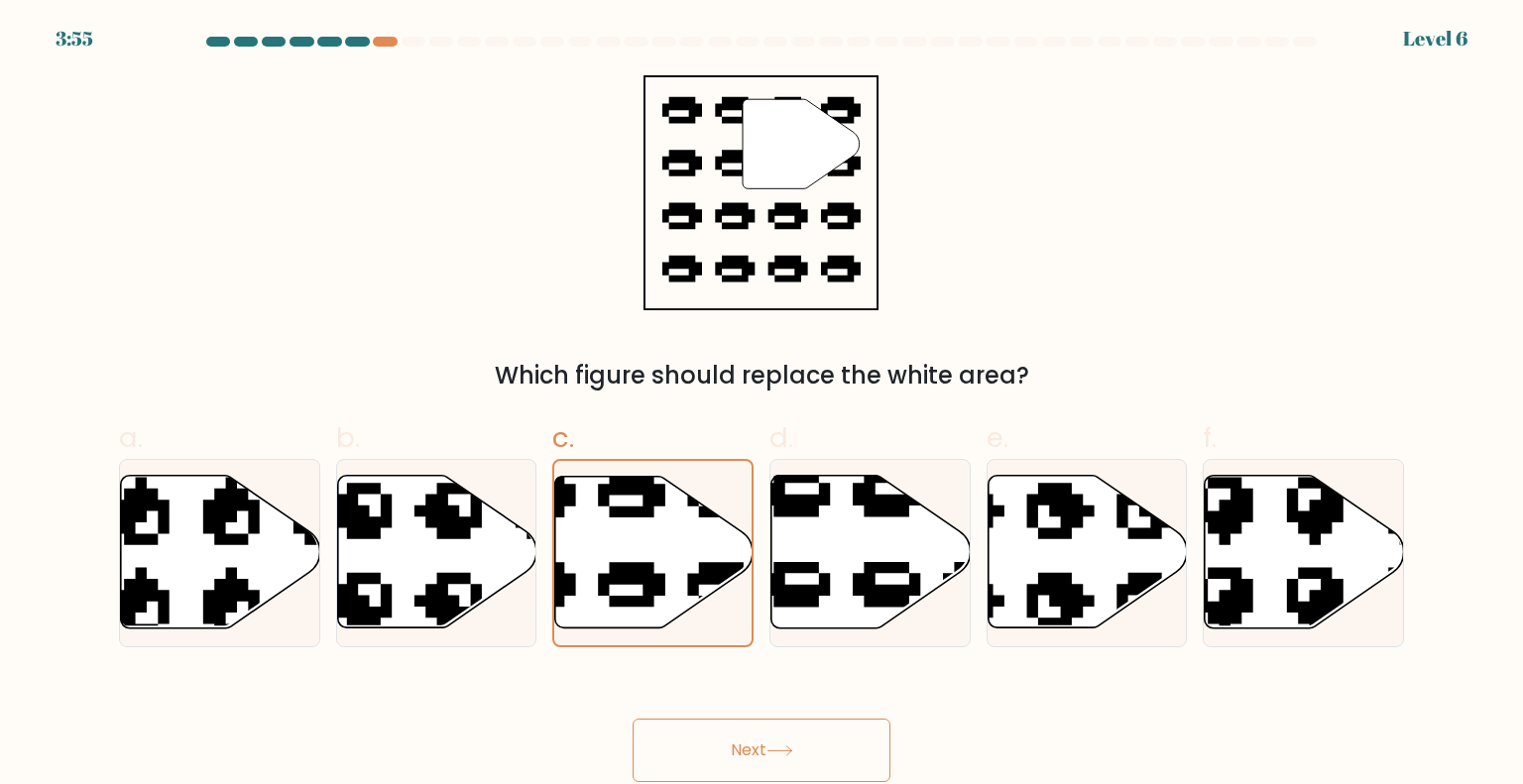 click on "Next" at bounding box center (762, 750) 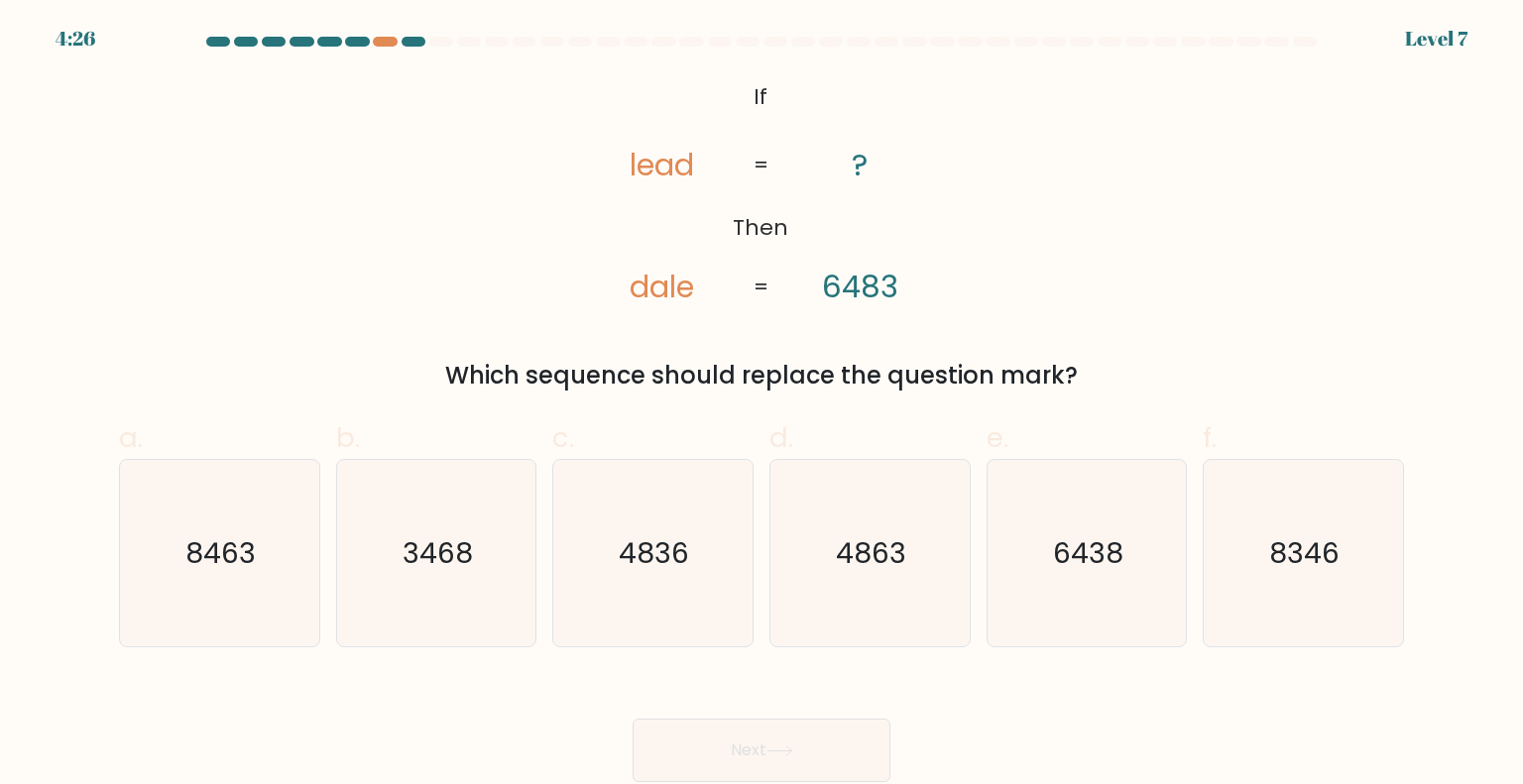 click on "a.
[NUMBER]
b.
[NUMBER]
c. d." at bounding box center (762, 524) 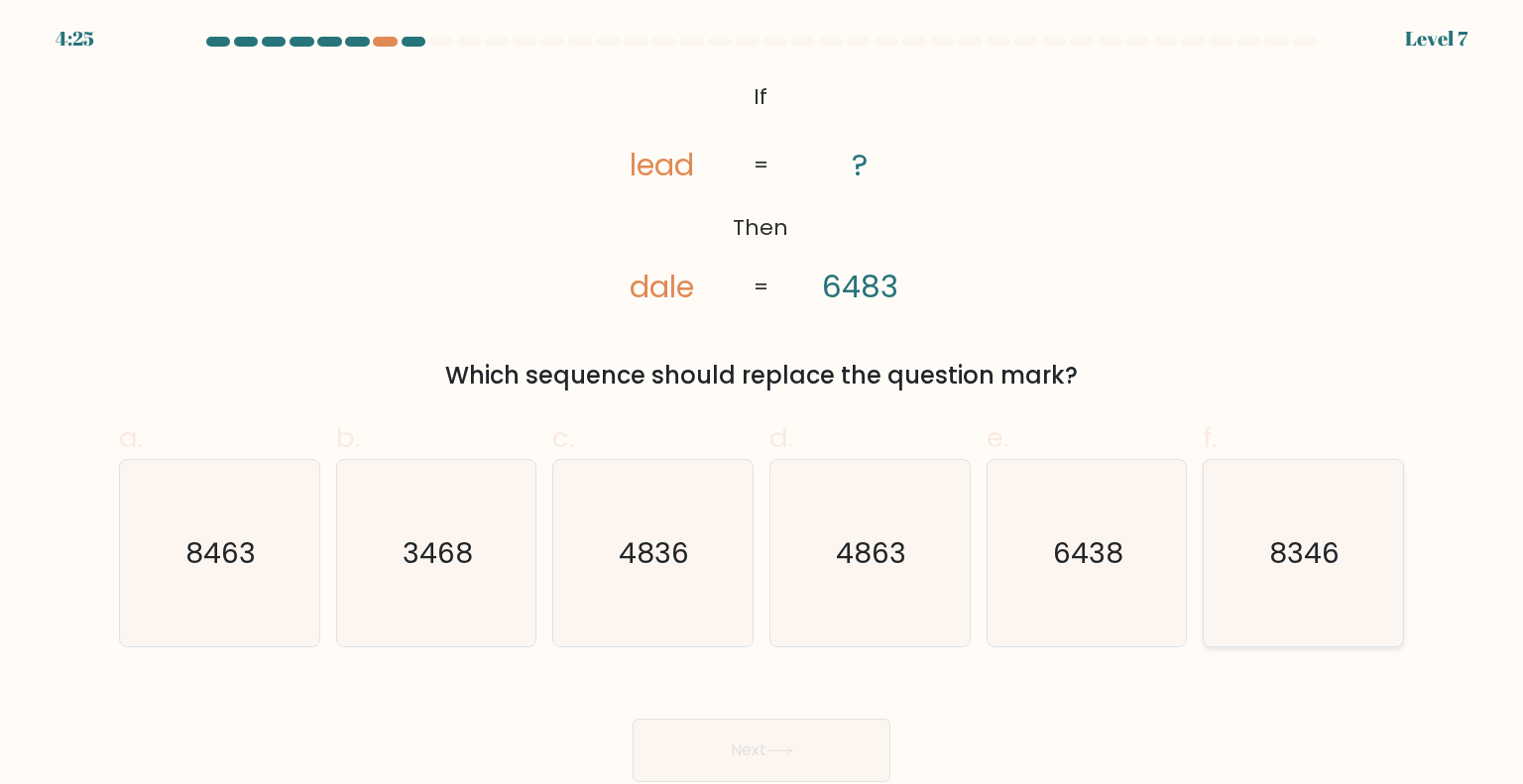 click on "8346" 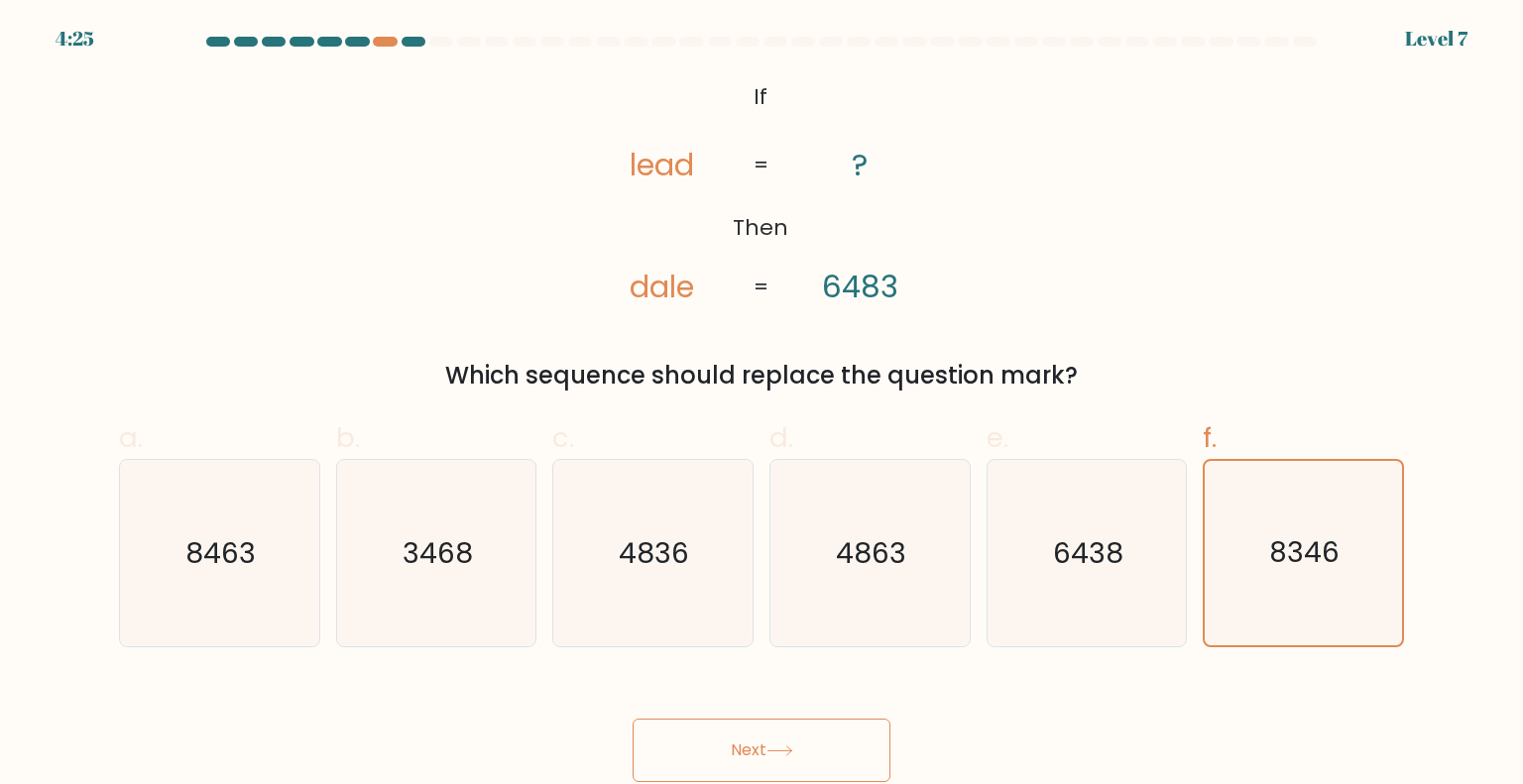 click on "Next" at bounding box center [762, 750] 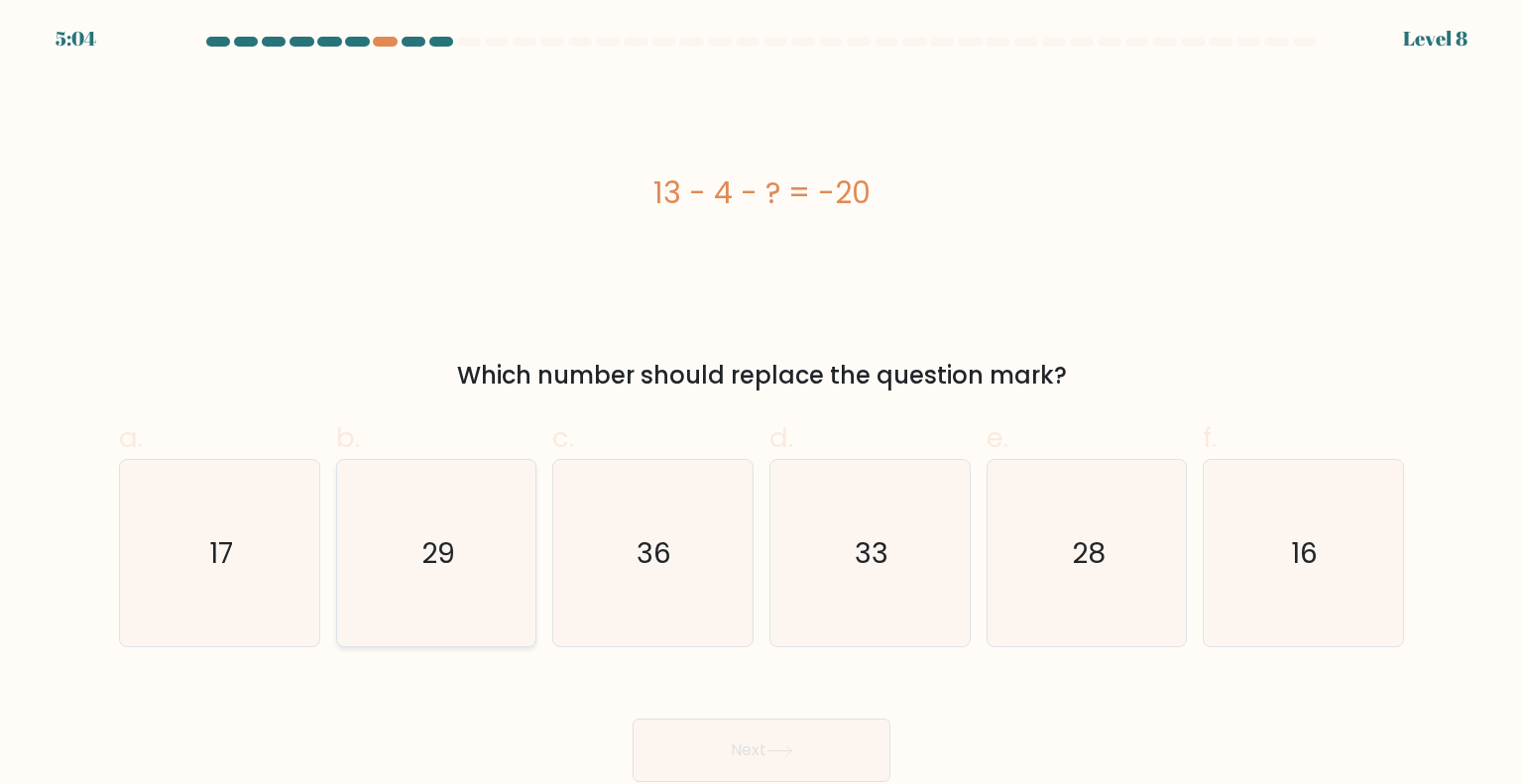 click on "29" 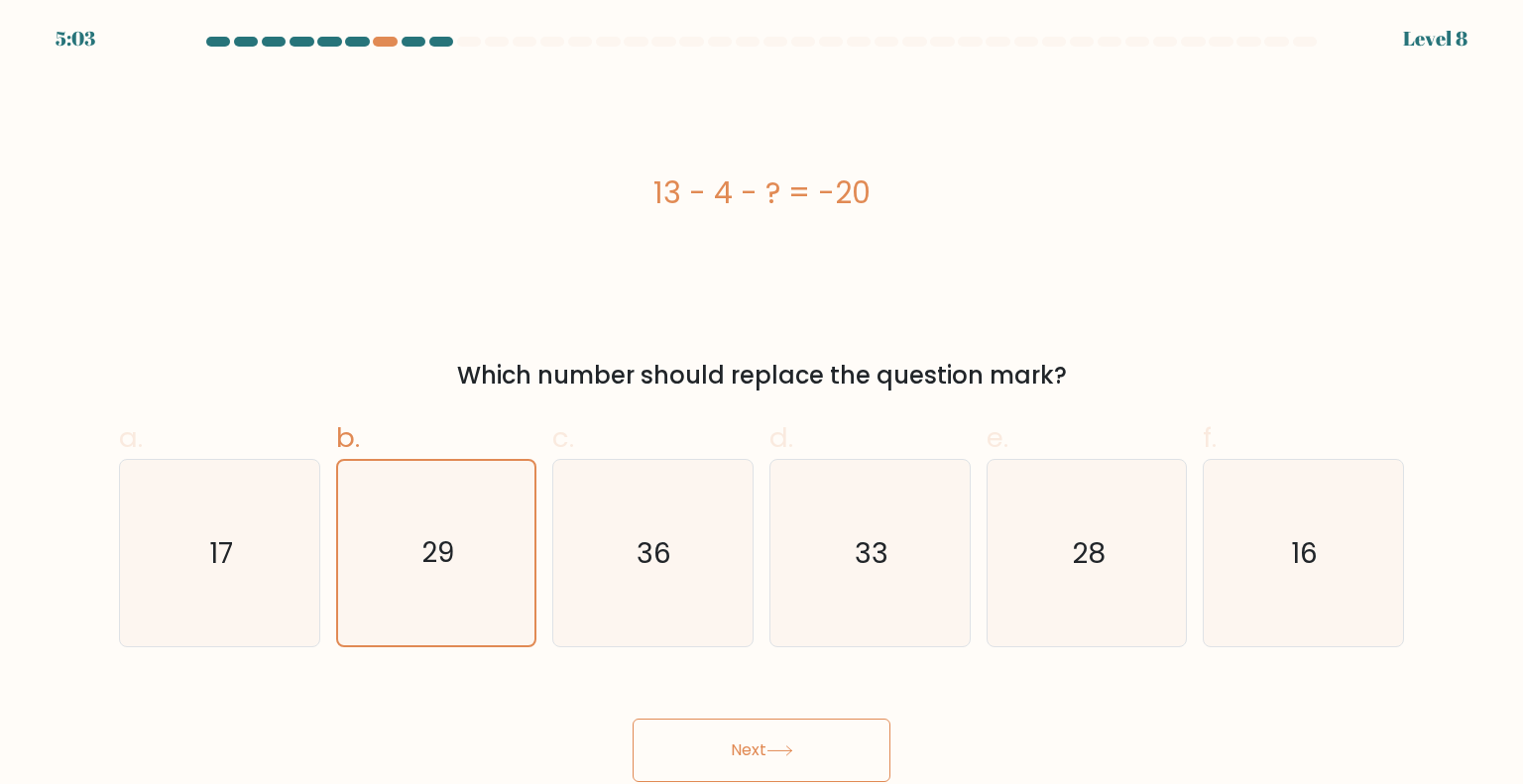 click on "Next" at bounding box center (762, 750) 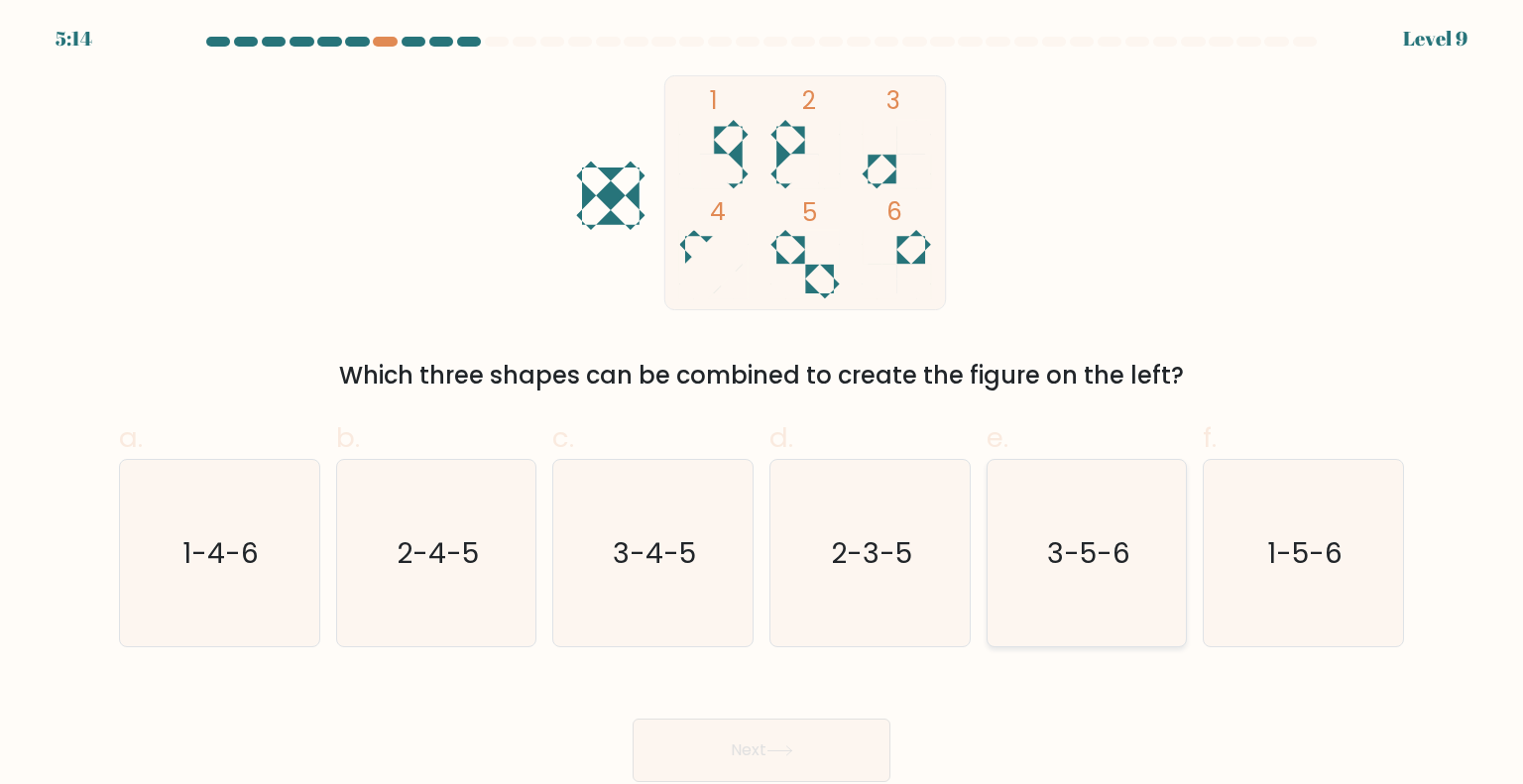 click on "3-5-6" 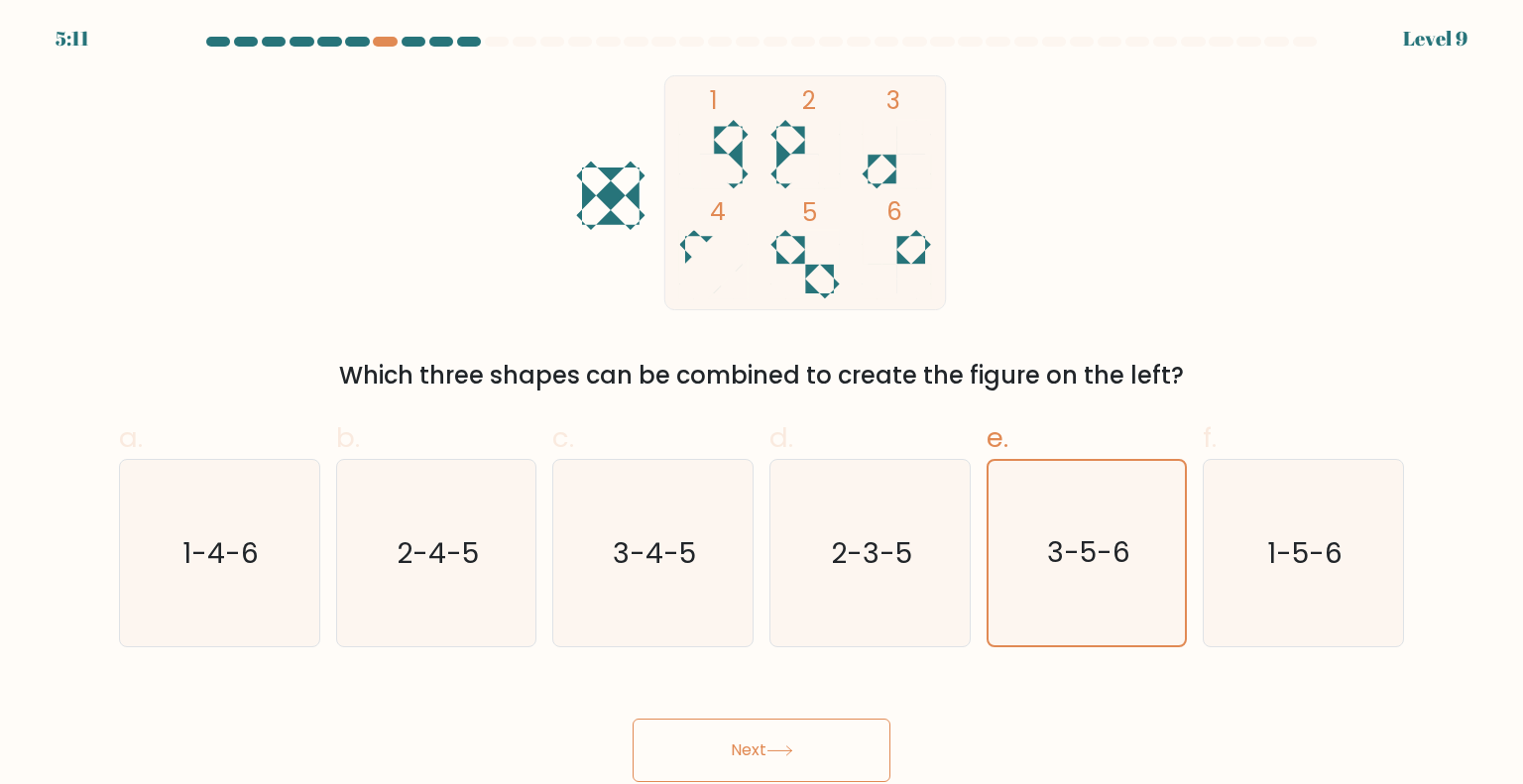 drag, startPoint x: 857, startPoint y: 728, endPoint x: 869, endPoint y: 694, distance: 36.05551 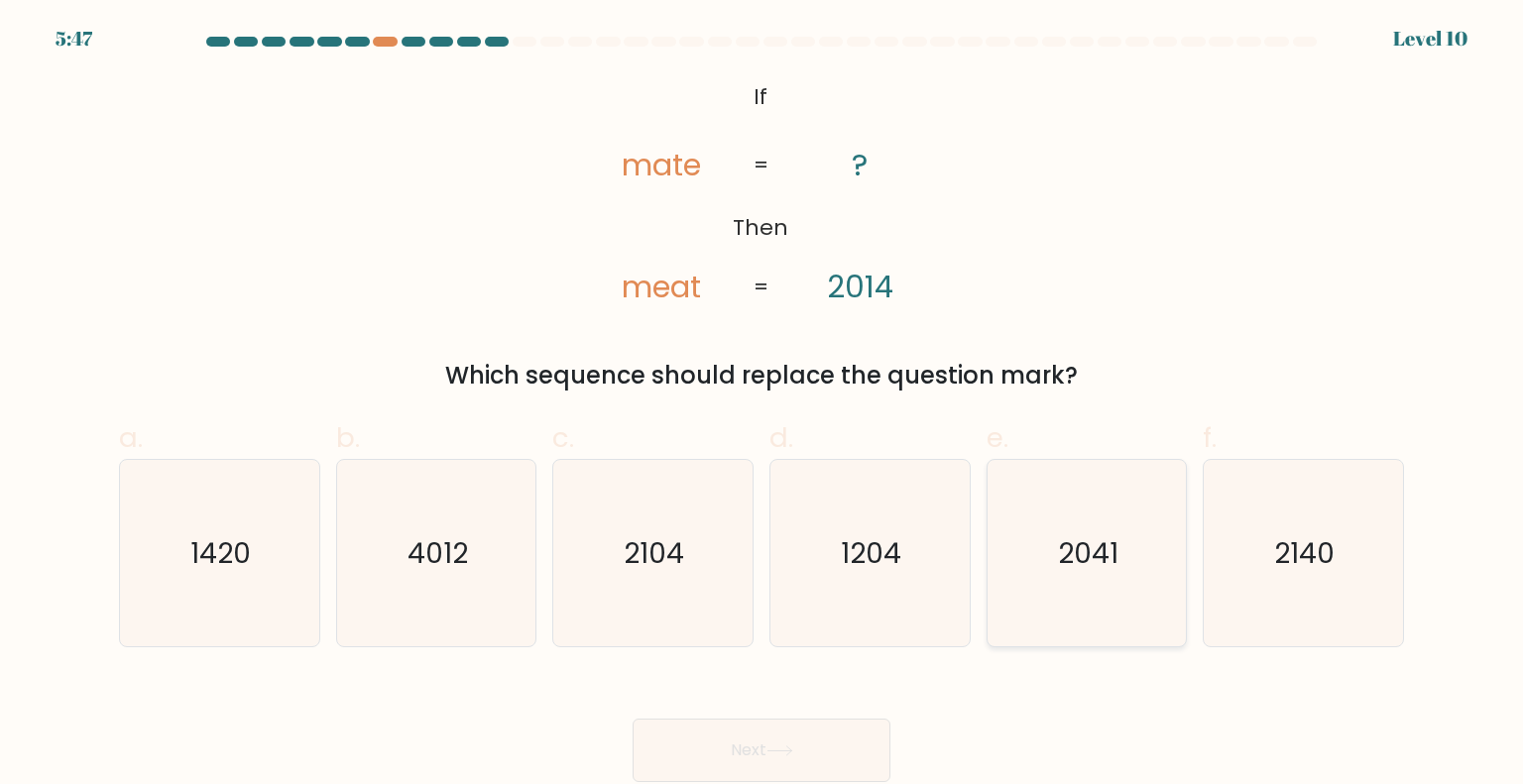 click on "2041" 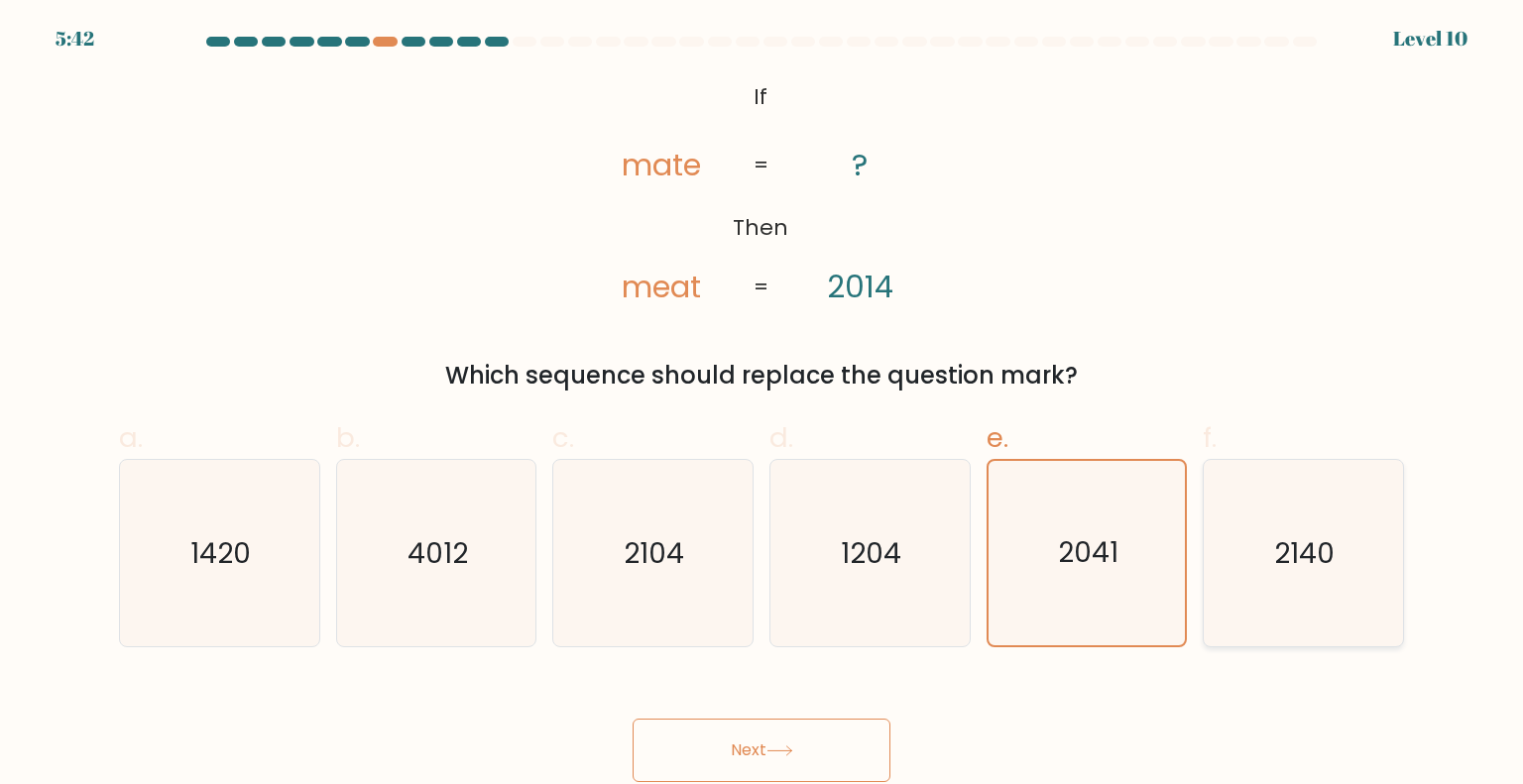 click on "2140" 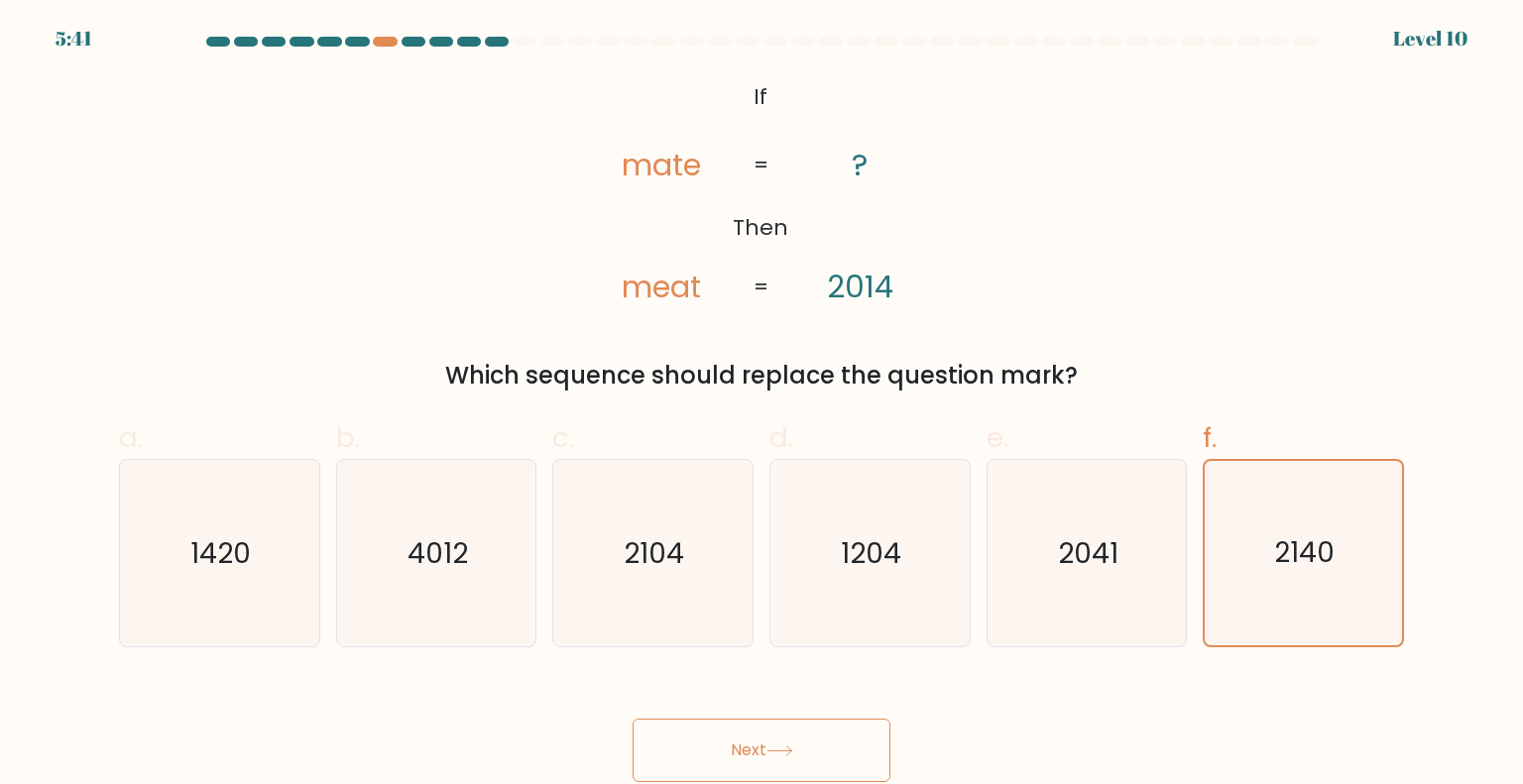 click on "Next" at bounding box center [762, 750] 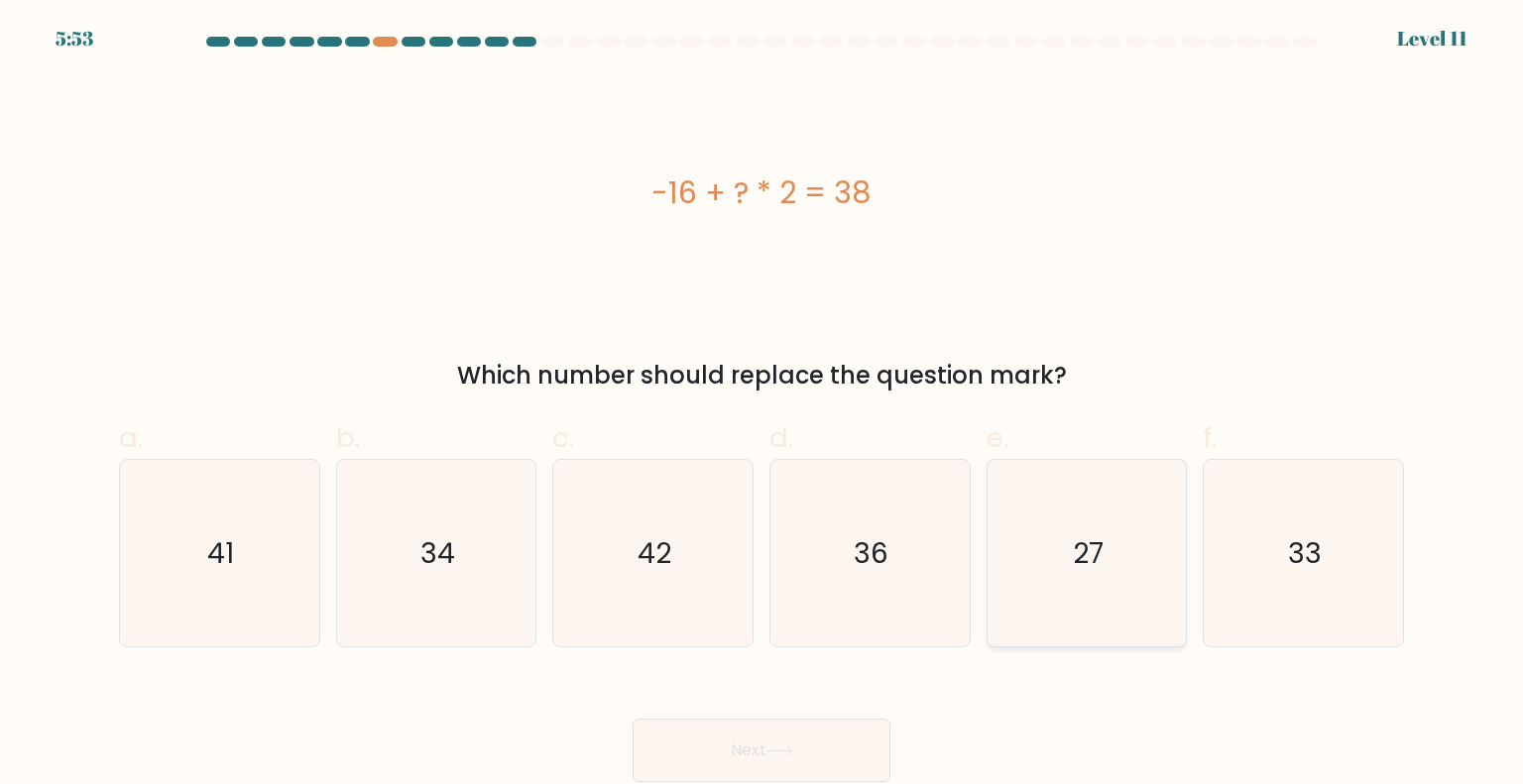 click on "27" 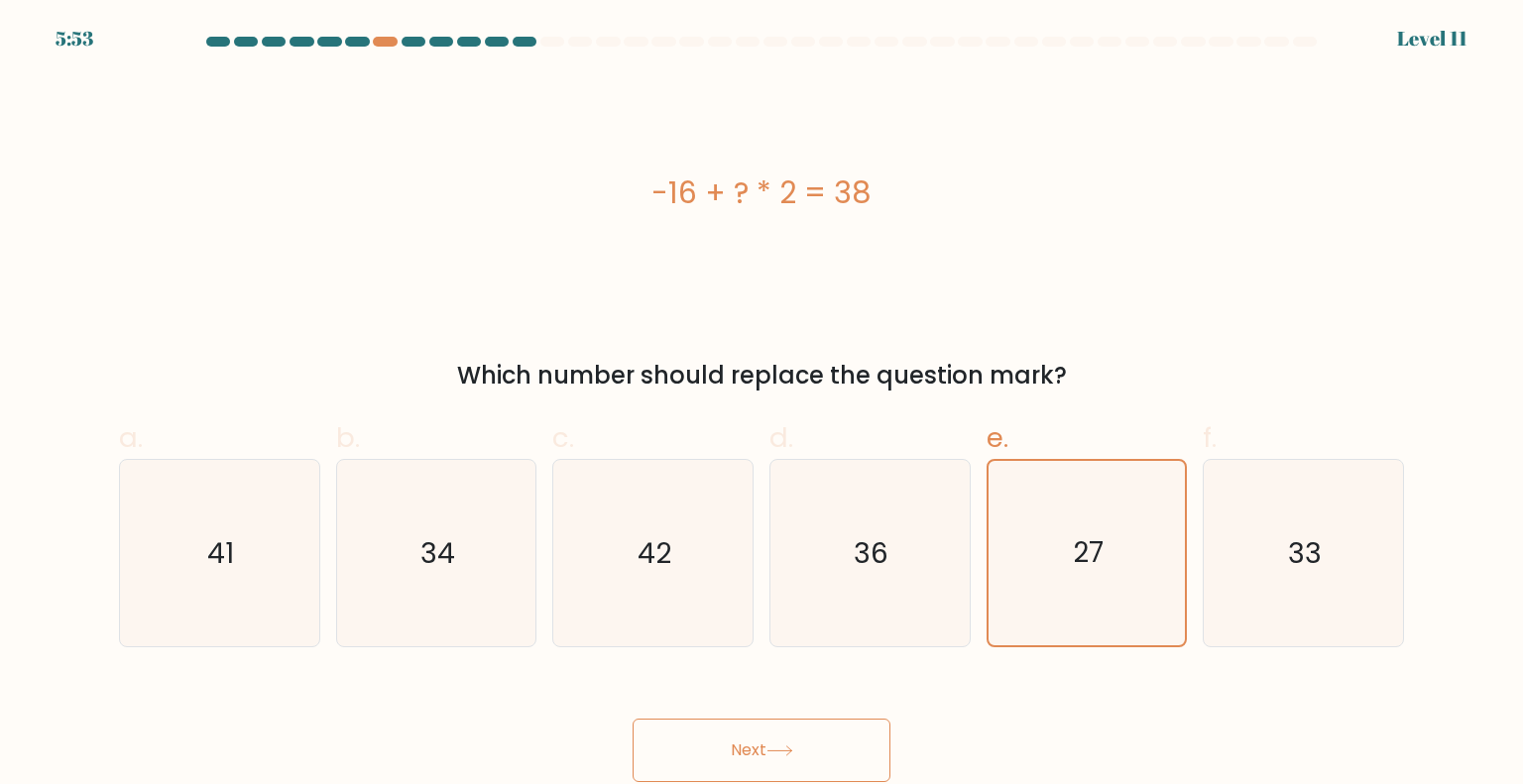 click on "Next" at bounding box center (762, 750) 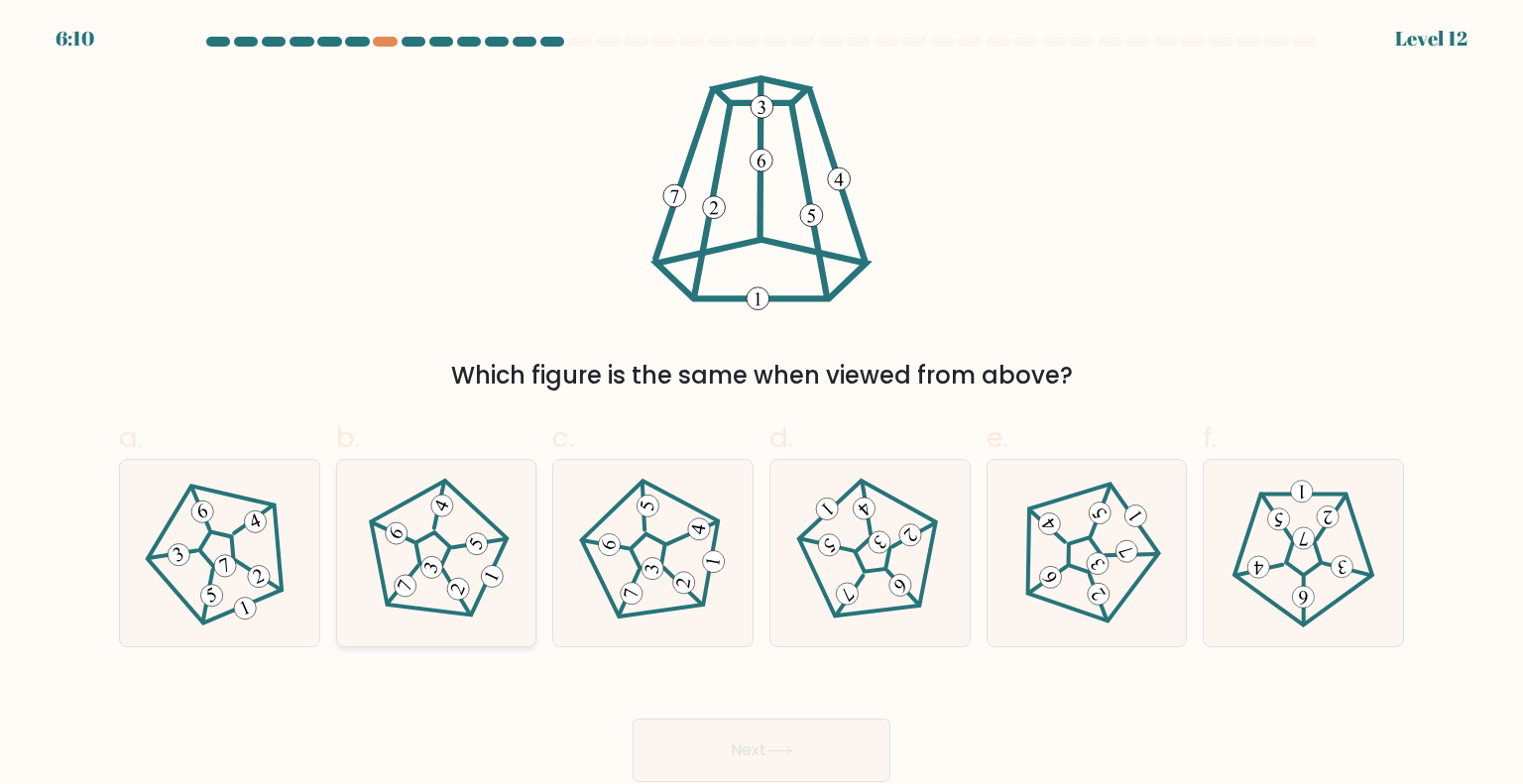 click 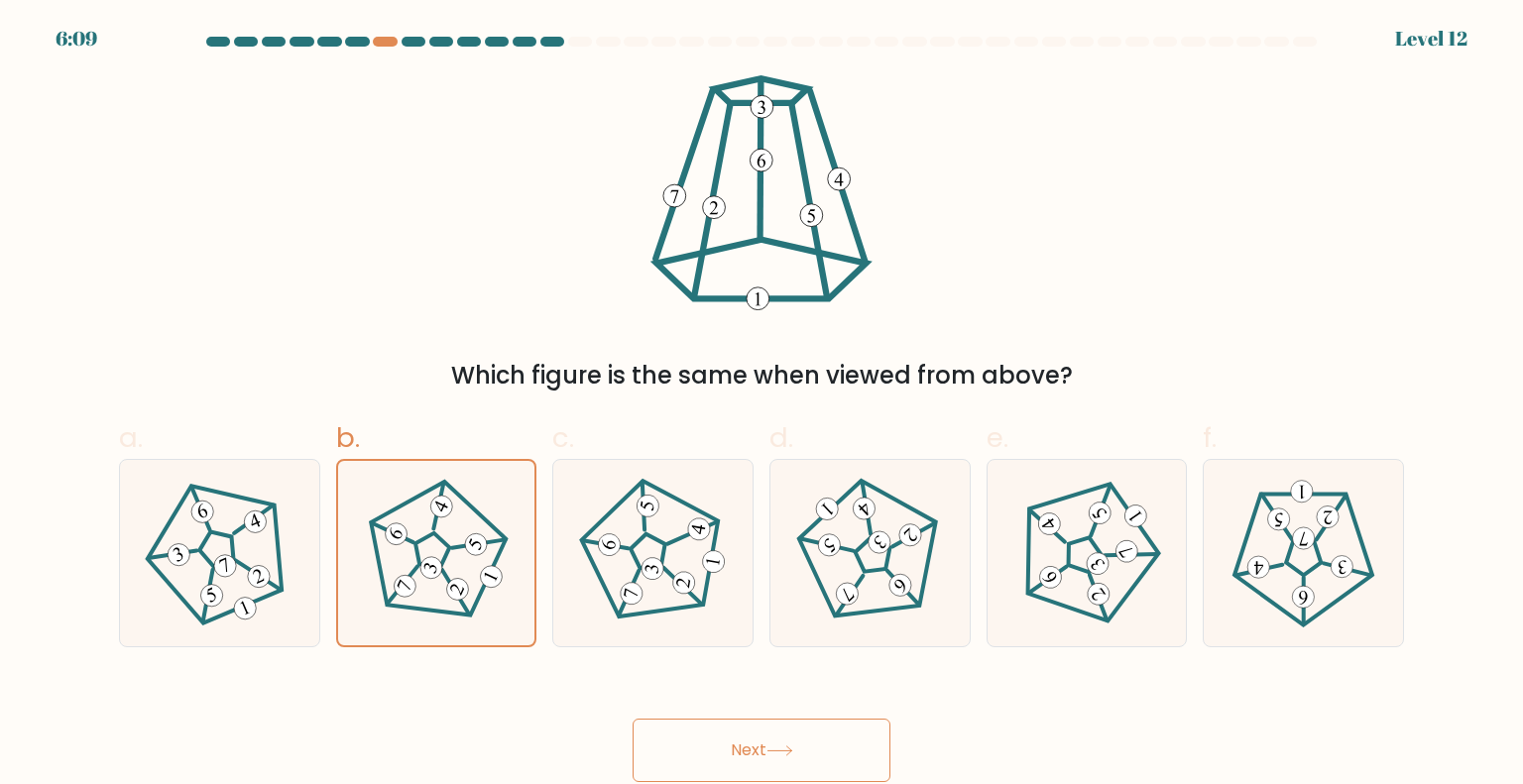 click on "Next" at bounding box center [762, 750] 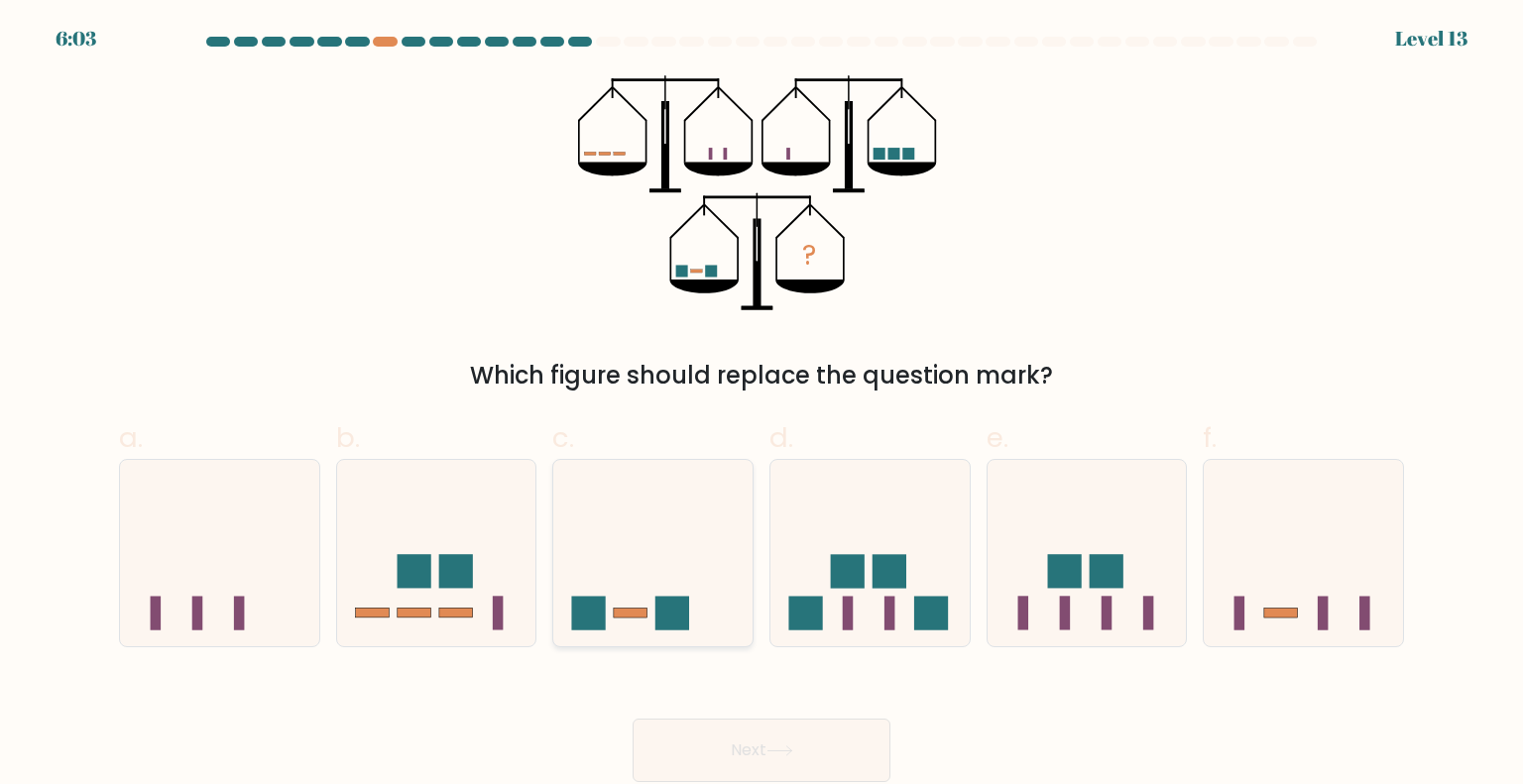 click 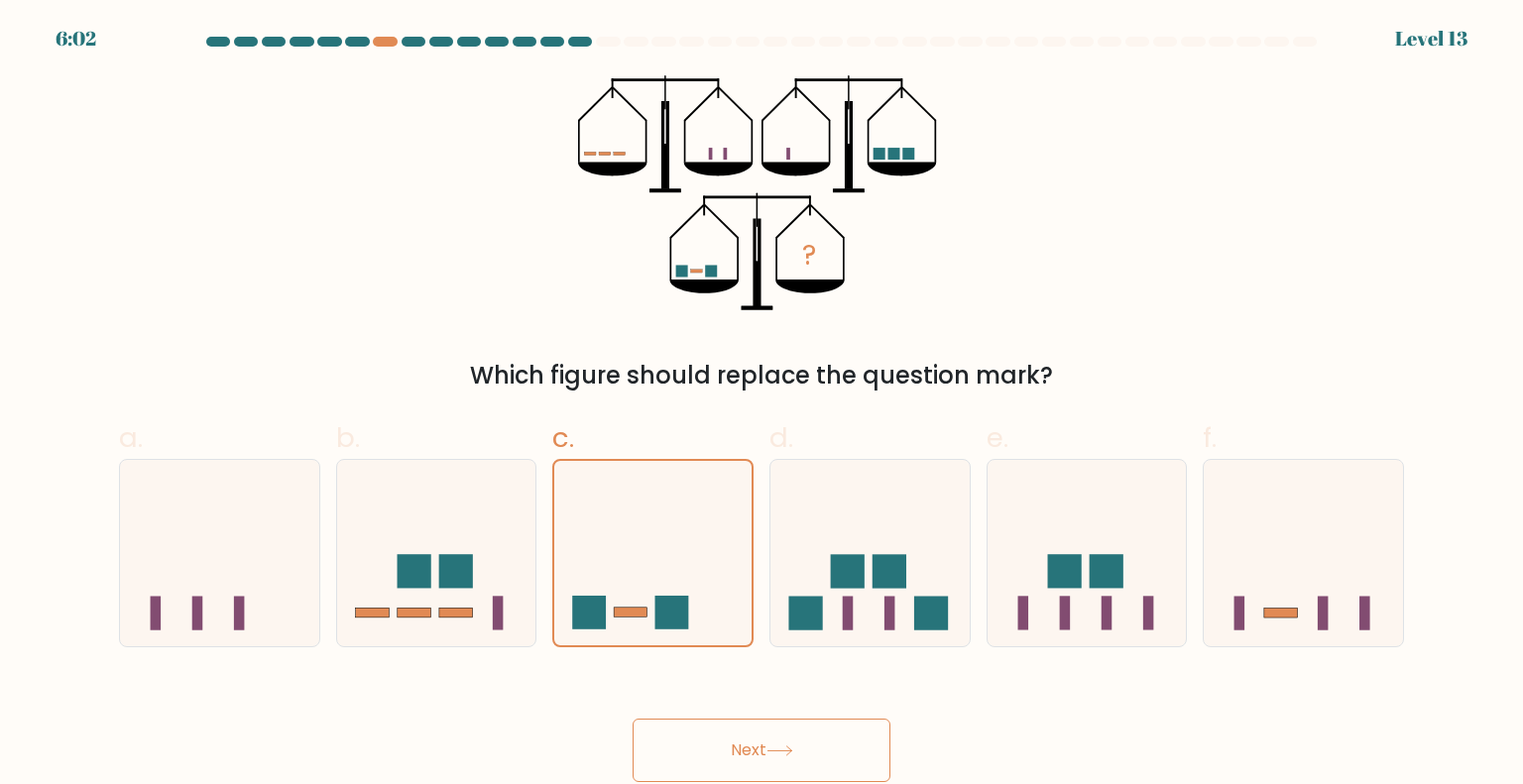 click on "Next" at bounding box center [762, 750] 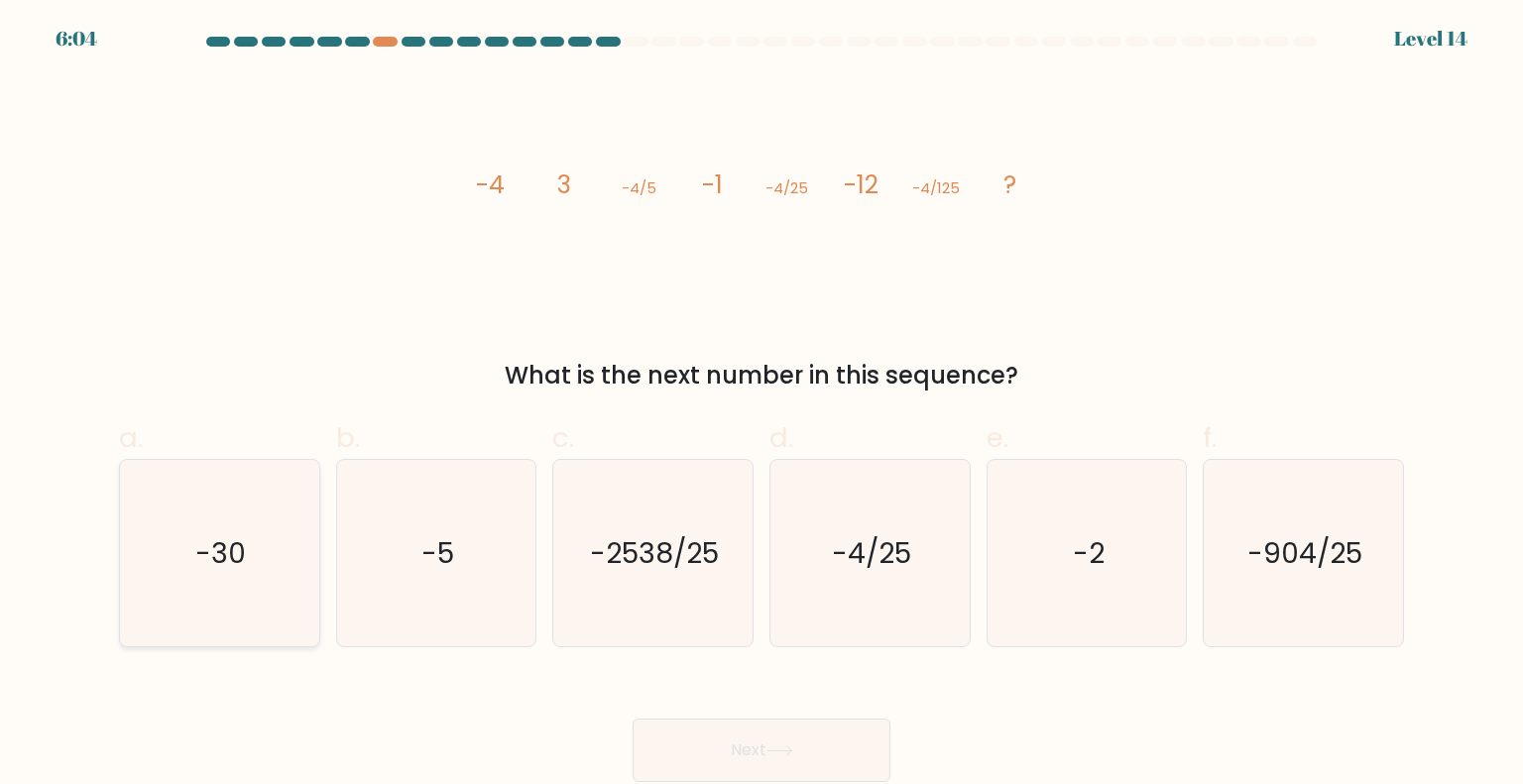 click on "-30" 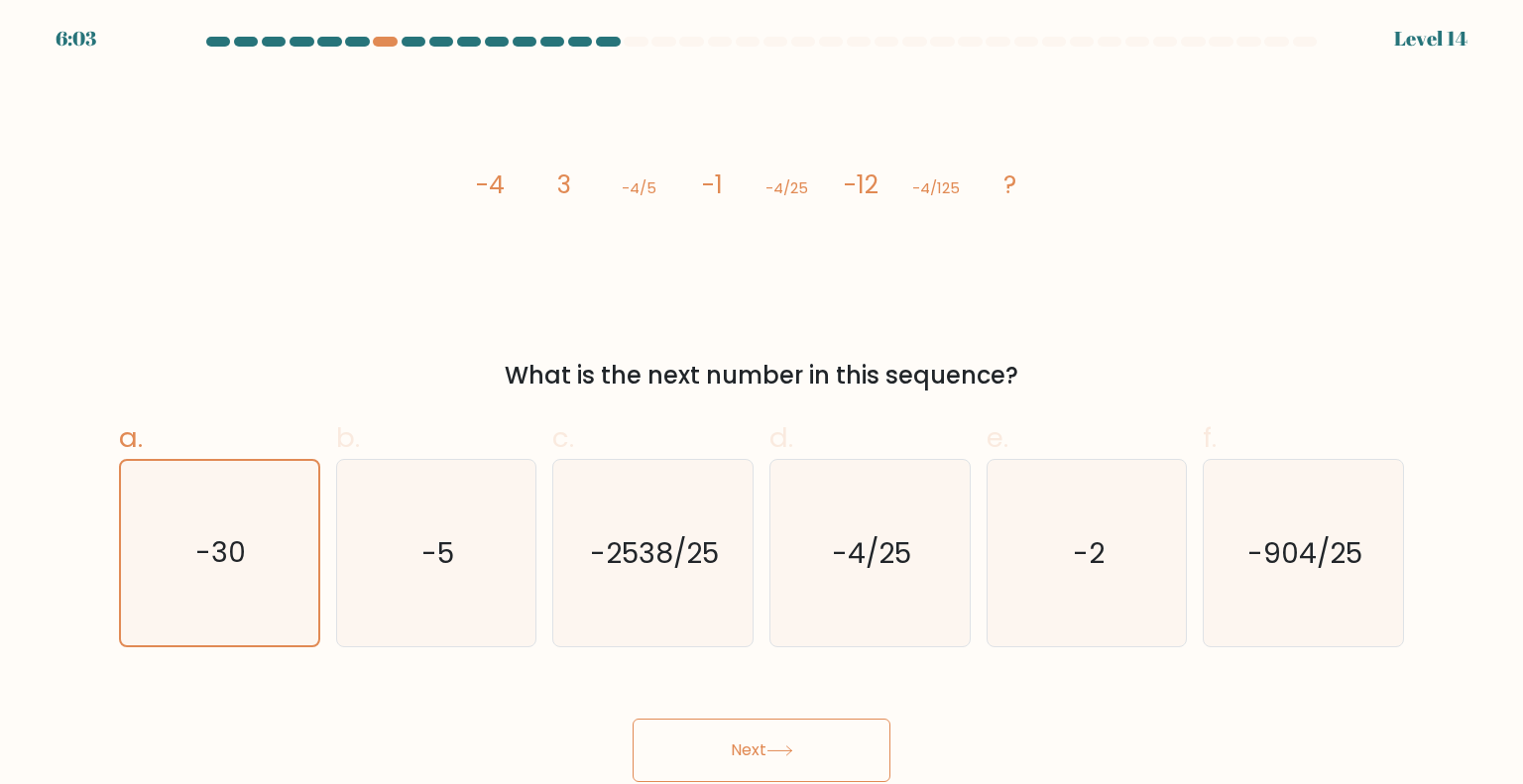 click on "Next" at bounding box center [762, 750] 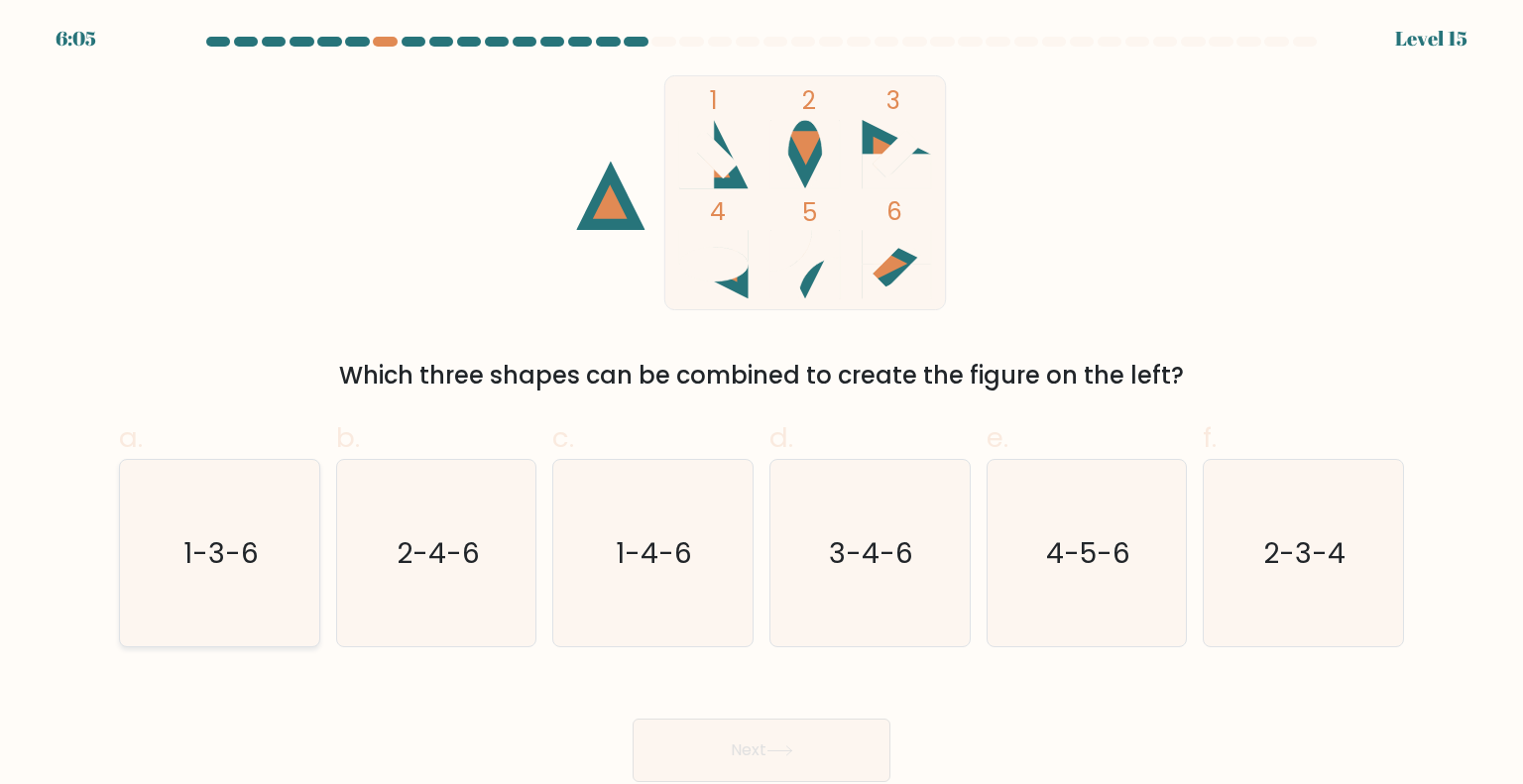drag, startPoint x: 225, startPoint y: 550, endPoint x: 245, endPoint y: 560, distance: 22.36068 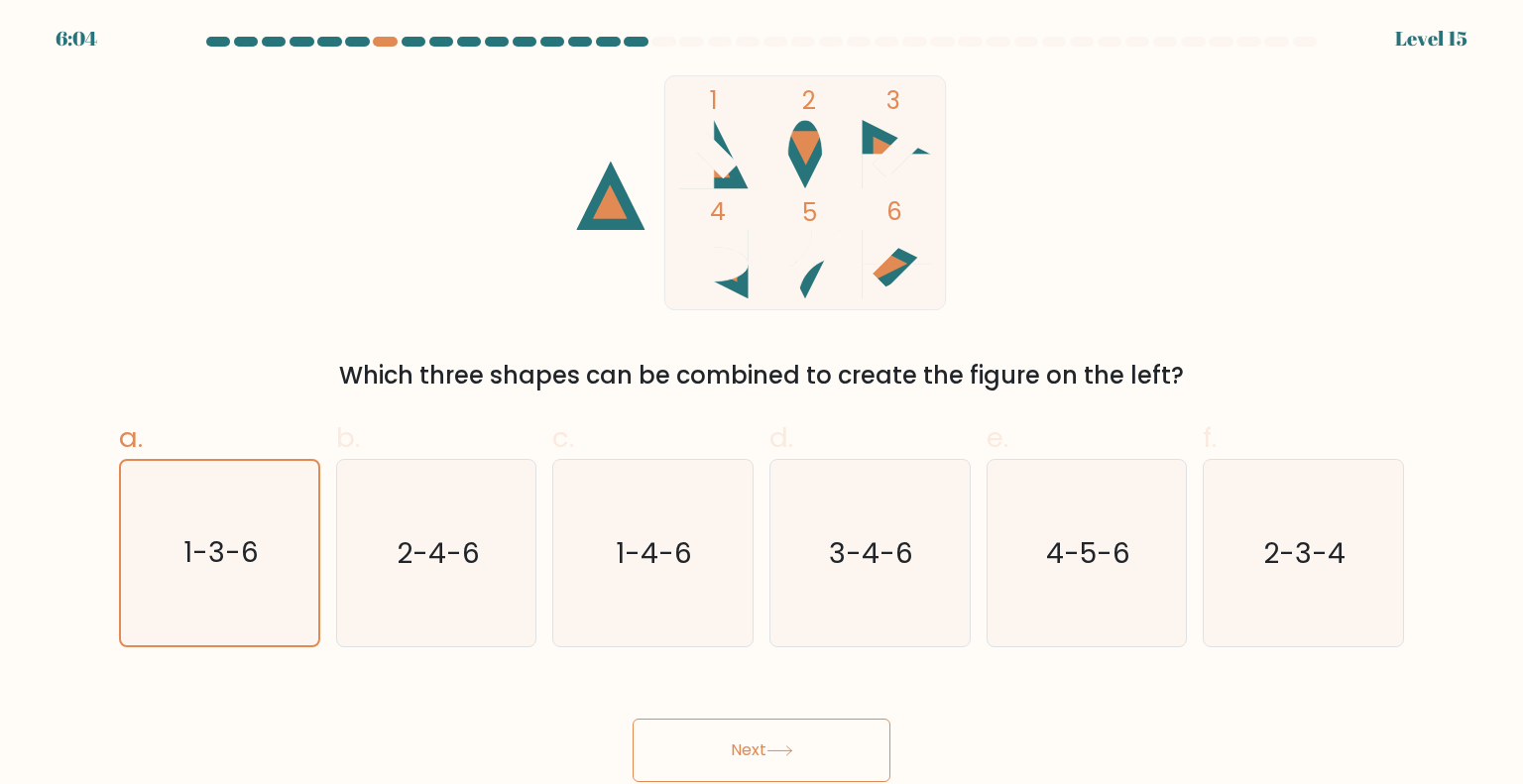 click on "Next" at bounding box center (762, 750) 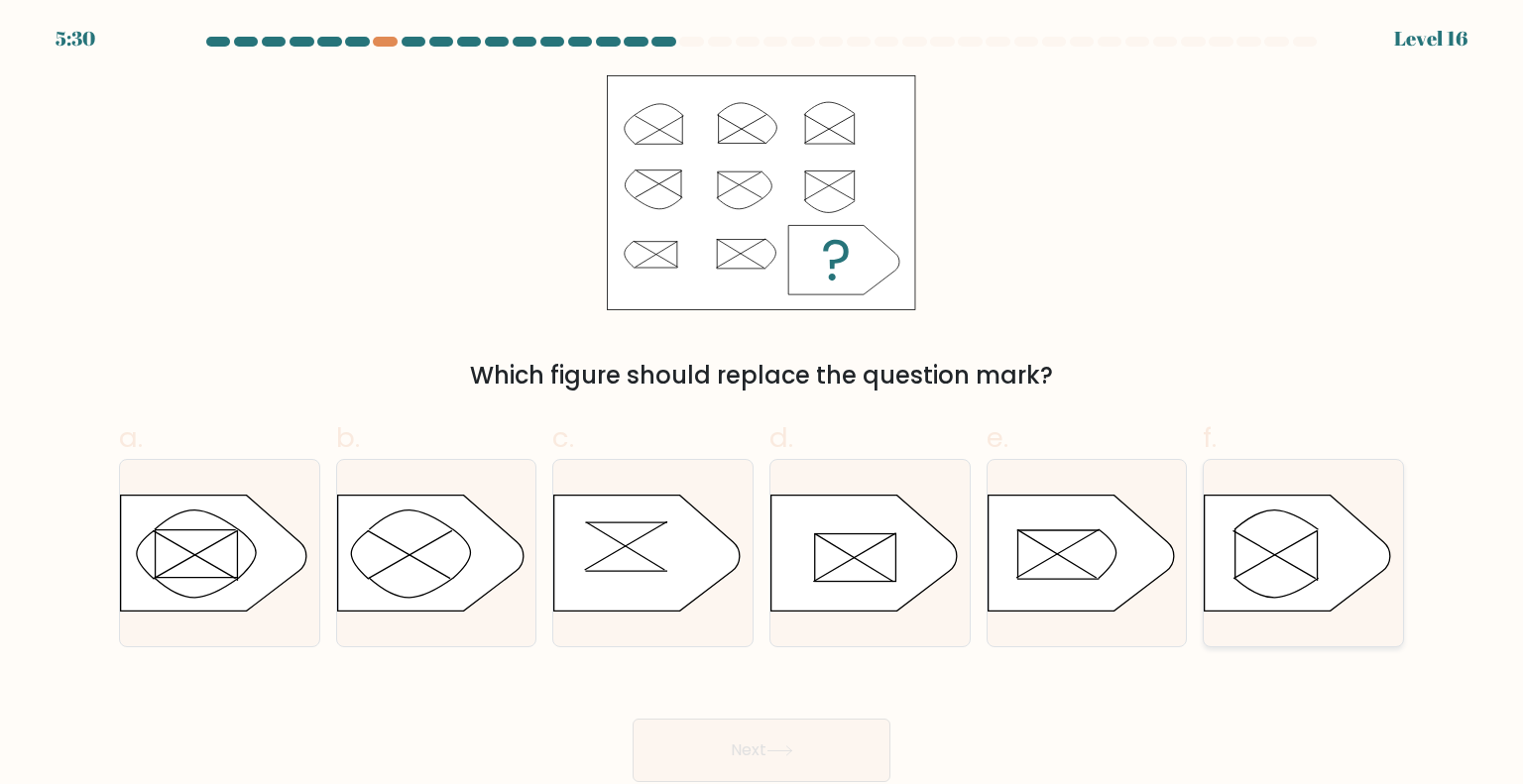 click 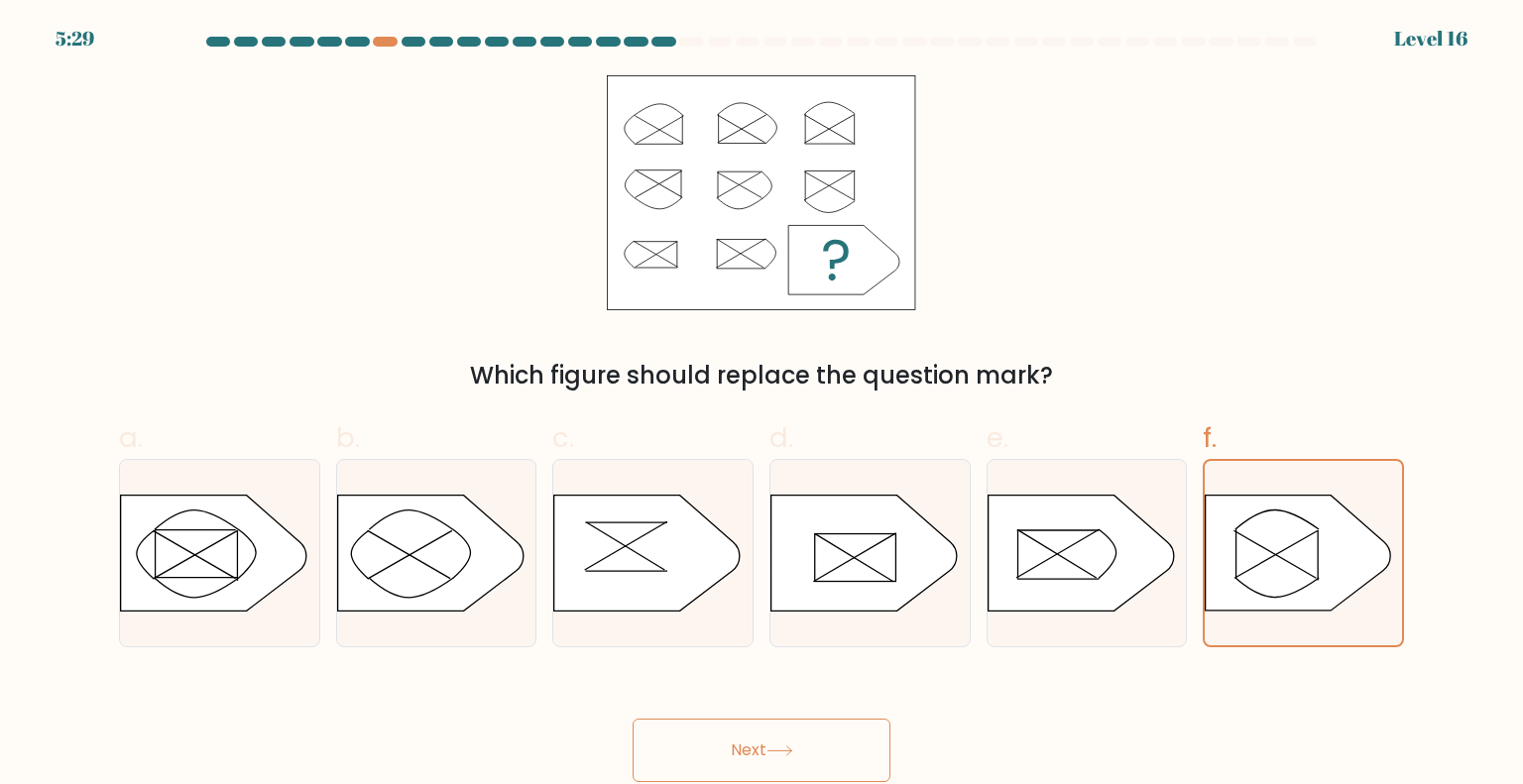 click 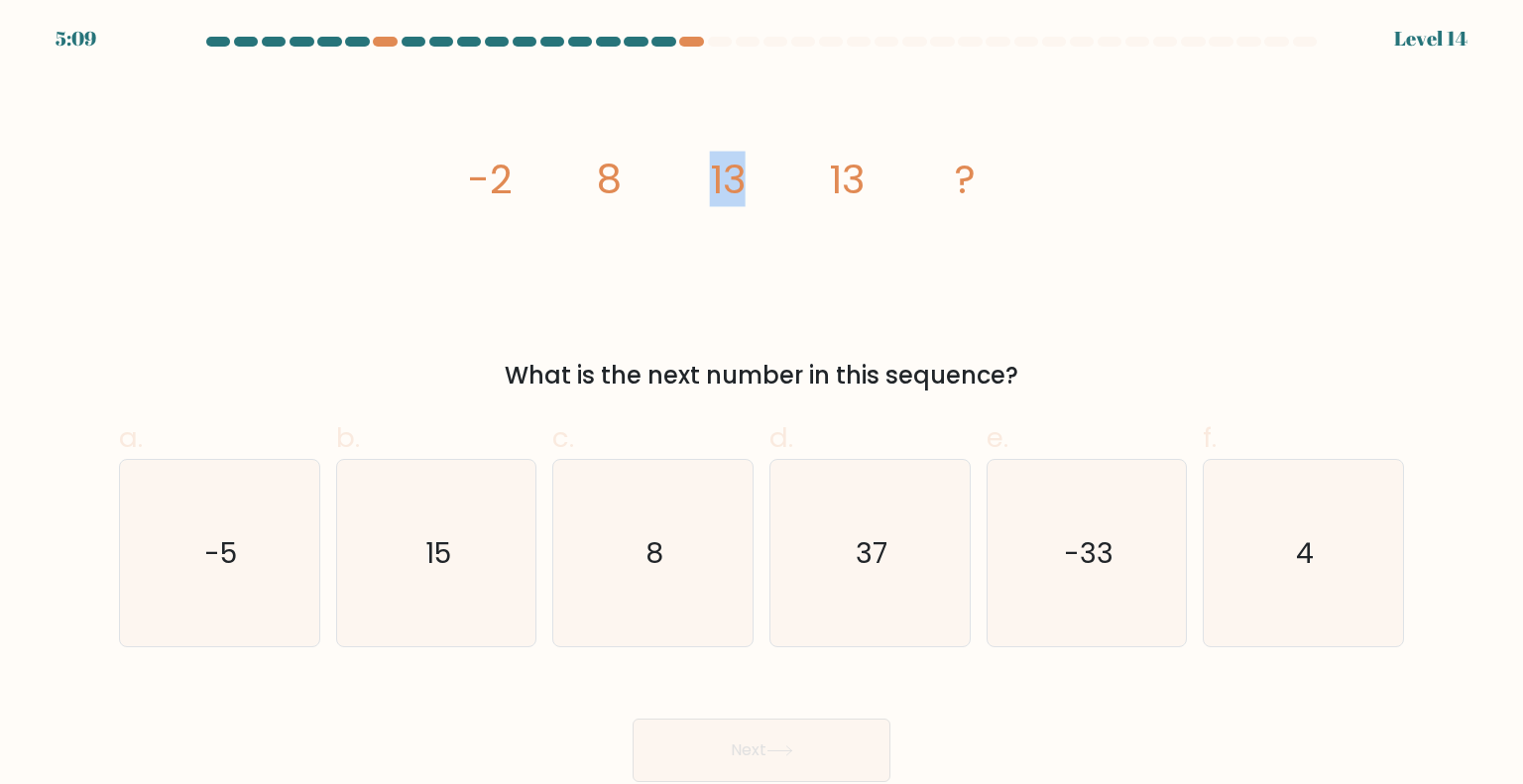 drag, startPoint x: 755, startPoint y: 173, endPoint x: 691, endPoint y: 177, distance: 64.12488 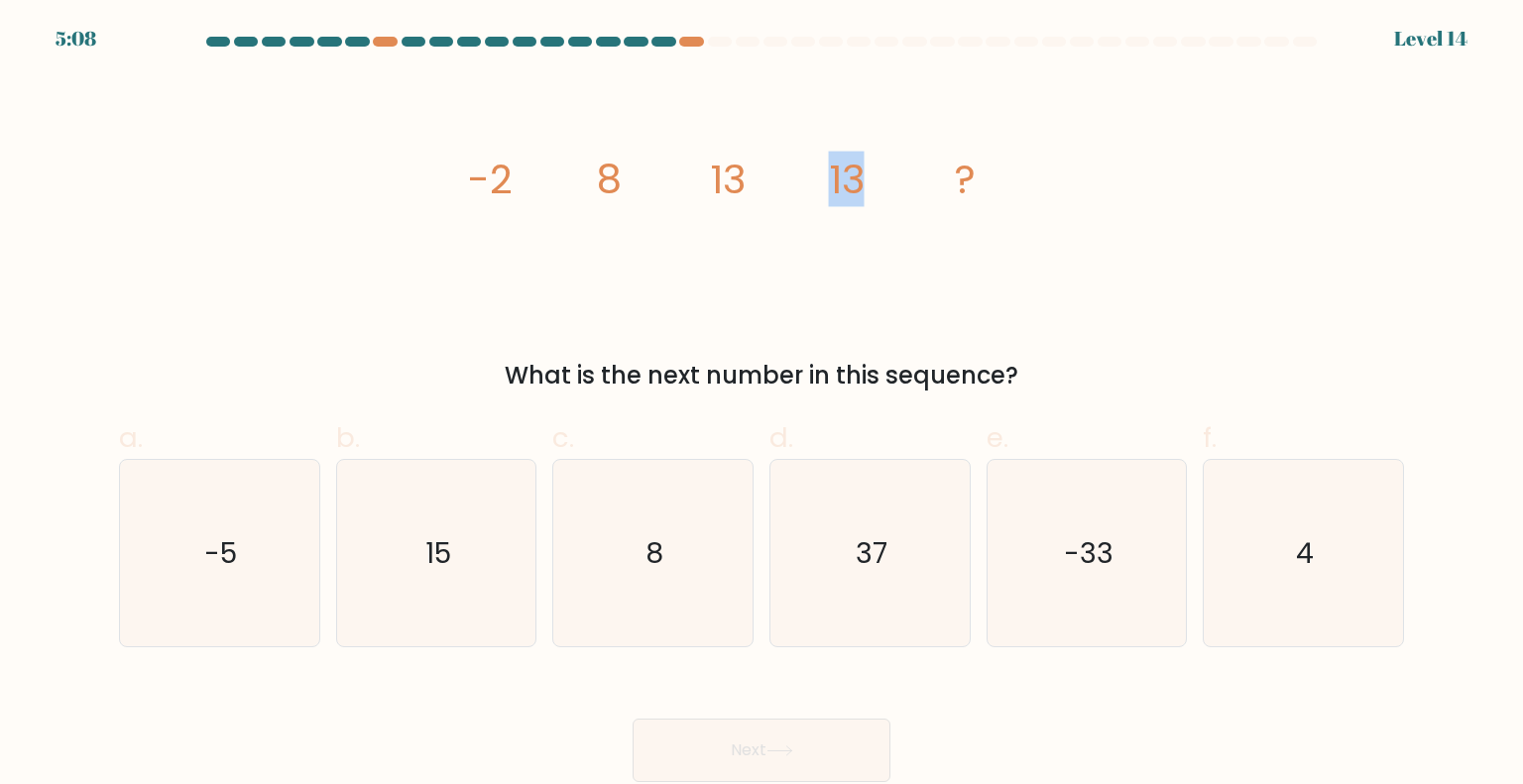 drag, startPoint x: 874, startPoint y: 168, endPoint x: 790, endPoint y: 171, distance: 84.05355 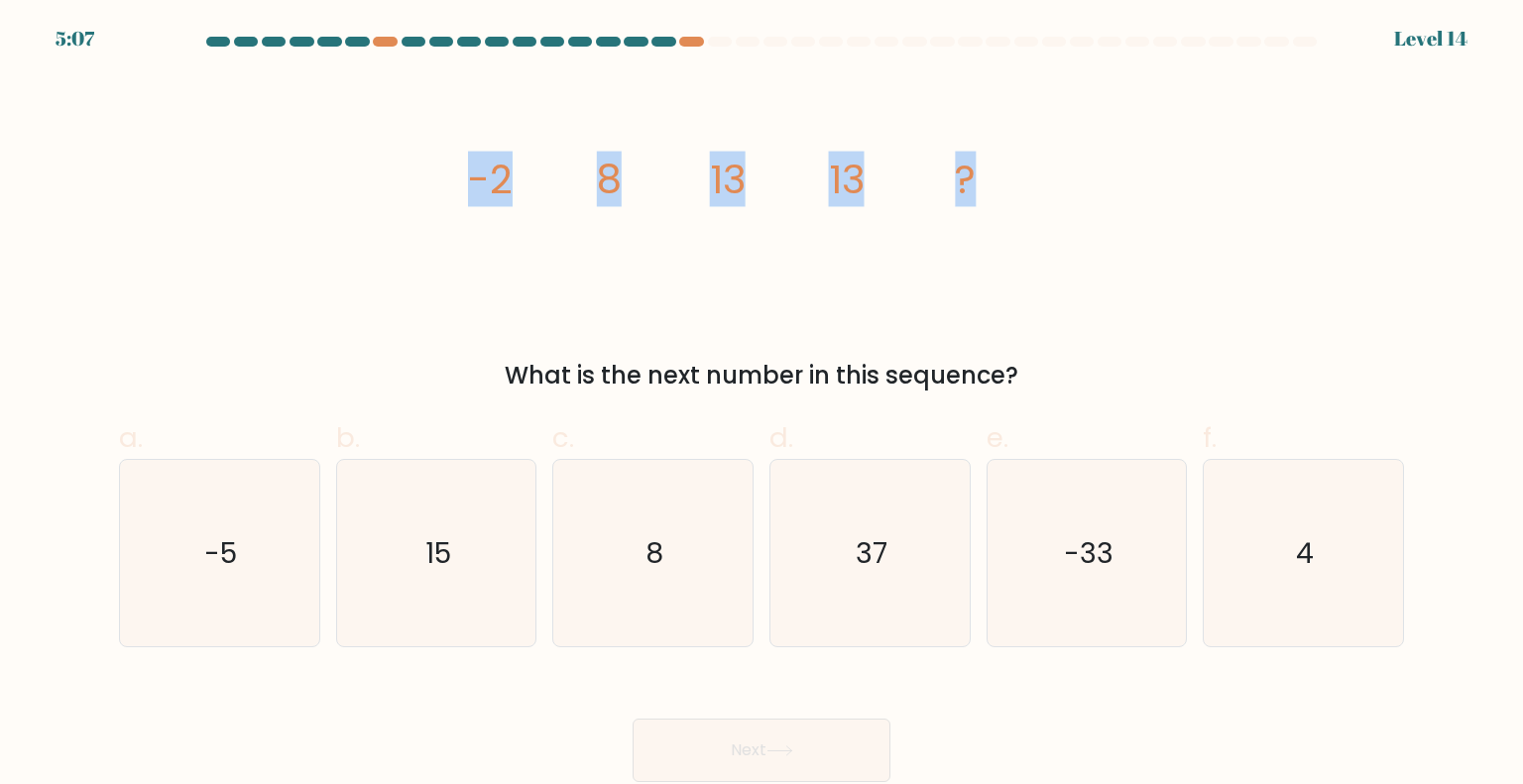 drag, startPoint x: 998, startPoint y: 166, endPoint x: 366, endPoint y: 167, distance: 632.0008 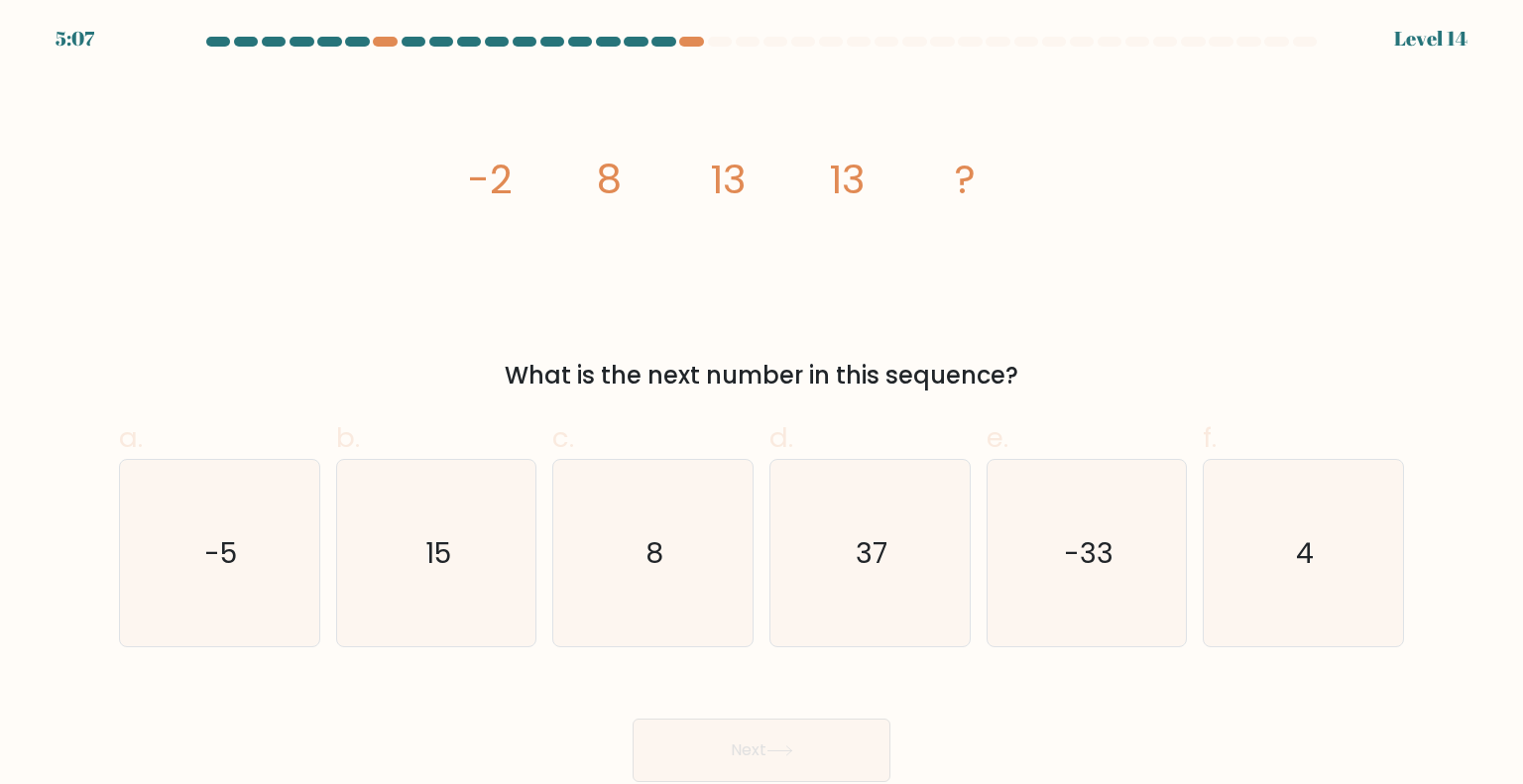 click on "image/svg+xml
-2
8
13
13
?
What is the next number in this sequence?" at bounding box center [762, 234] 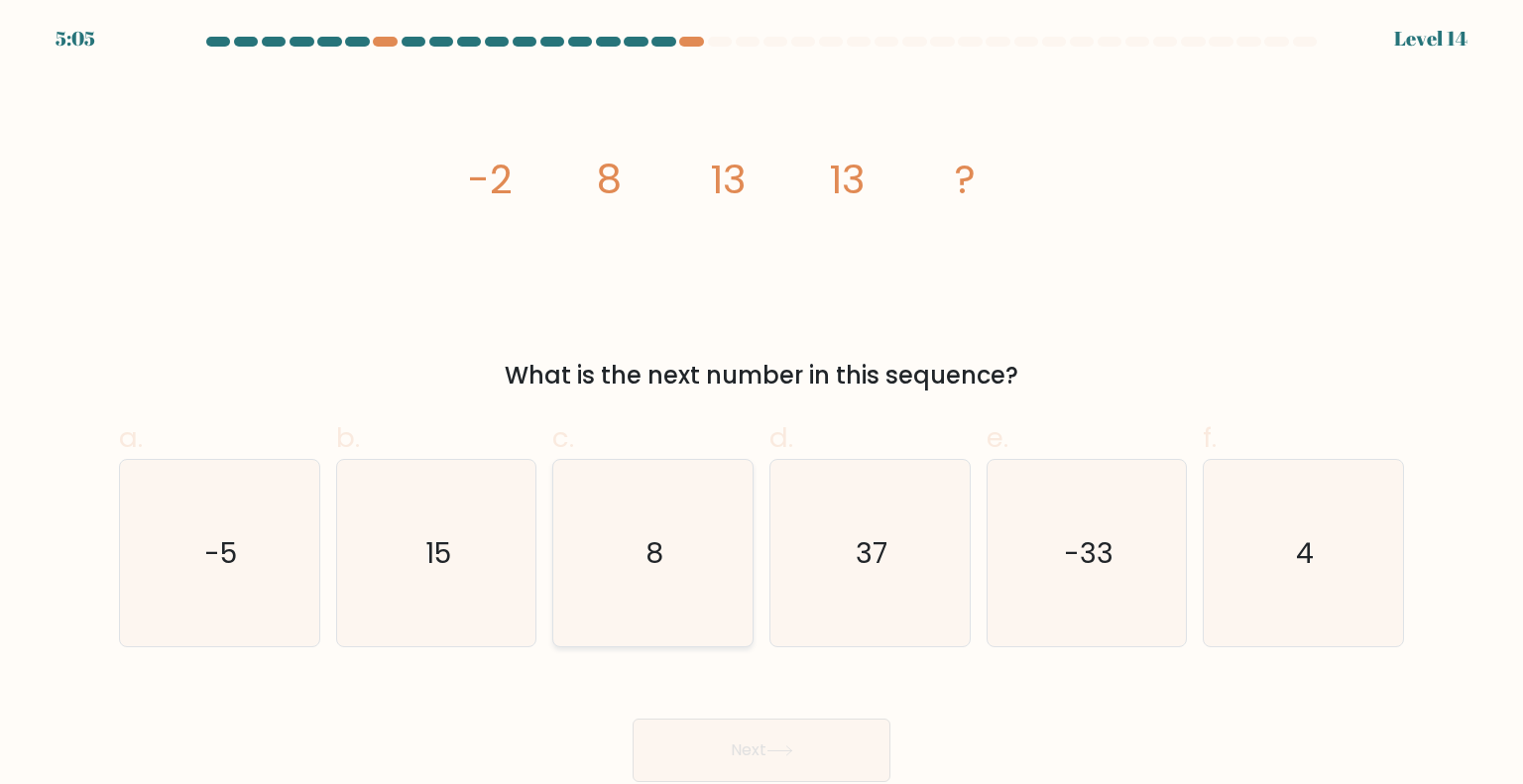 click on "8" 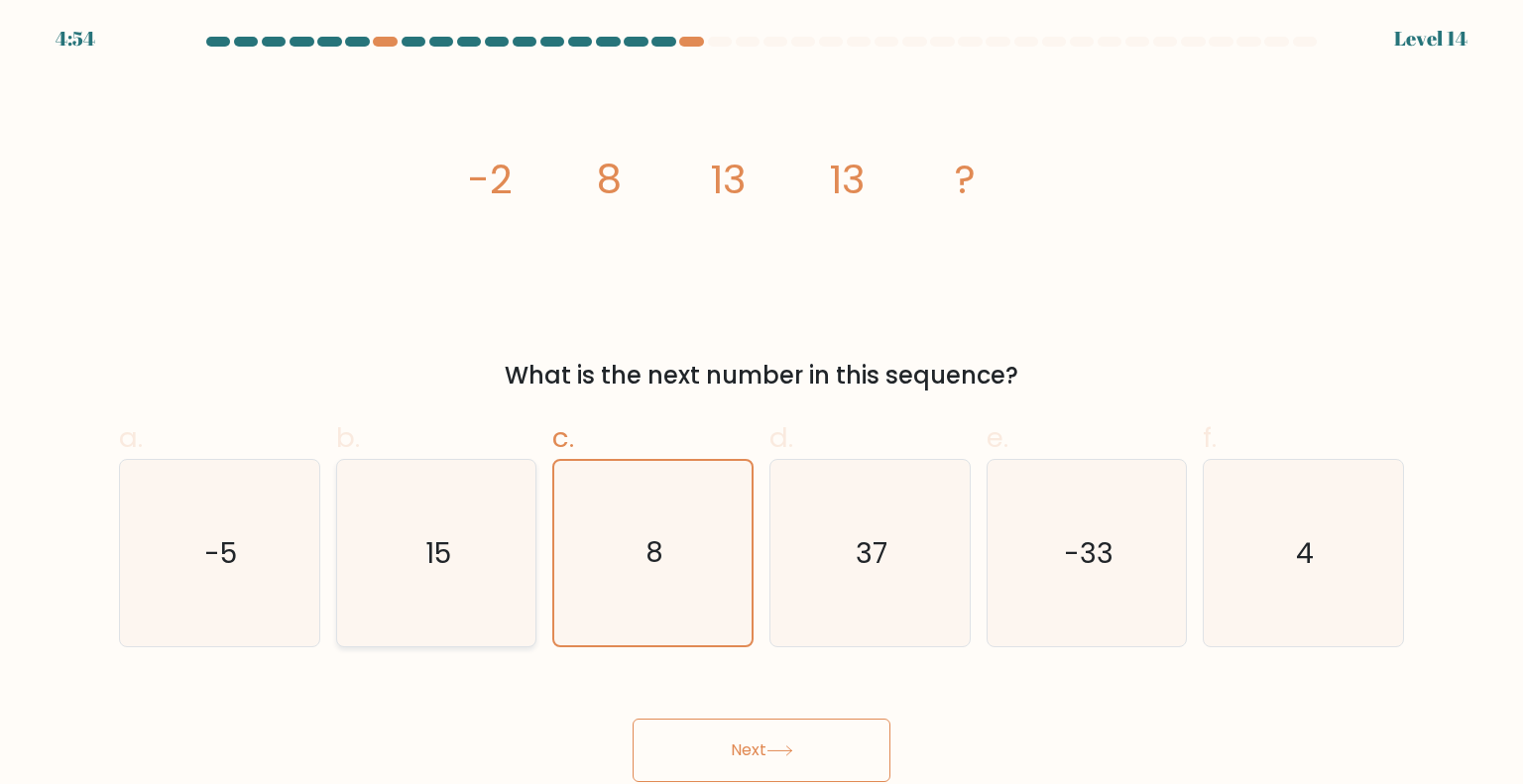 click on "15" 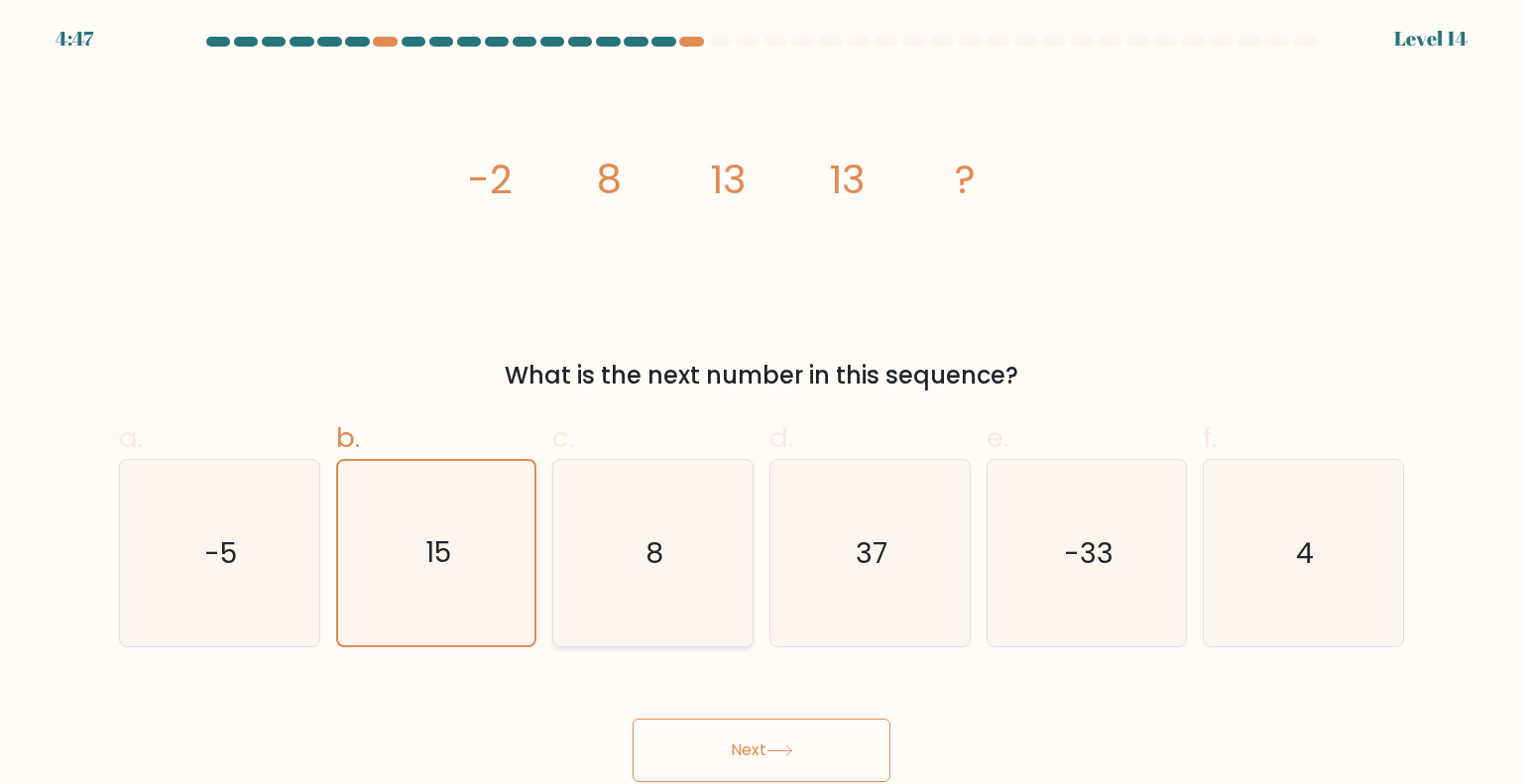 click on "8" 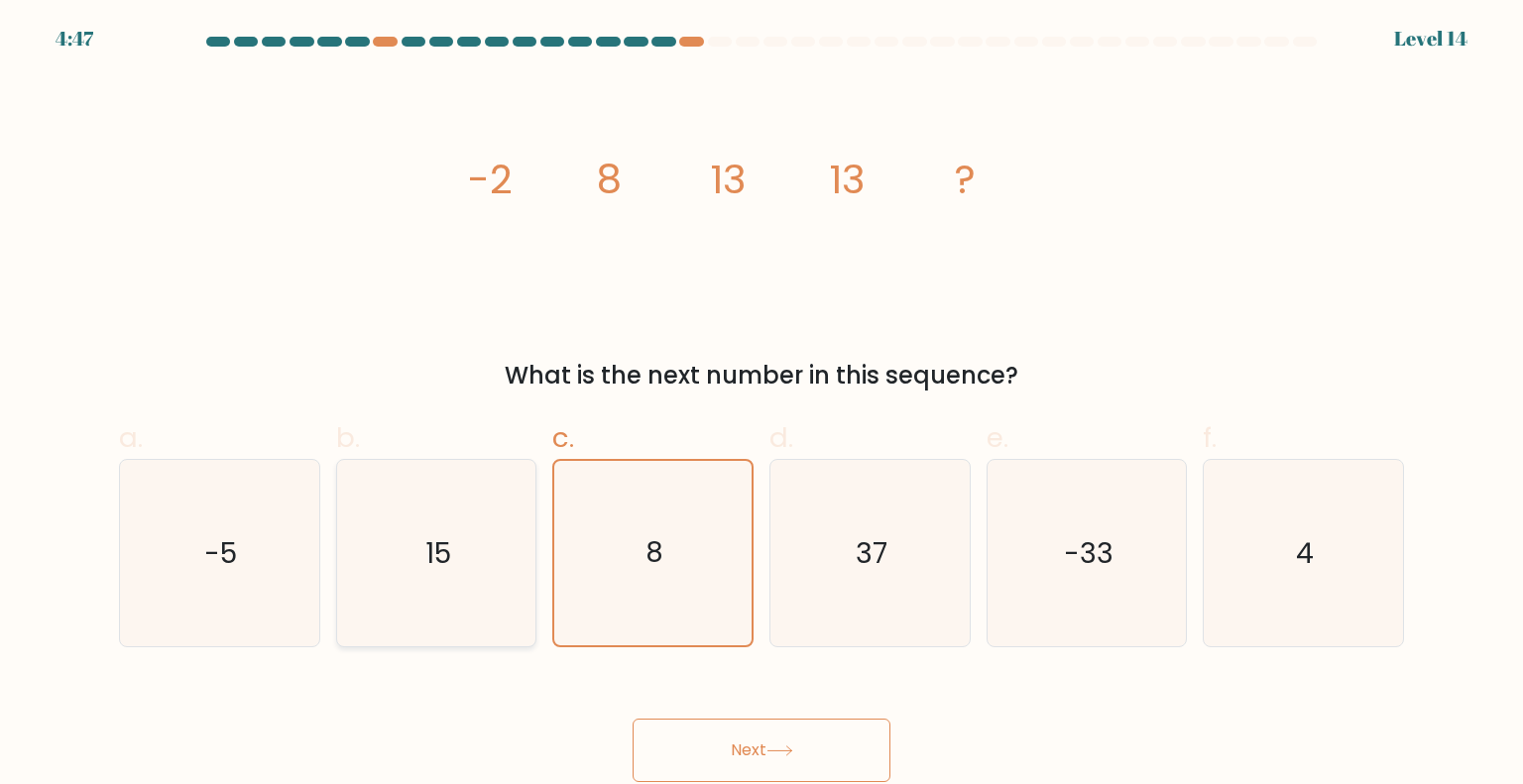 click on "15" 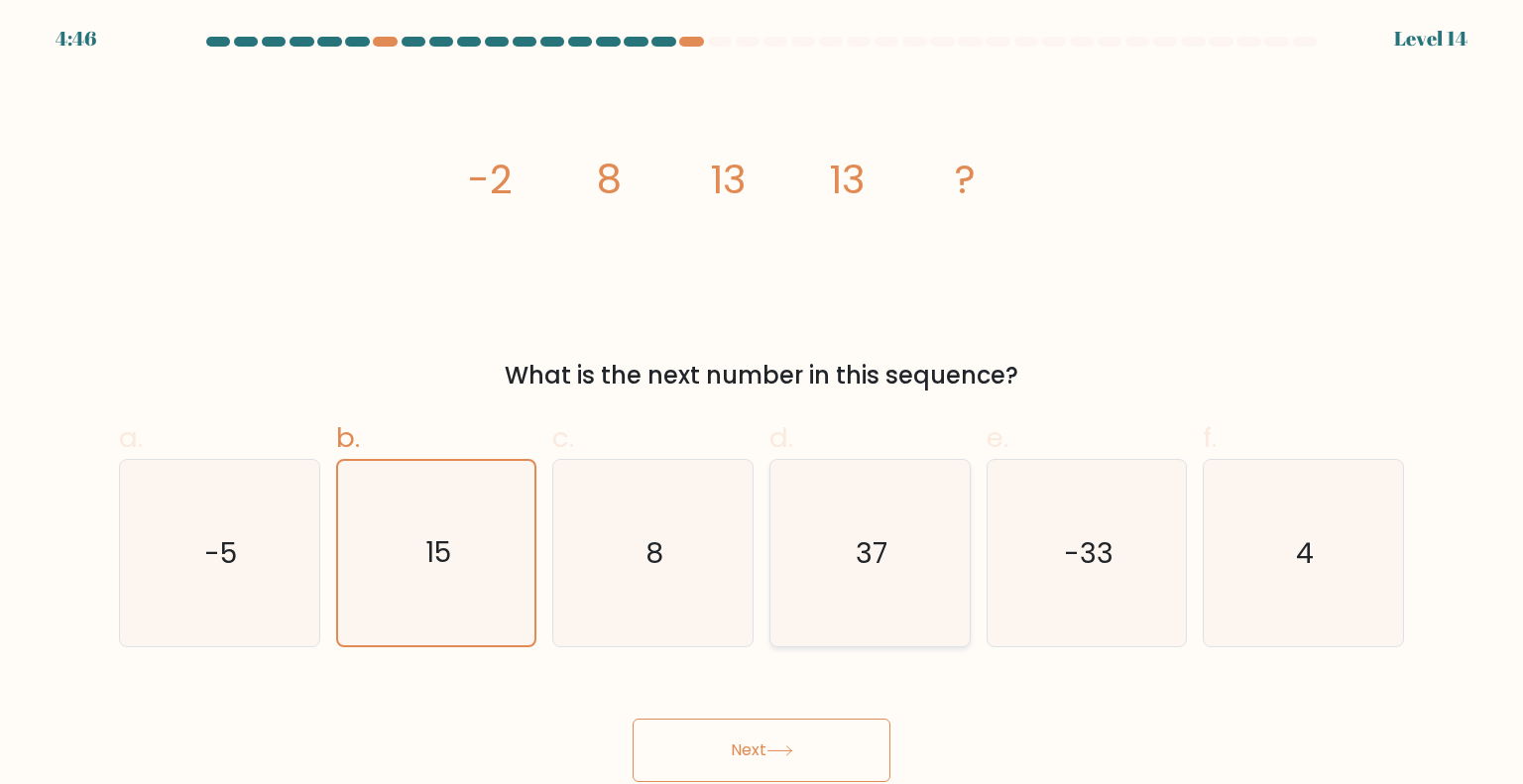 click on "37" 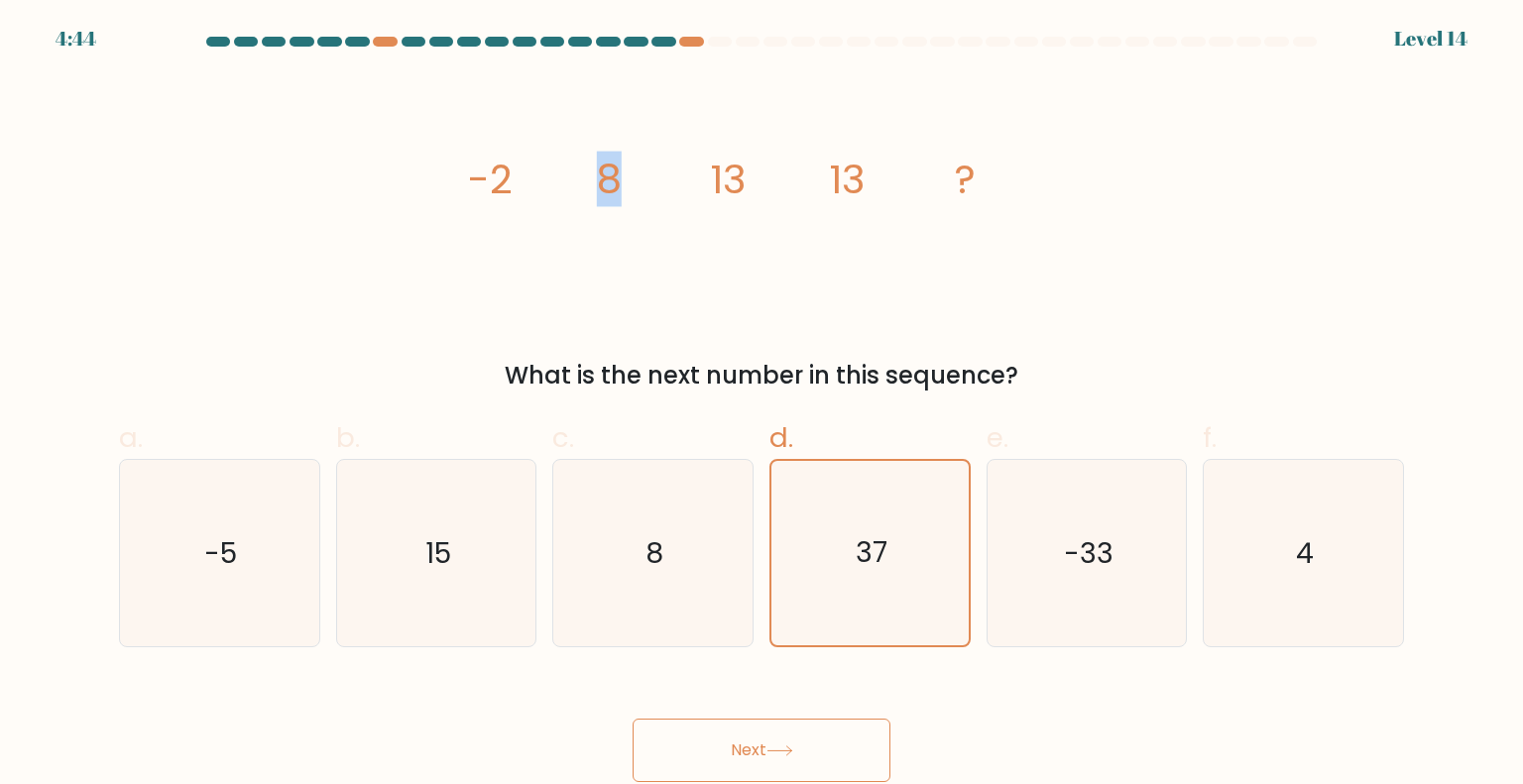 drag, startPoint x: 603, startPoint y: 185, endPoint x: 656, endPoint y: 180, distance: 53.235327 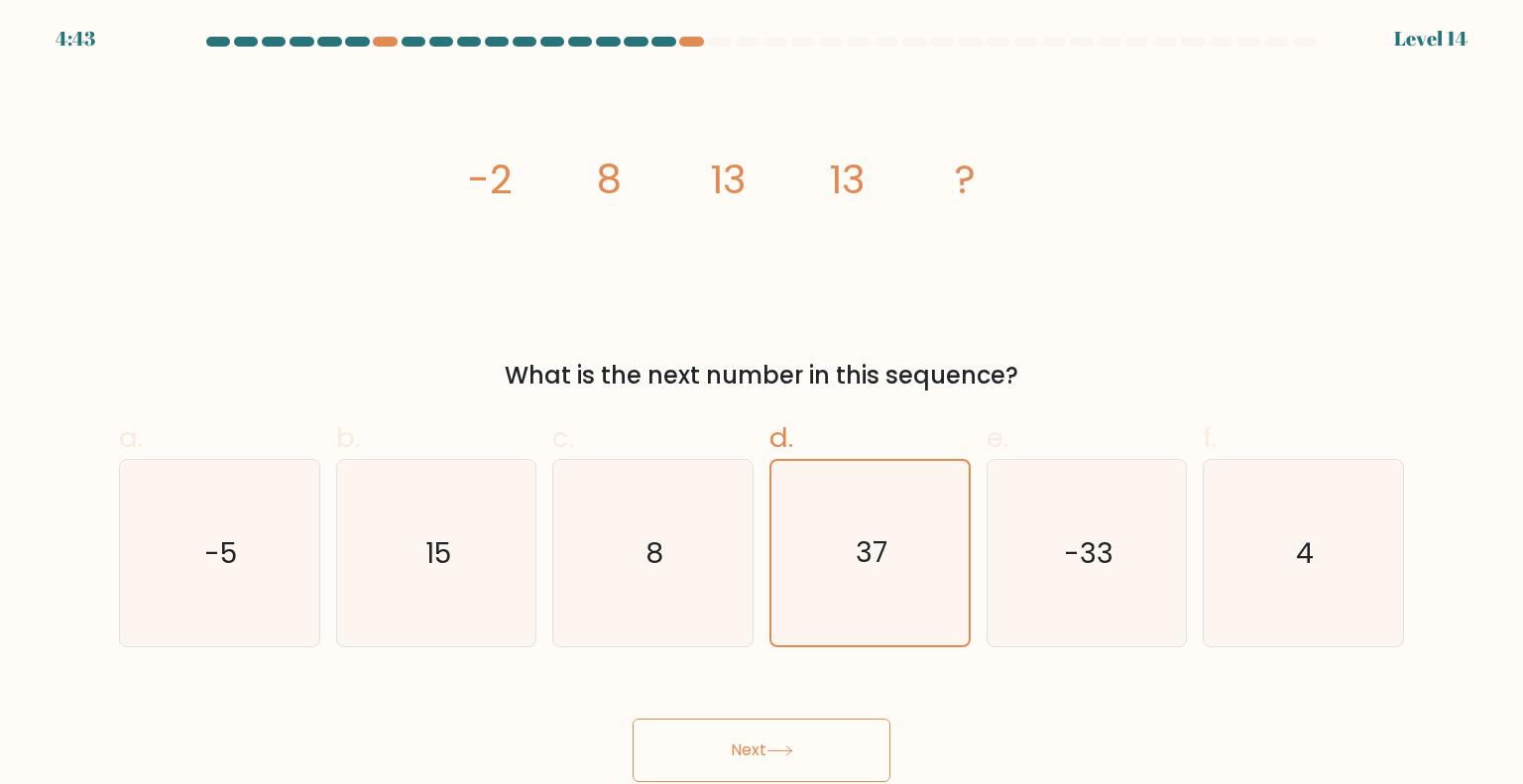 click on "image/svg+xml
-2
8
13
13
?" 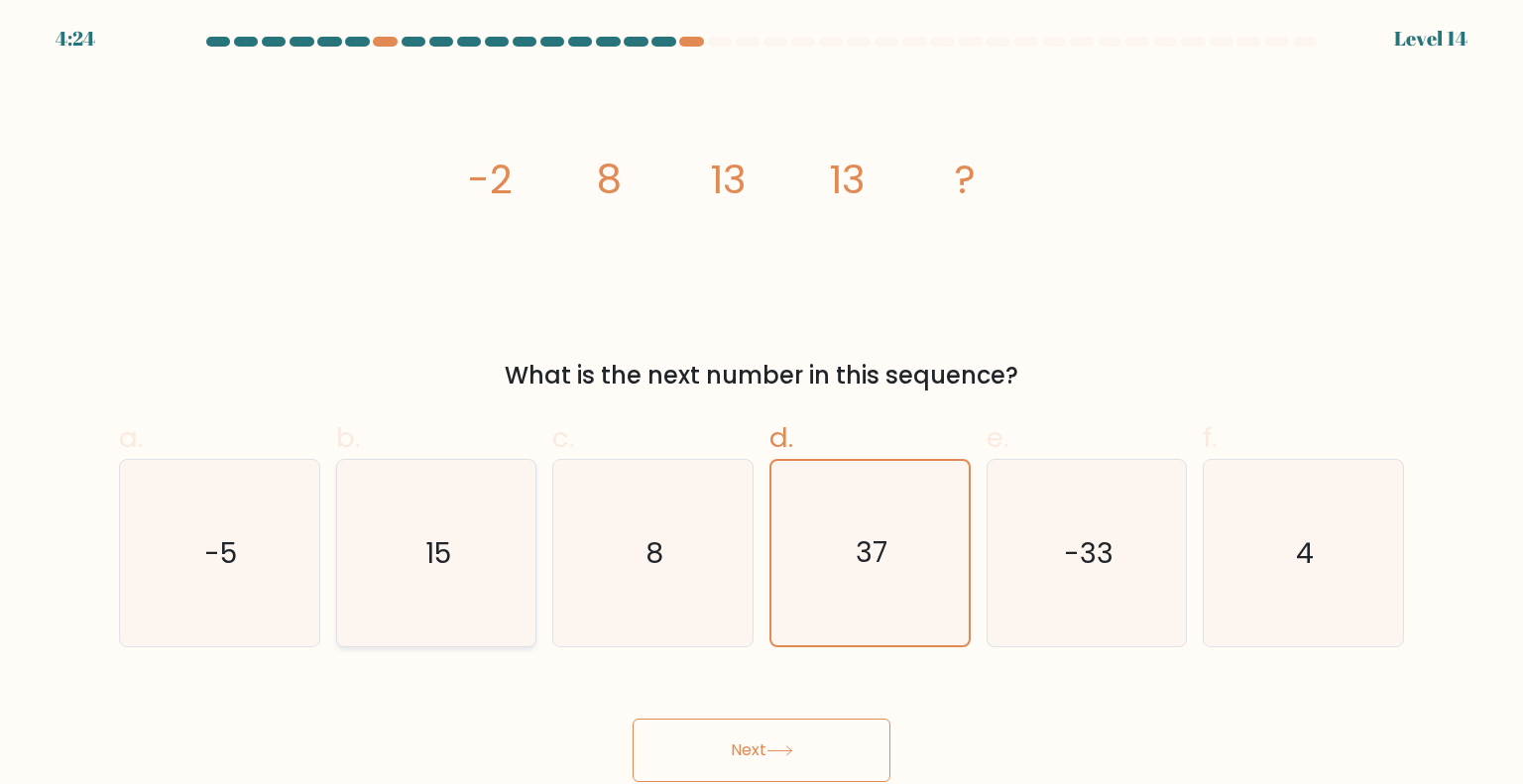 click on "15" 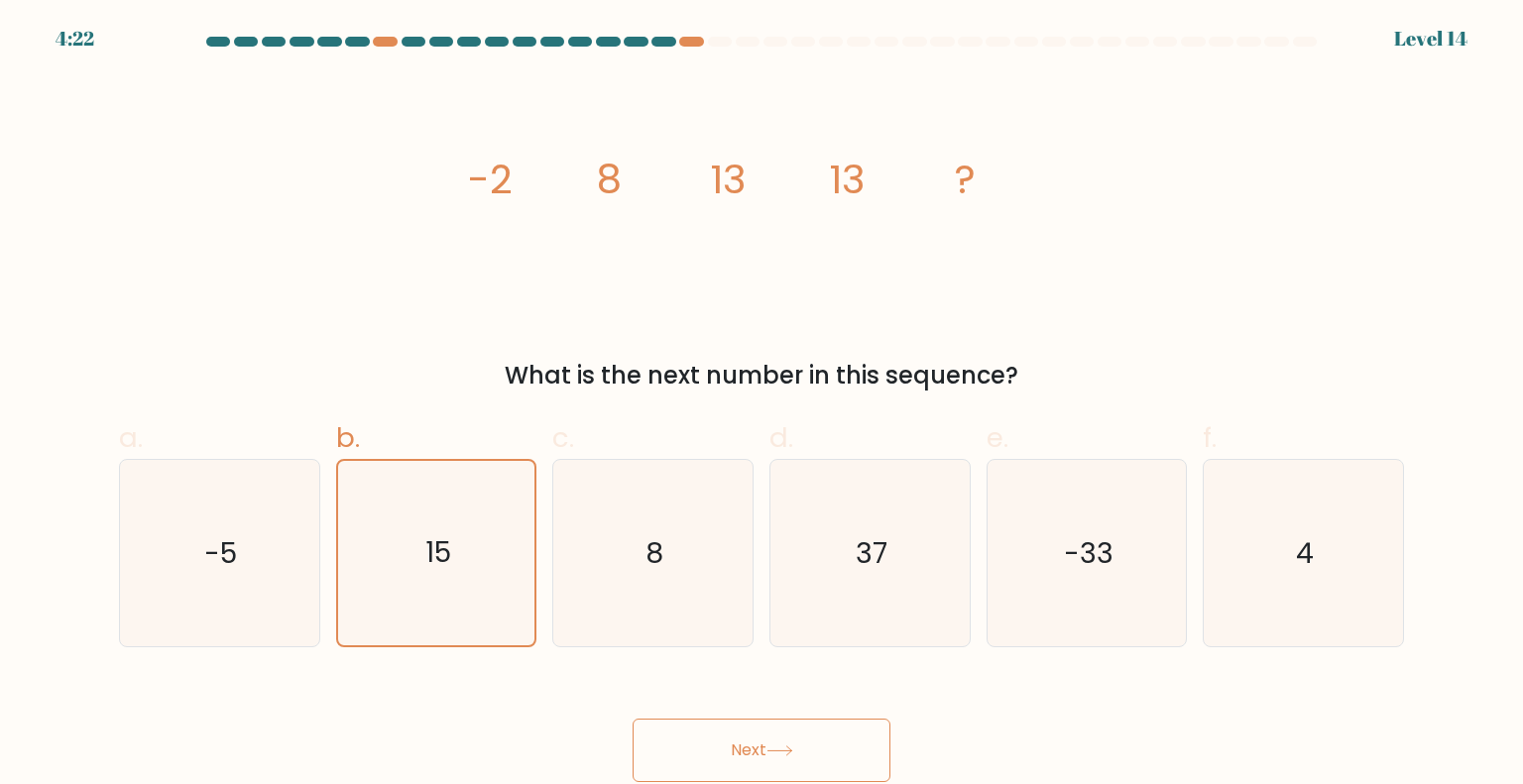 click on "Next" at bounding box center (762, 750) 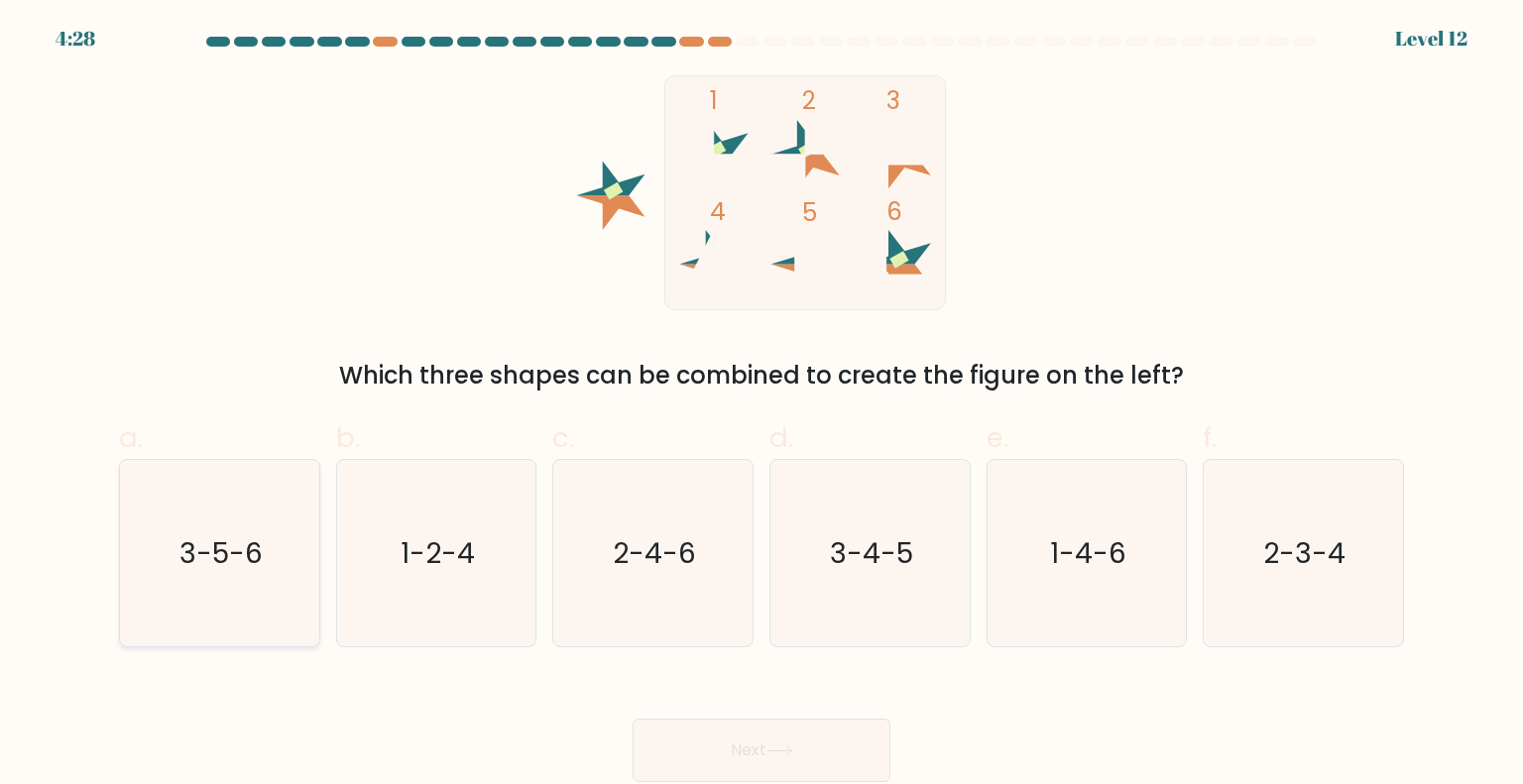 click on "3-5-6" 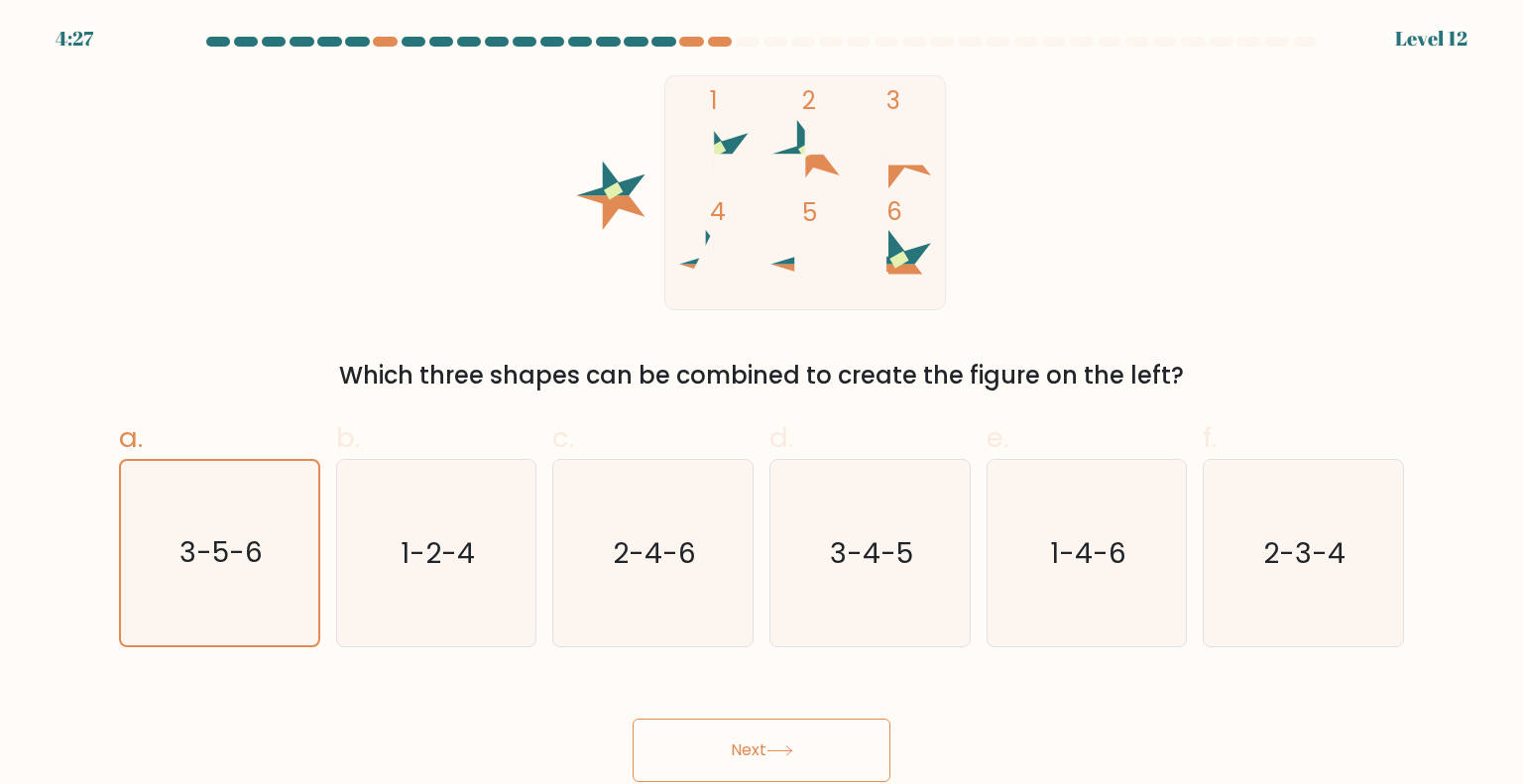 click on "Next" at bounding box center [762, 750] 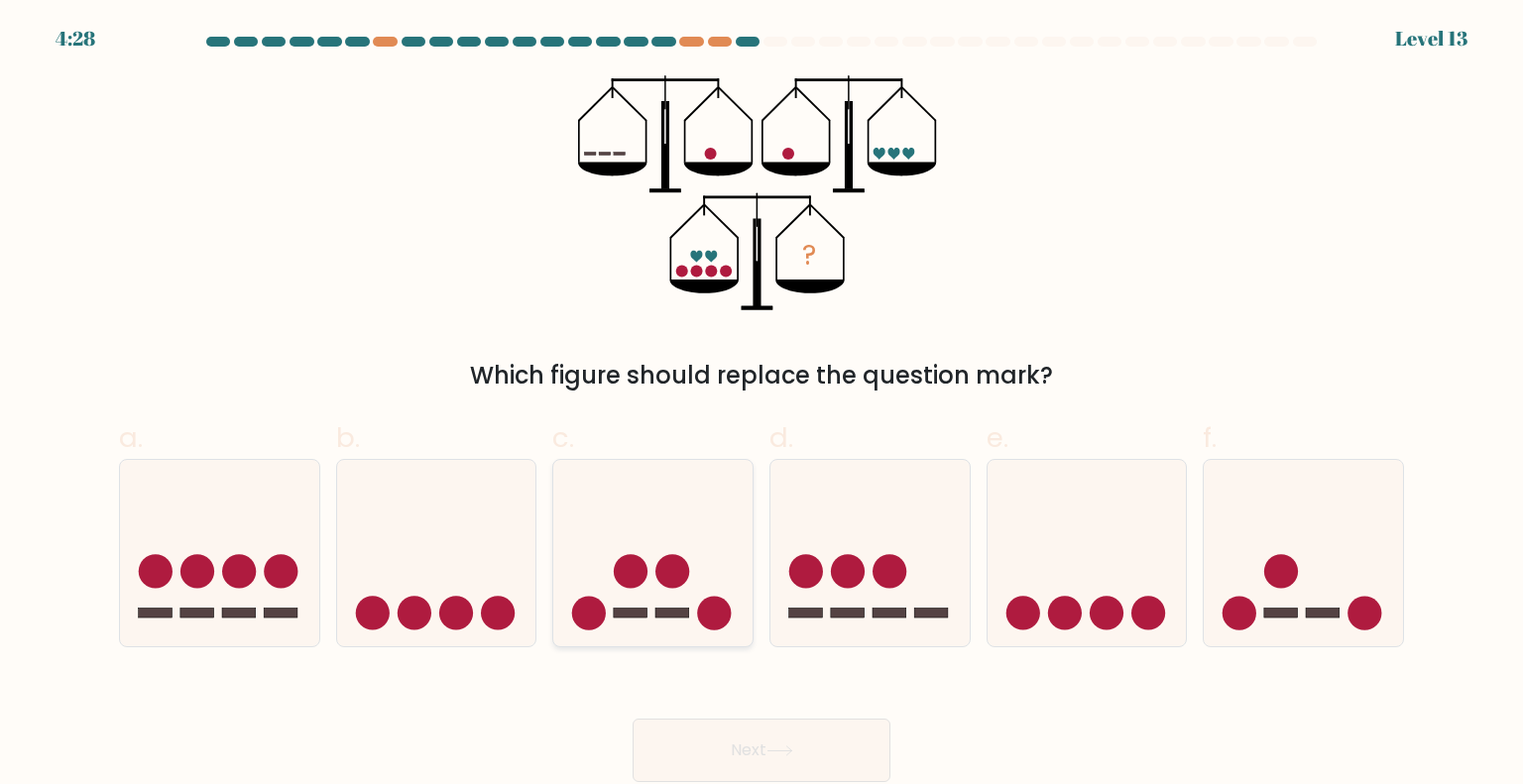 click 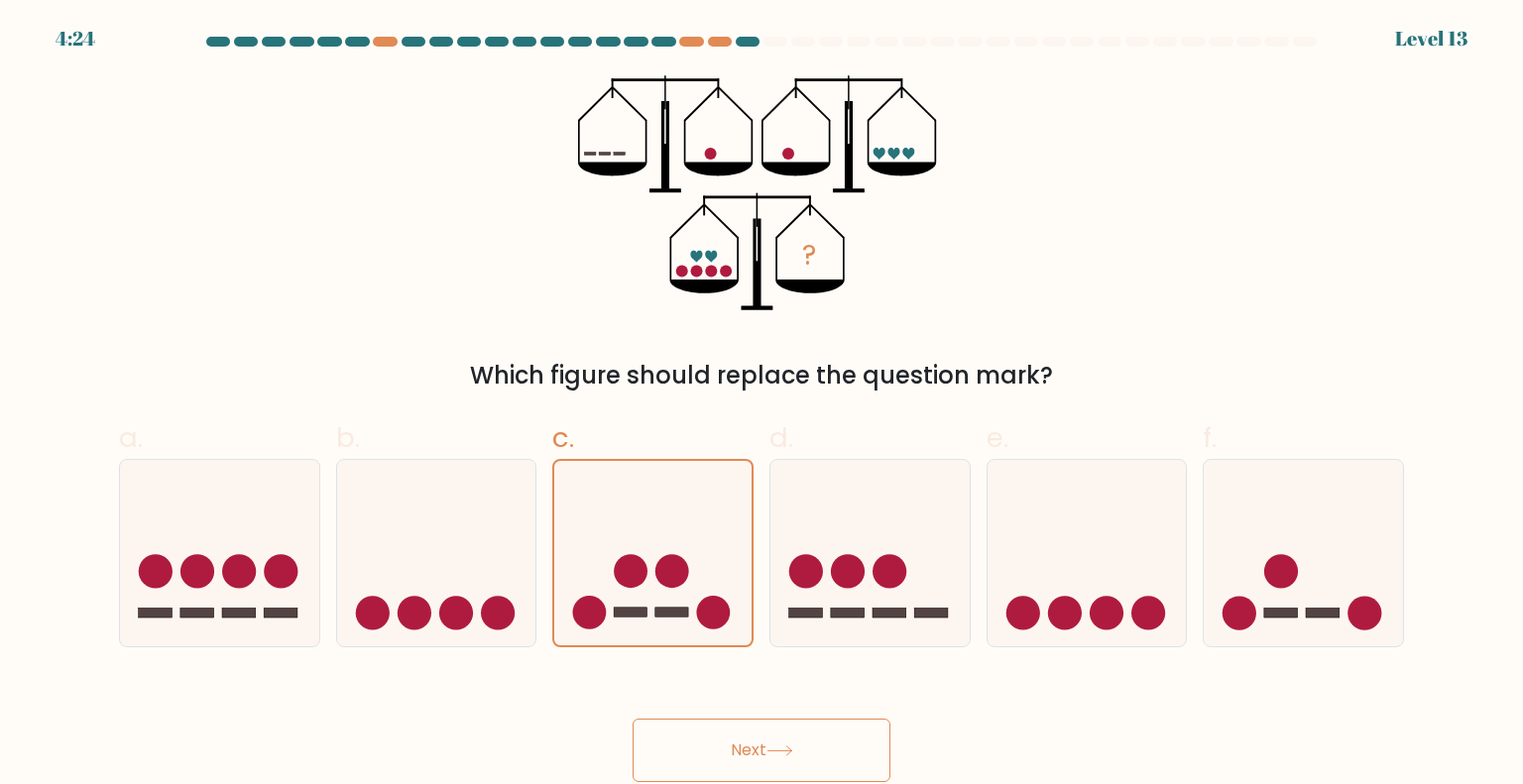 click on "Next" at bounding box center (762, 750) 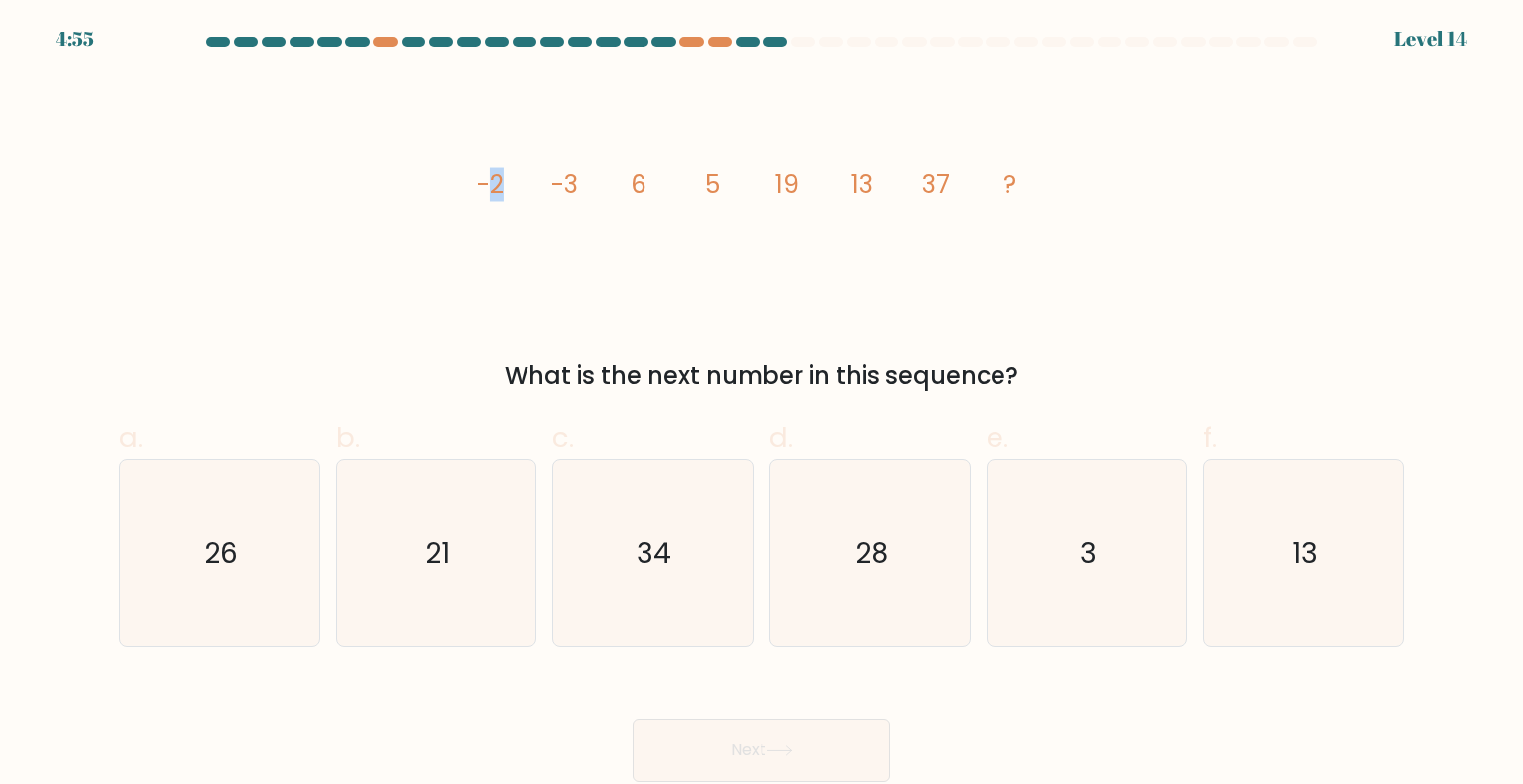 drag, startPoint x: 492, startPoint y: 191, endPoint x: 526, endPoint y: 189, distance: 34.058773 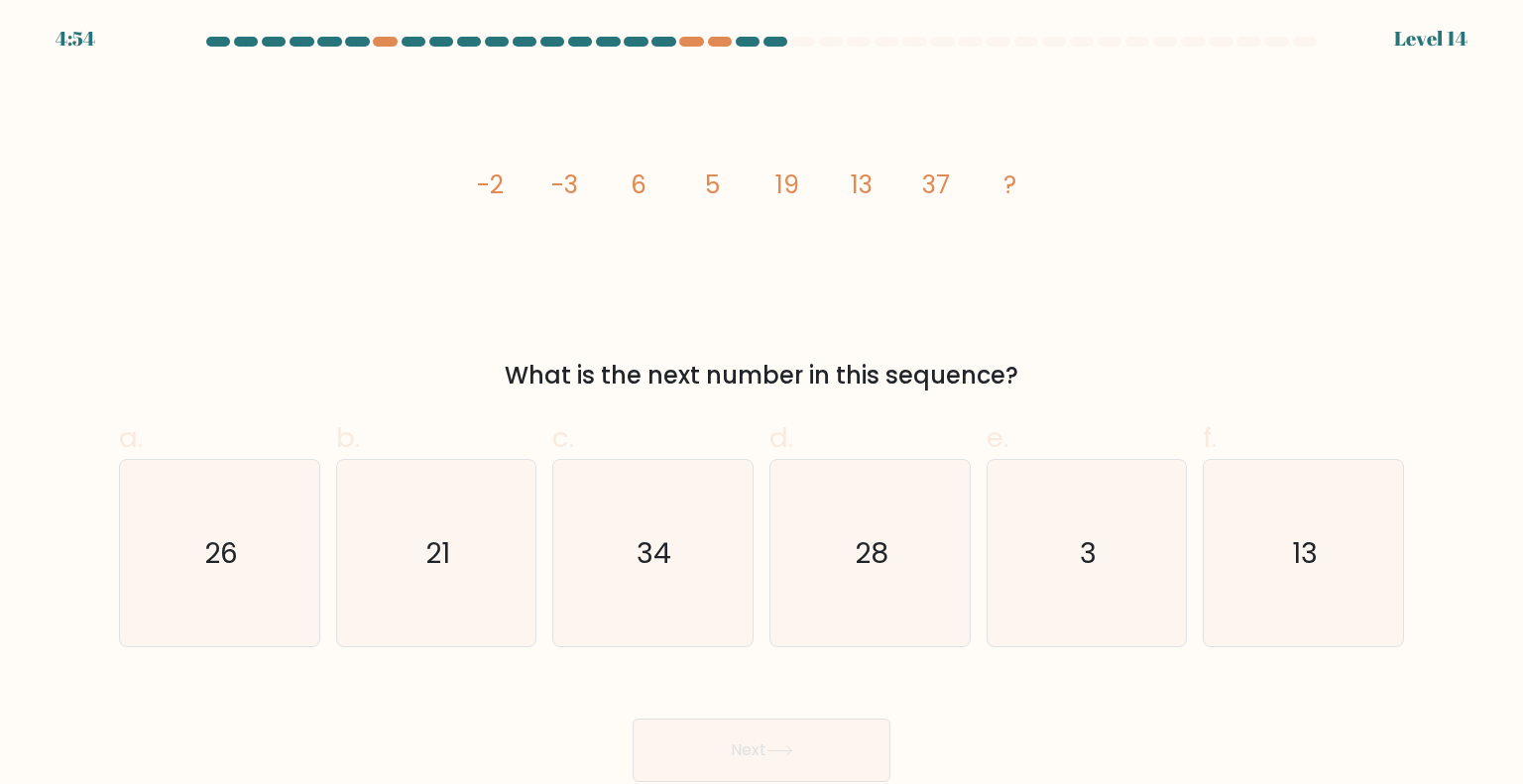 drag, startPoint x: 607, startPoint y: 177, endPoint x: 630, endPoint y: 178, distance: 23.021729 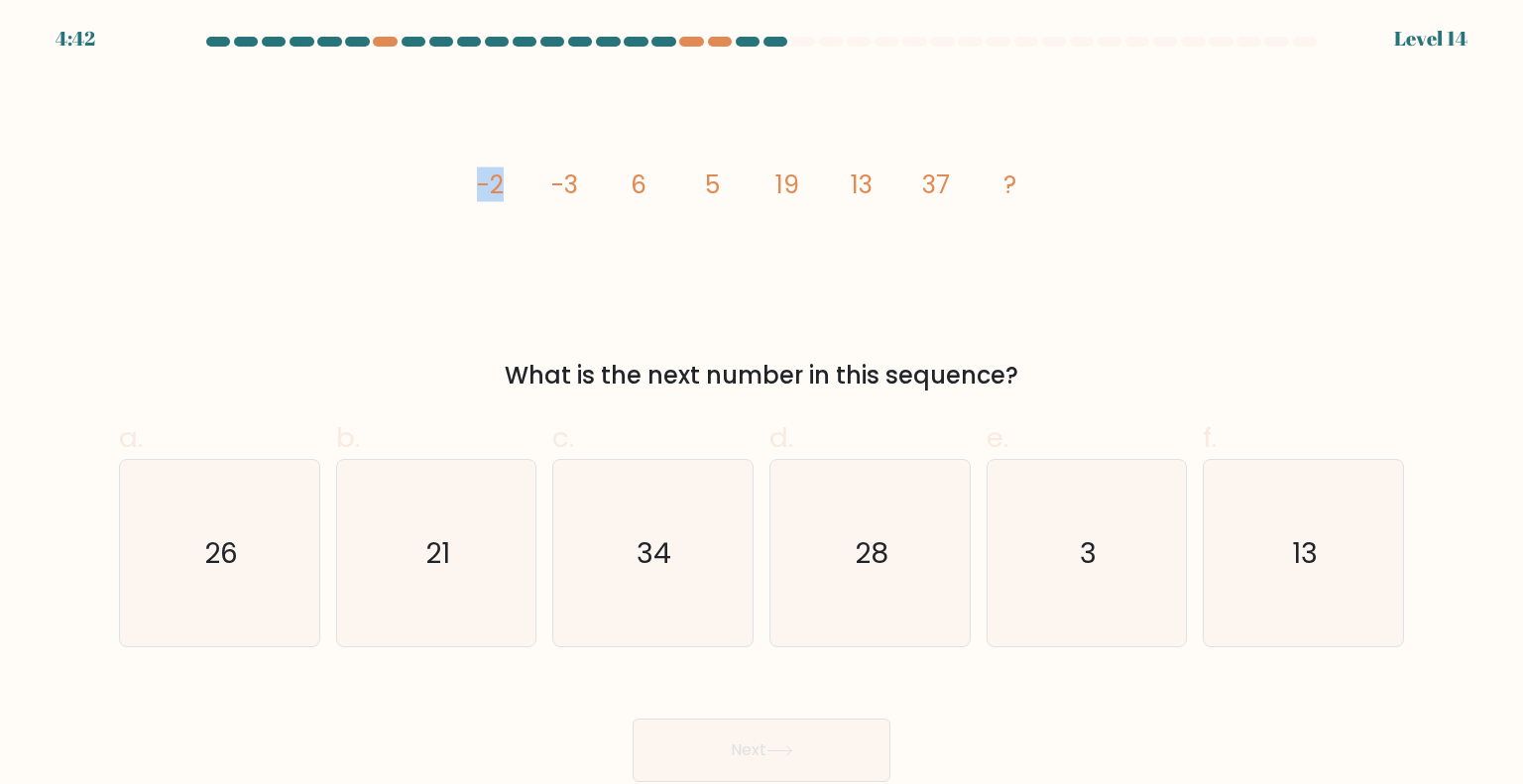 drag, startPoint x: 475, startPoint y: 187, endPoint x: 528, endPoint y: 191, distance: 53.150729 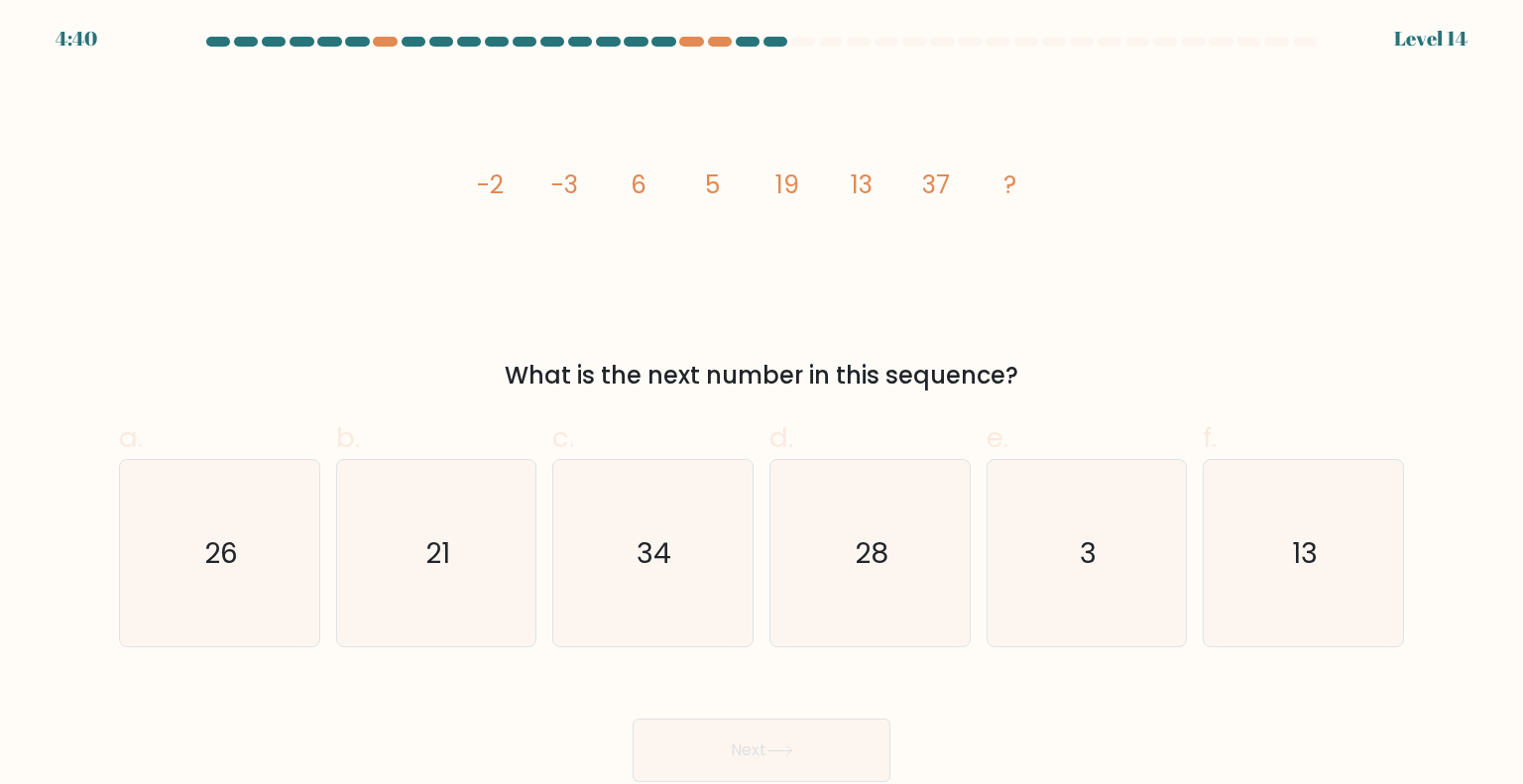 click on "image/svg+xml
-2
-3
6
5
19
13
37
?" 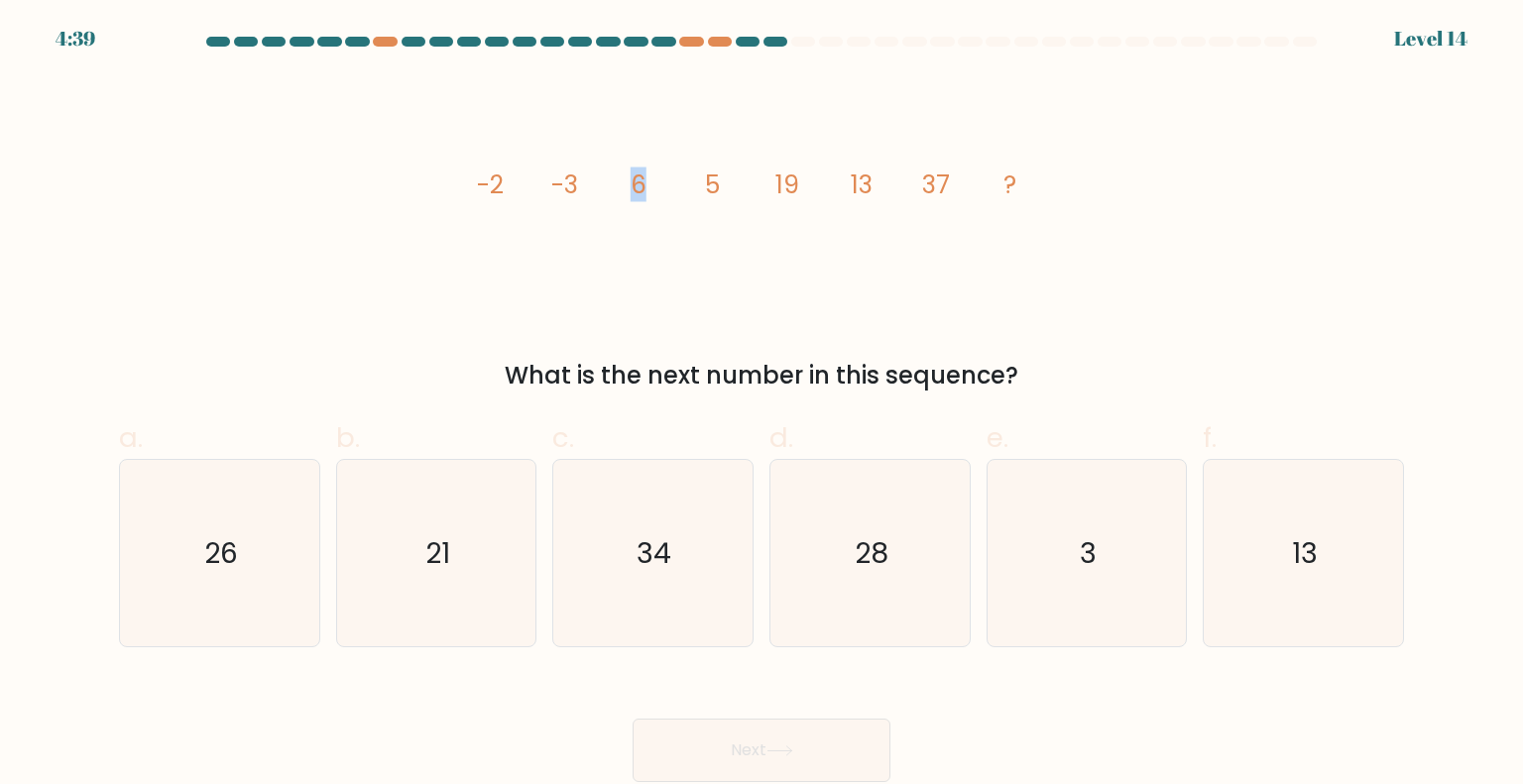 drag, startPoint x: 635, startPoint y: 187, endPoint x: 672, endPoint y: 189, distance: 37.054015 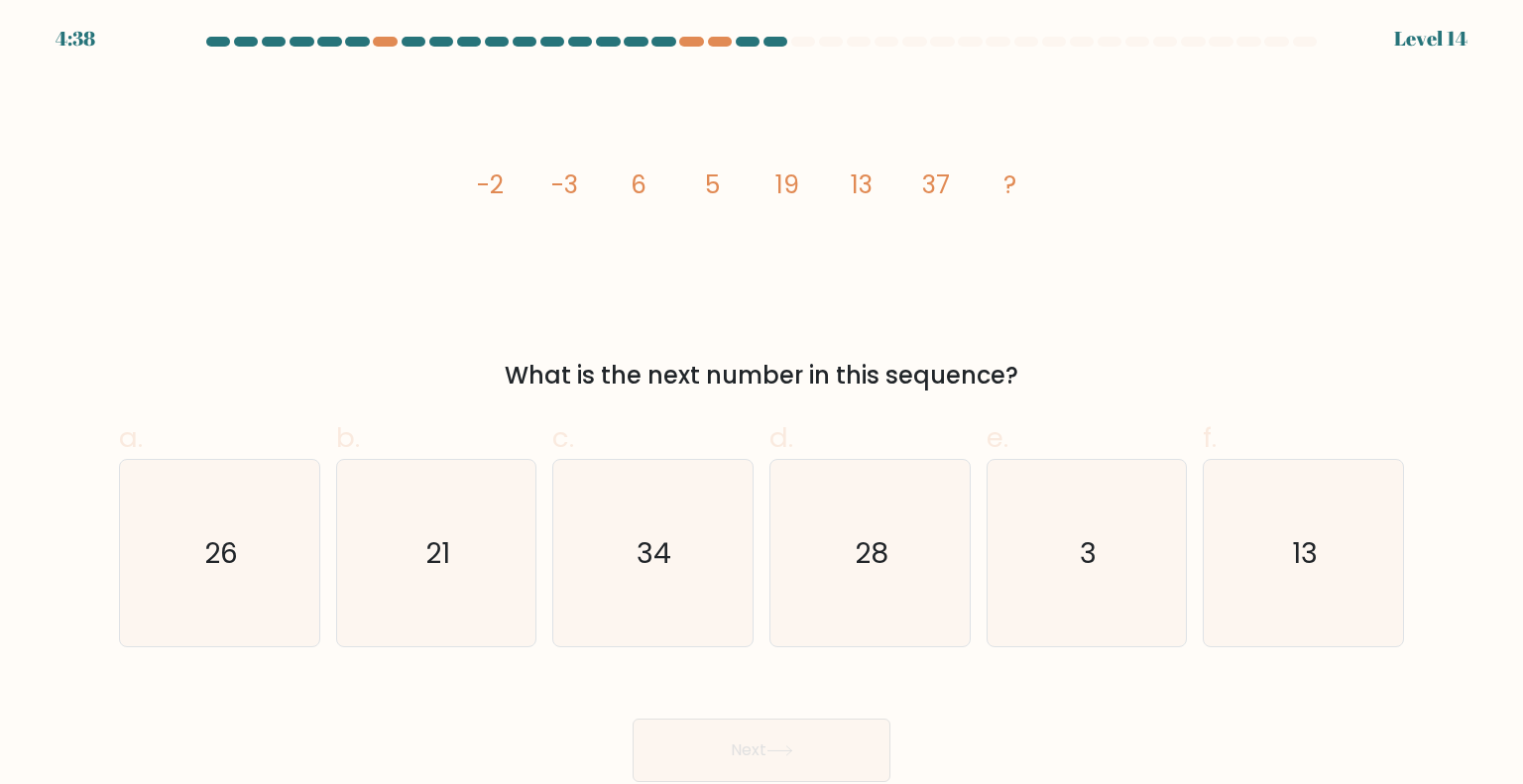 drag, startPoint x: 687, startPoint y: 183, endPoint x: 700, endPoint y: 183, distance: 13 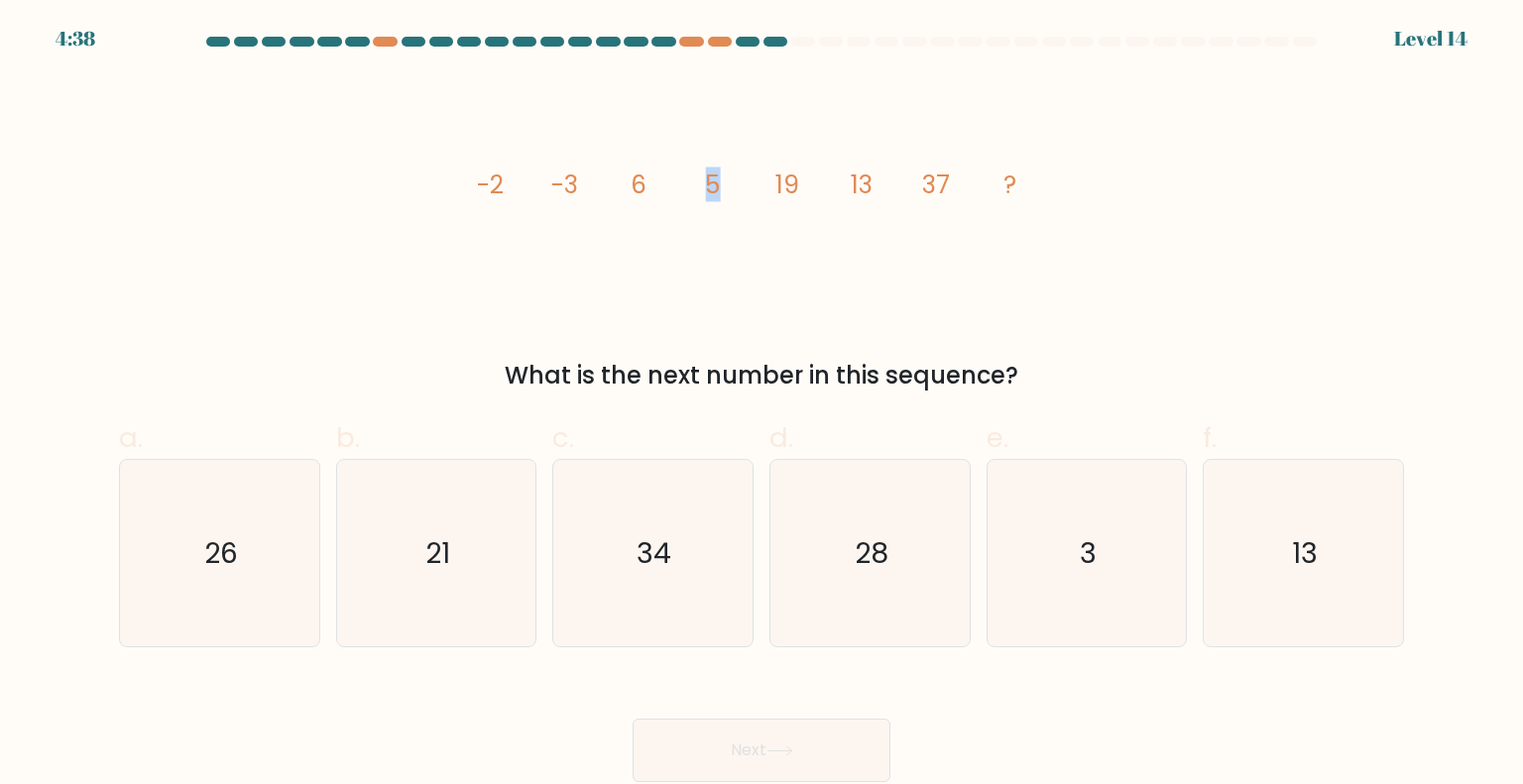 drag, startPoint x: 700, startPoint y: 183, endPoint x: 719, endPoint y: 184, distance: 19.026298 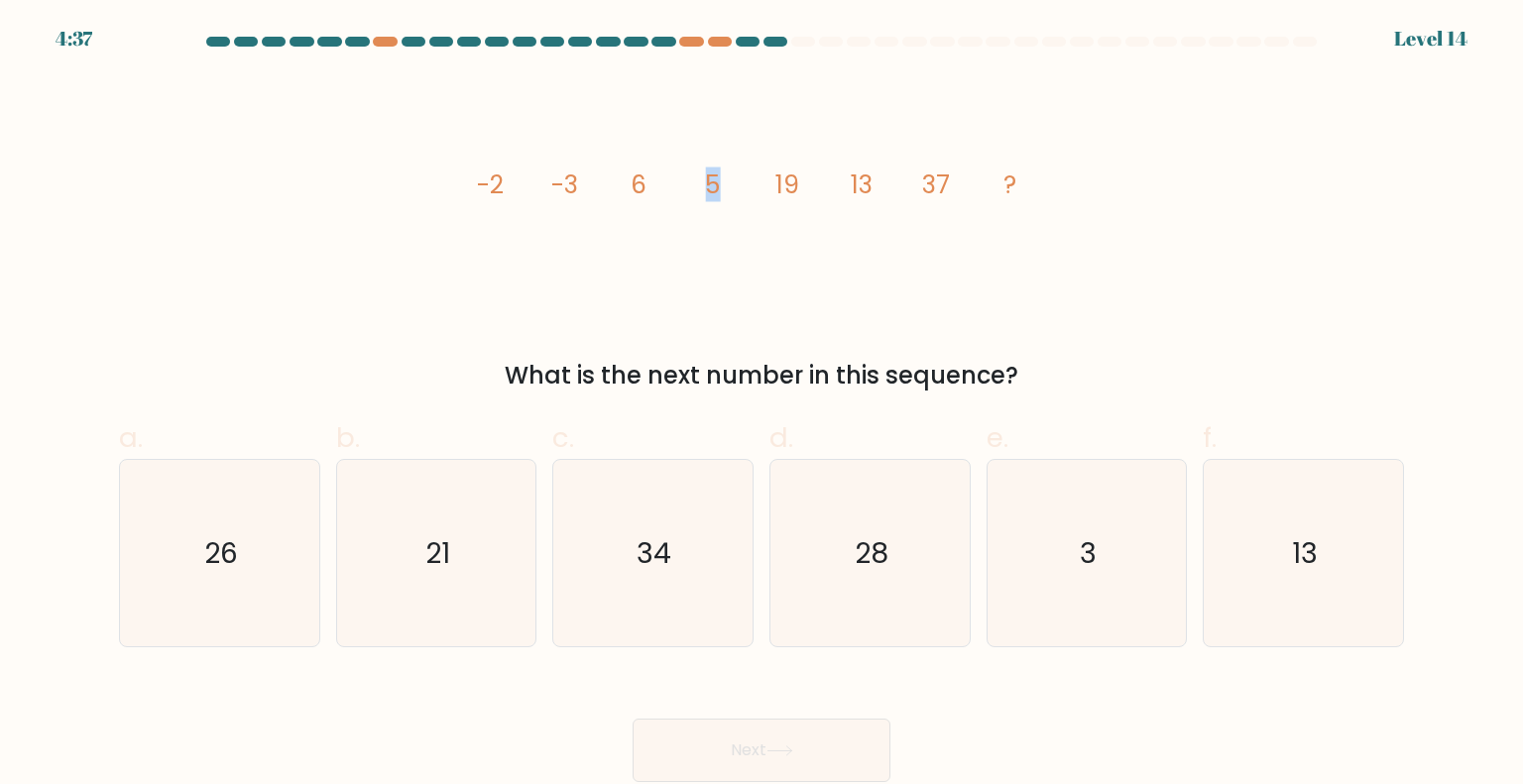 click on "image/svg+xml
-2
-3
6
5
19
13
37
?" 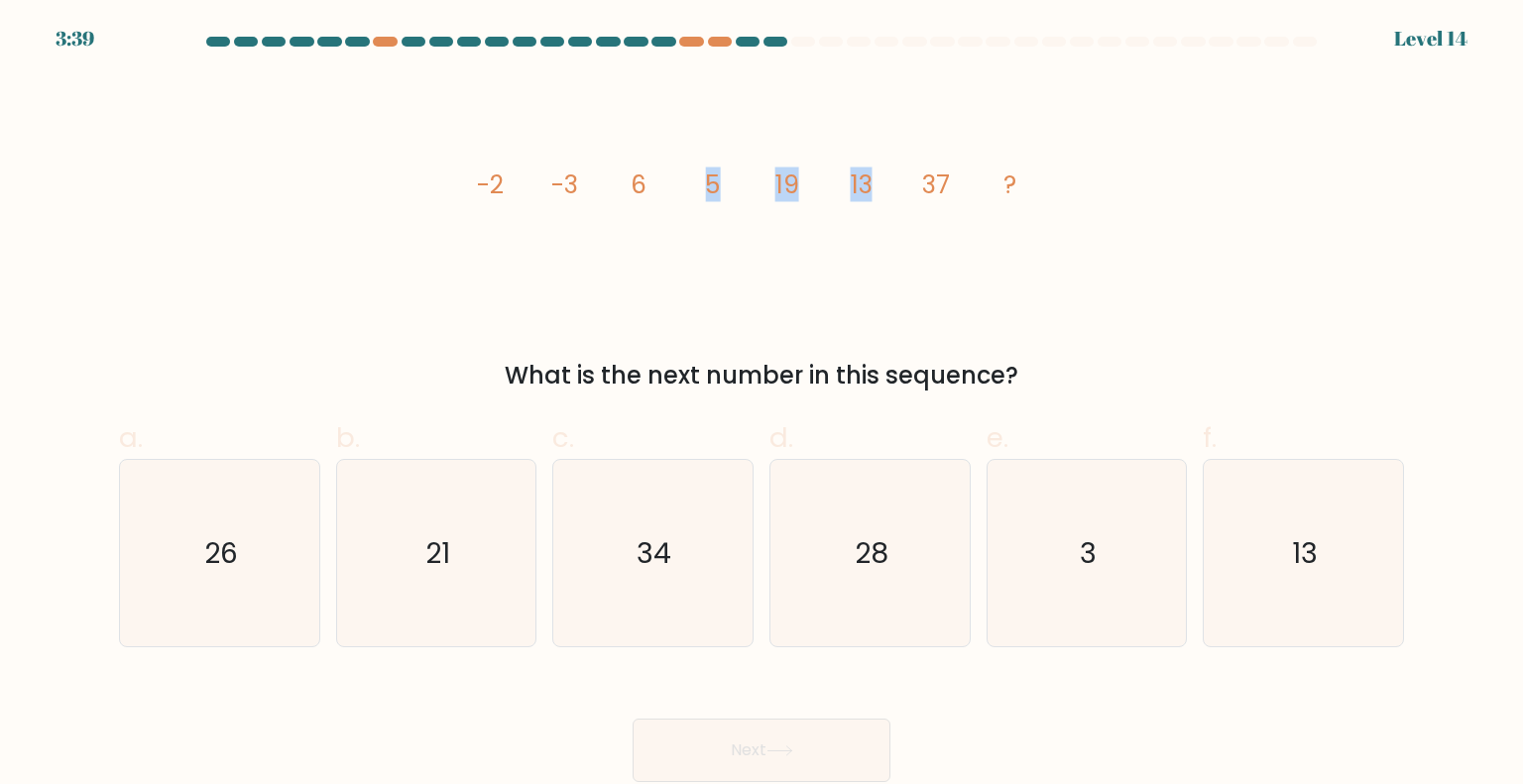 drag, startPoint x: 823, startPoint y: 183, endPoint x: 684, endPoint y: 182, distance: 139.0036 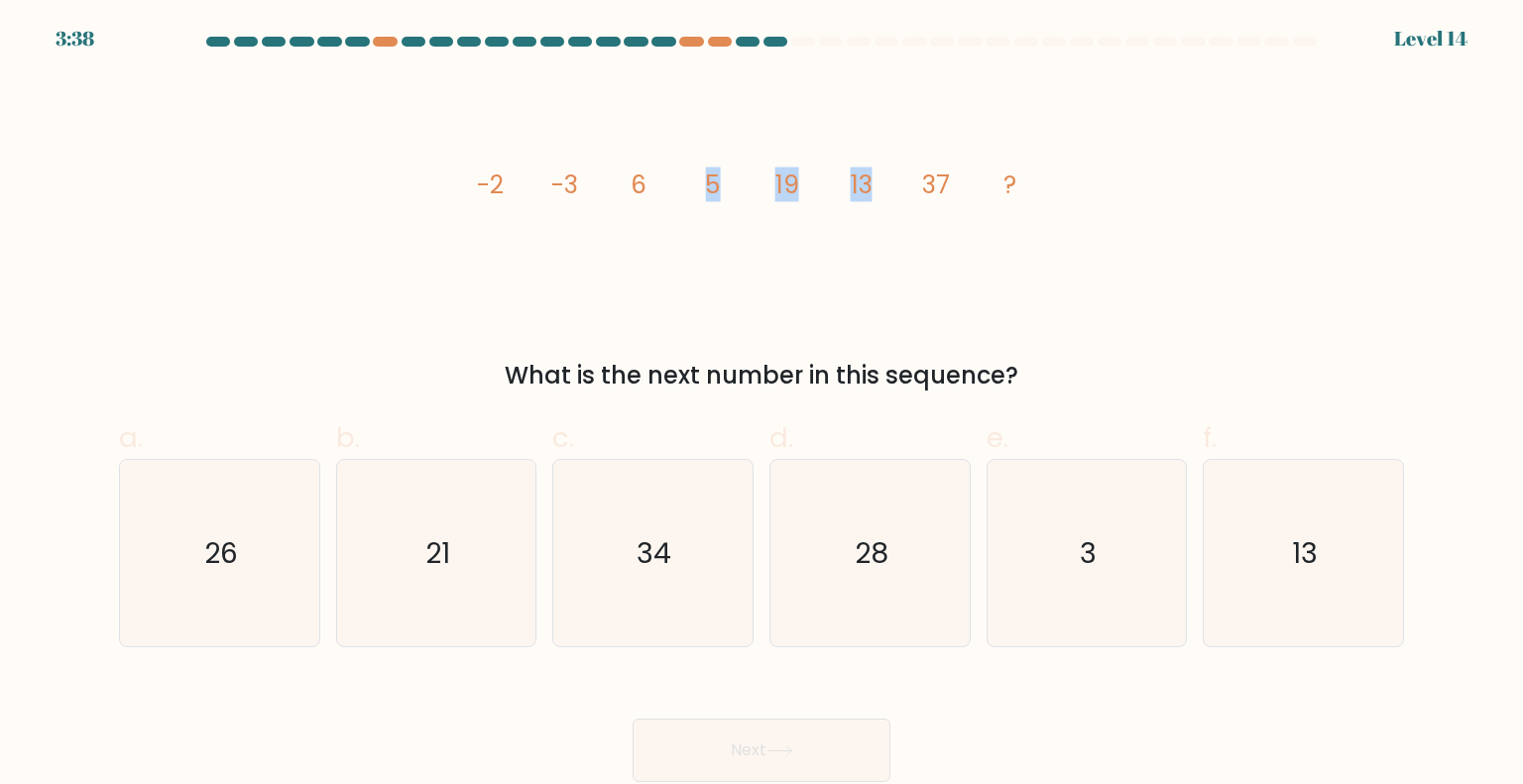 drag, startPoint x: 783, startPoint y: 181, endPoint x: 793, endPoint y: 182, distance: 10.049876 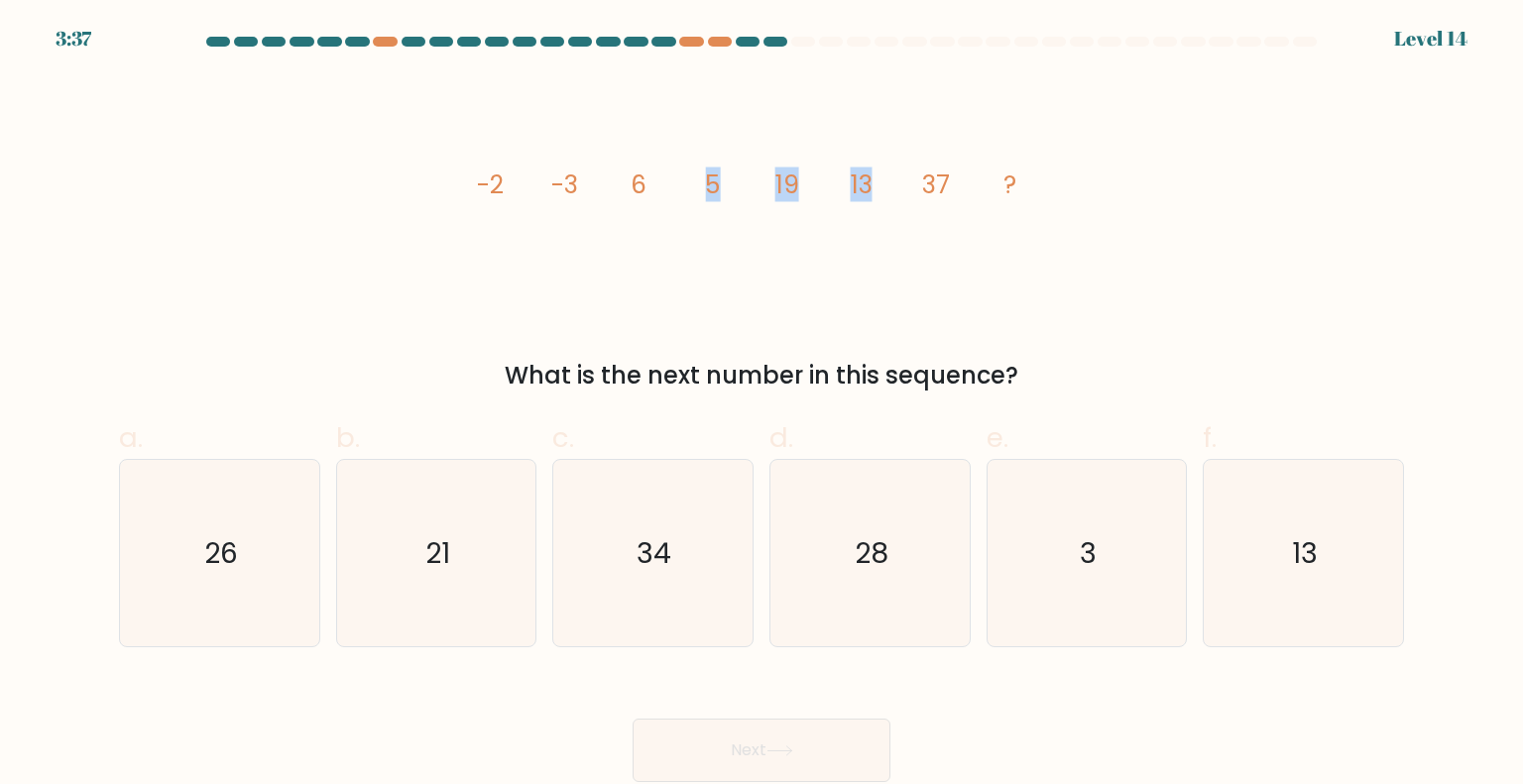 click on "19" 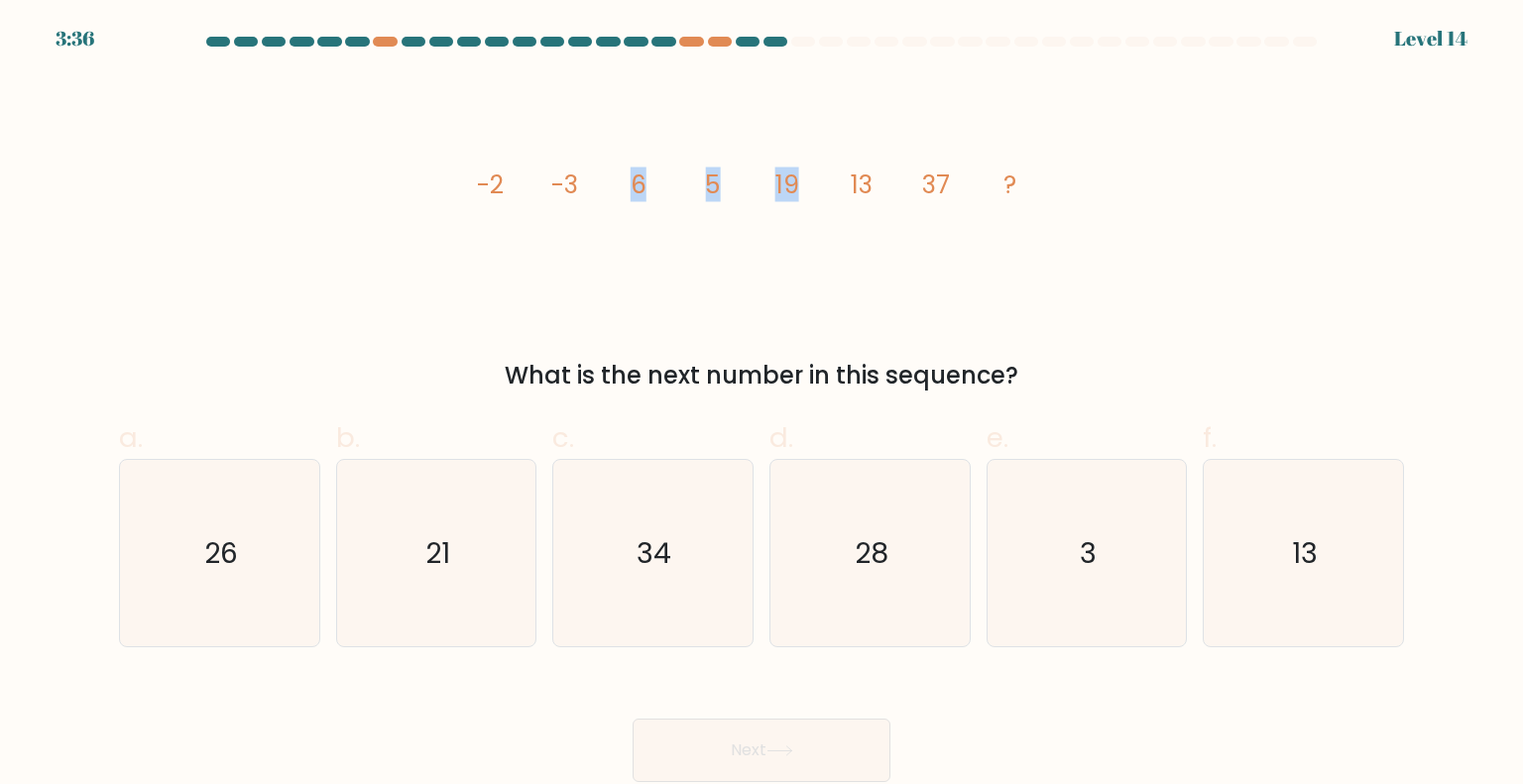 drag, startPoint x: 800, startPoint y: 183, endPoint x: 613, endPoint y: 172, distance: 187.32325 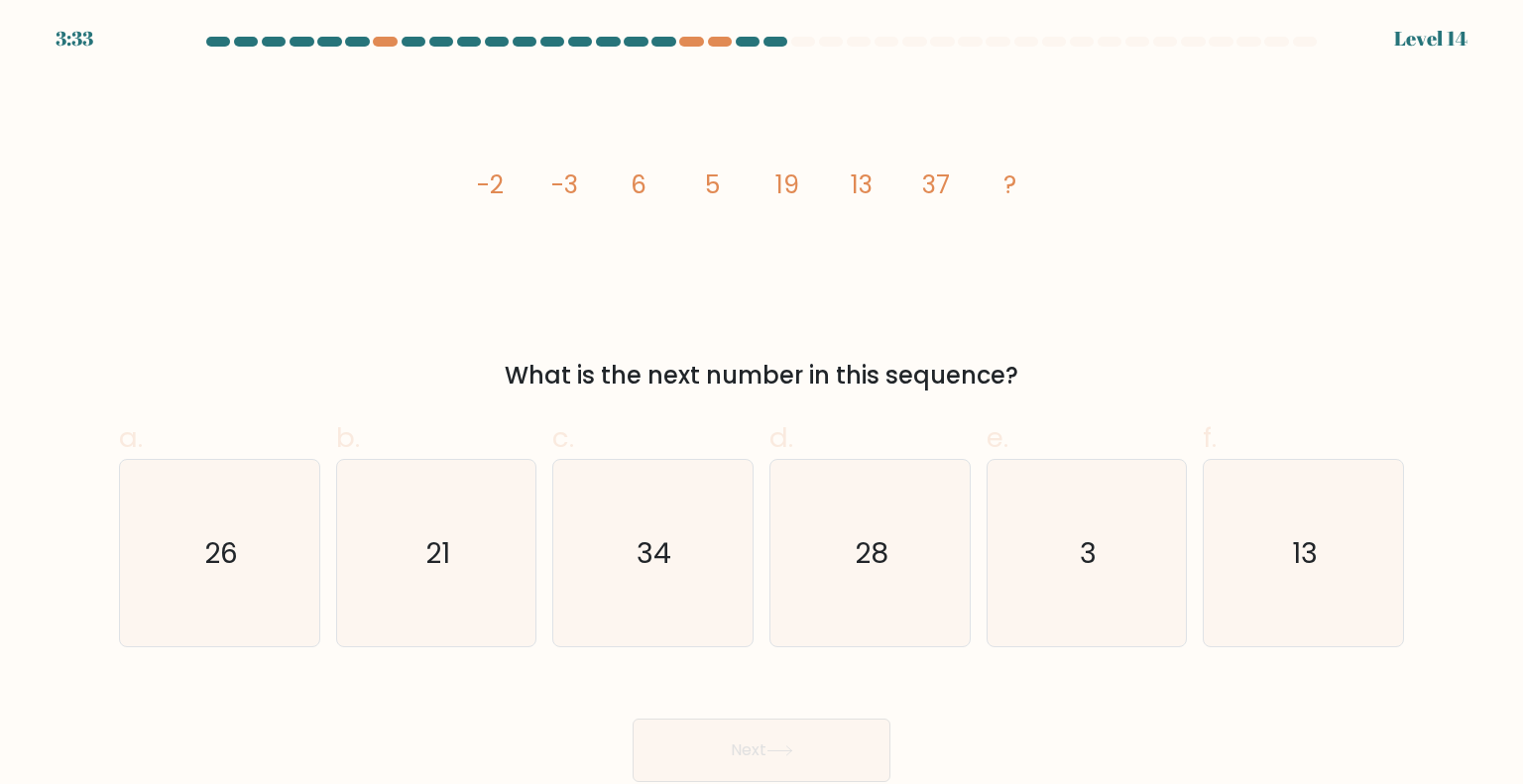 click on "image/svg+xml
-2
-3
6
5
19
13
37
?" 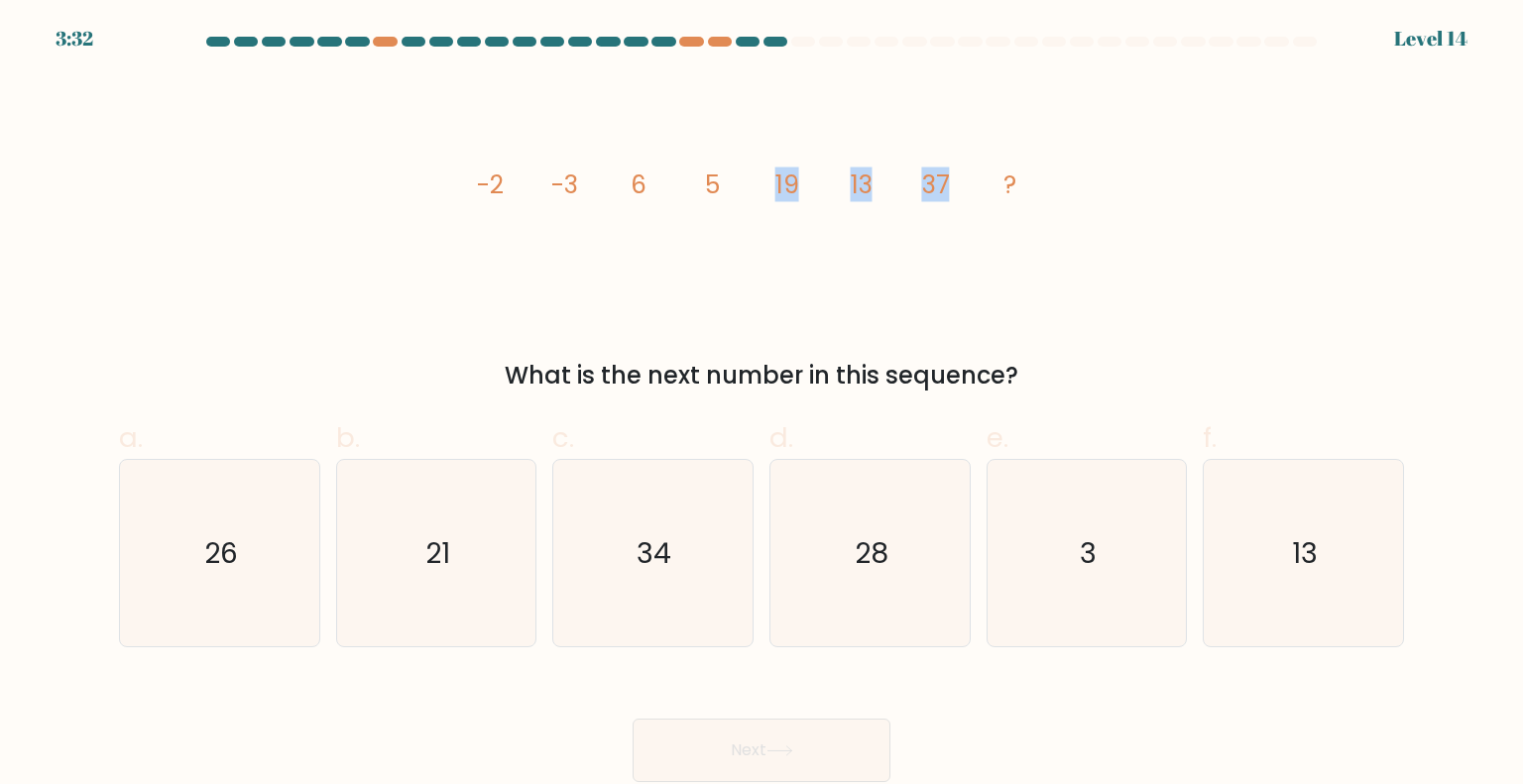drag, startPoint x: 964, startPoint y: 180, endPoint x: 778, endPoint y: 184, distance: 186.04301 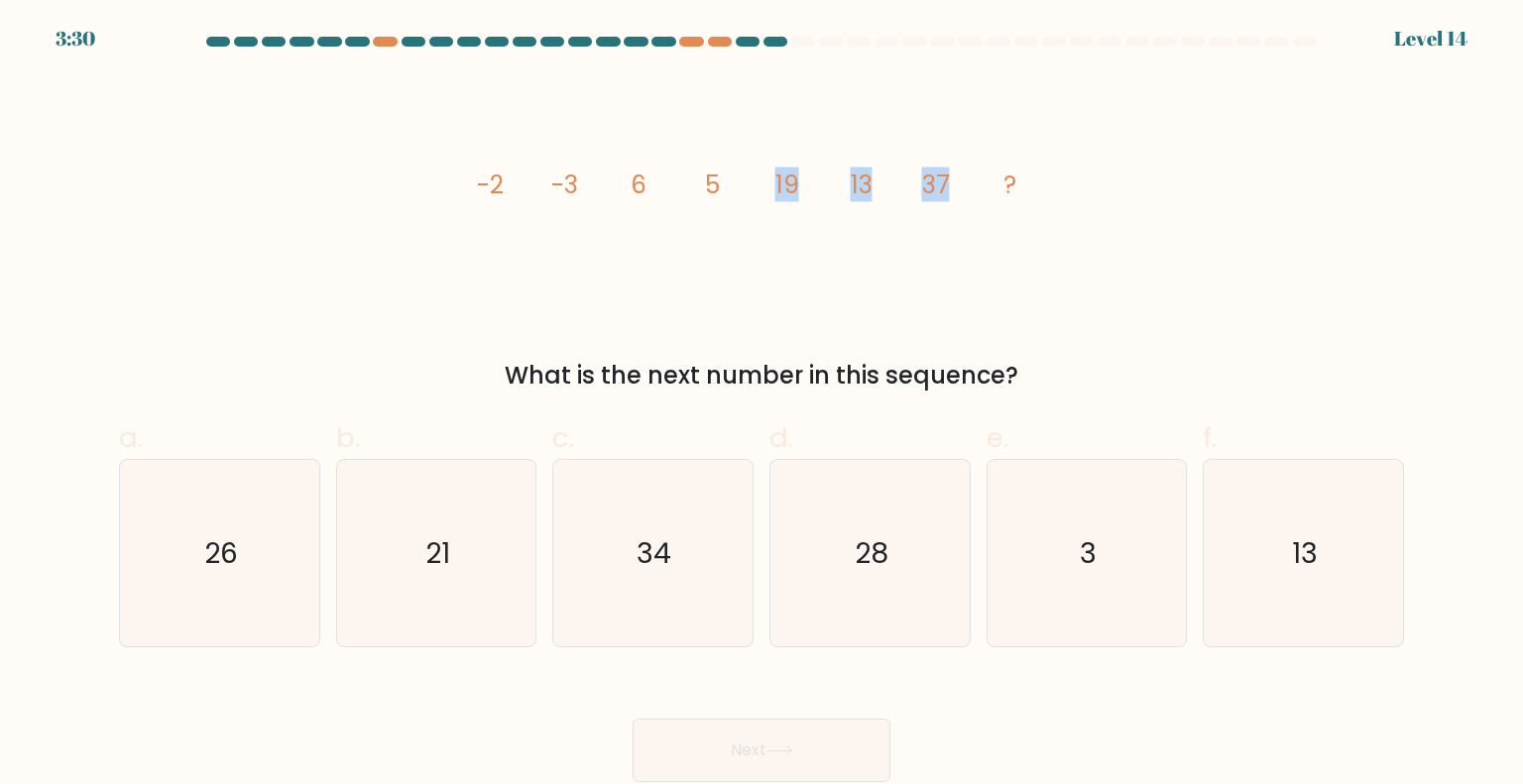 click on "image/svg+xml
-2
-3
6
5
19
13
37
?" 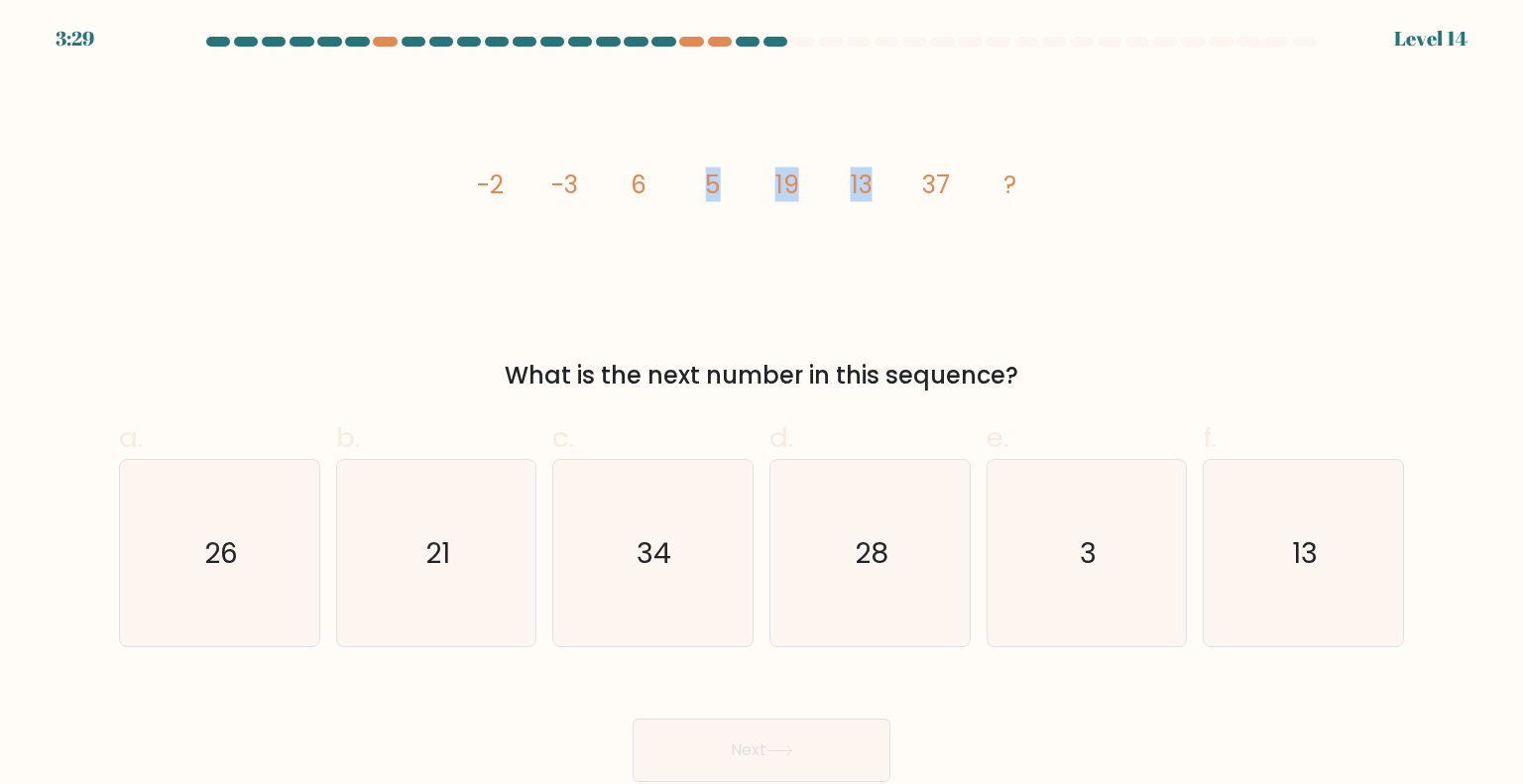 drag, startPoint x: 867, startPoint y: 180, endPoint x: 661, endPoint y: 179, distance: 206.00243 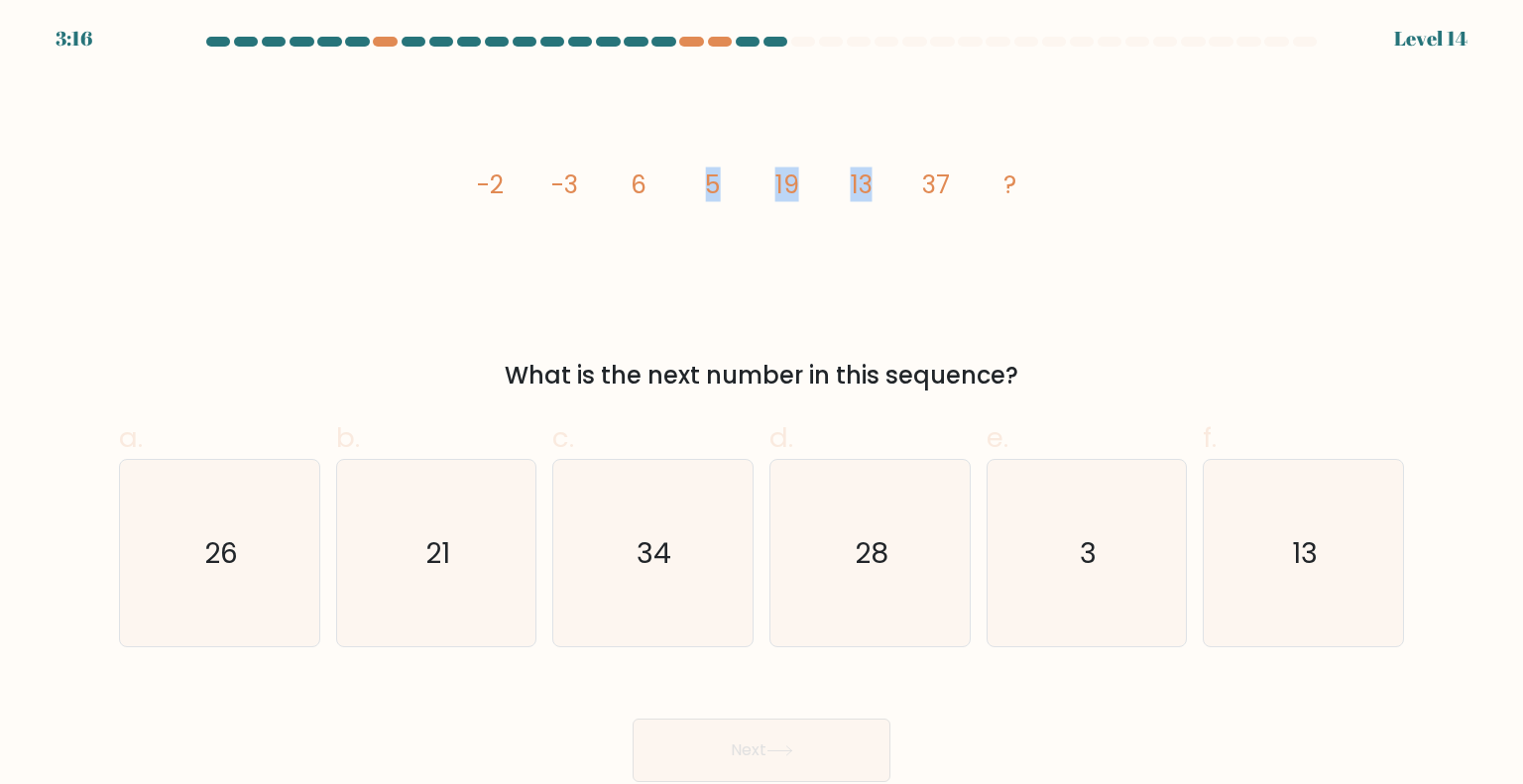 click on "image/svg+xml
-2
-3
6
5
19
13
37
?" 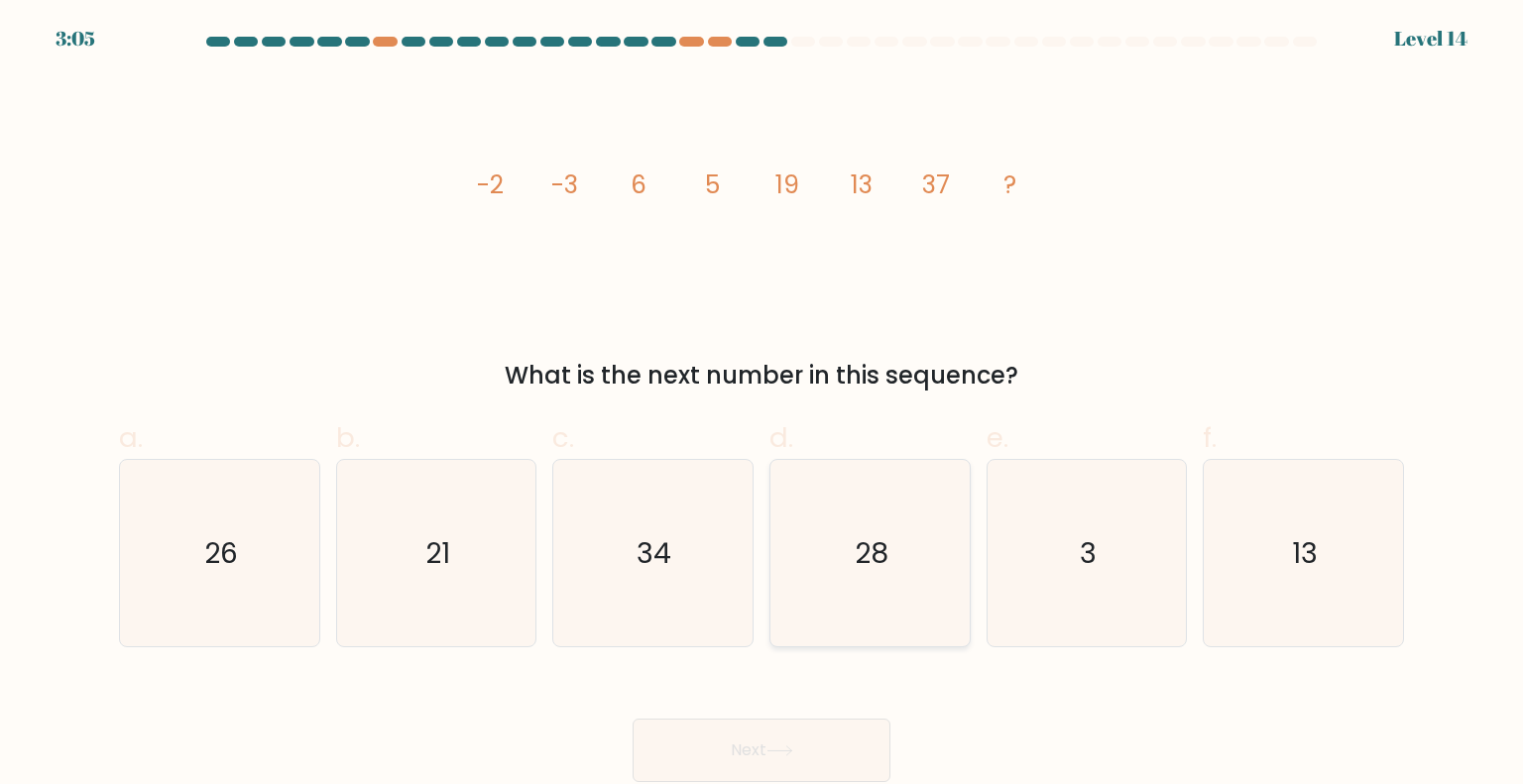 click on "28" 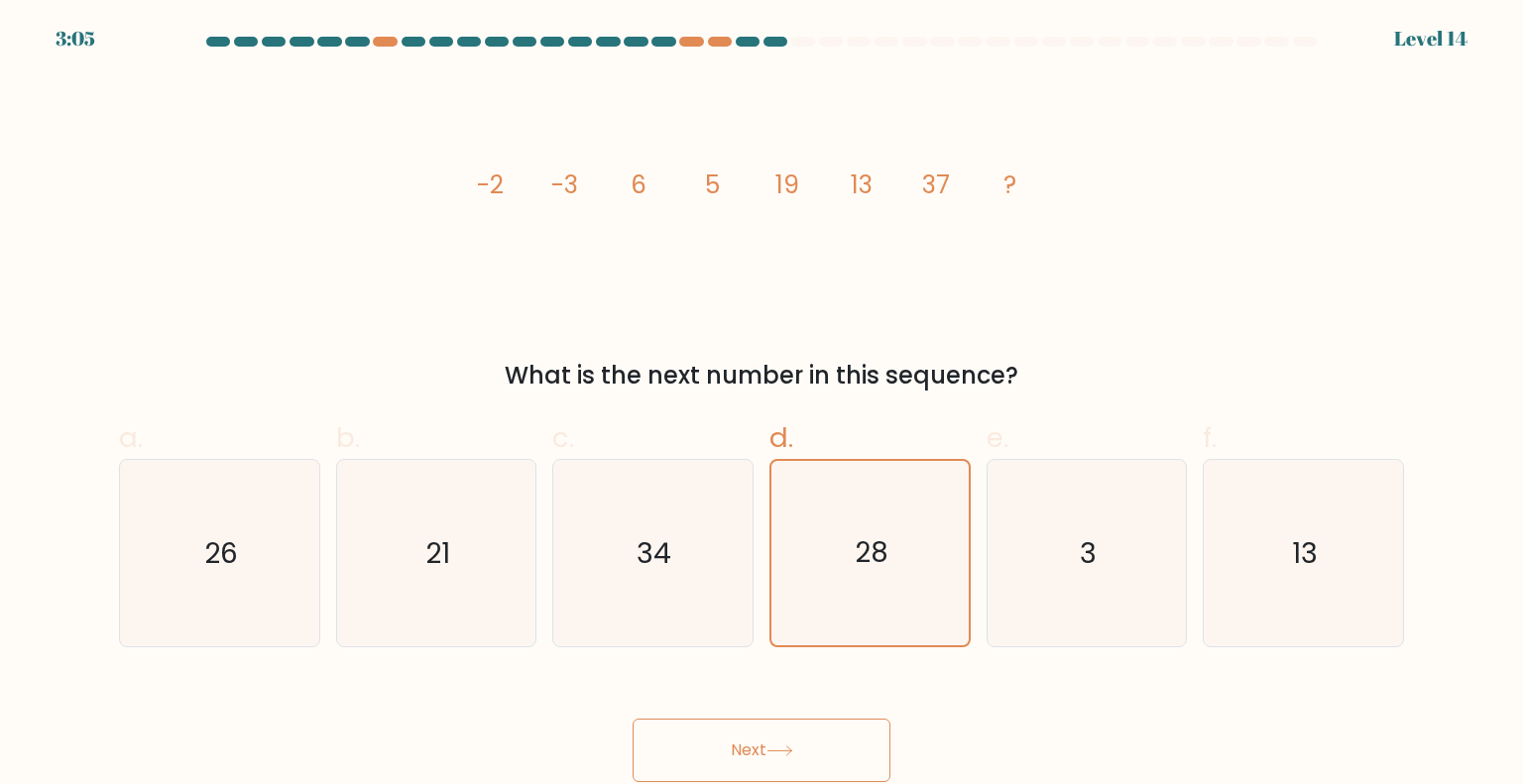 click on "Next" at bounding box center [762, 750] 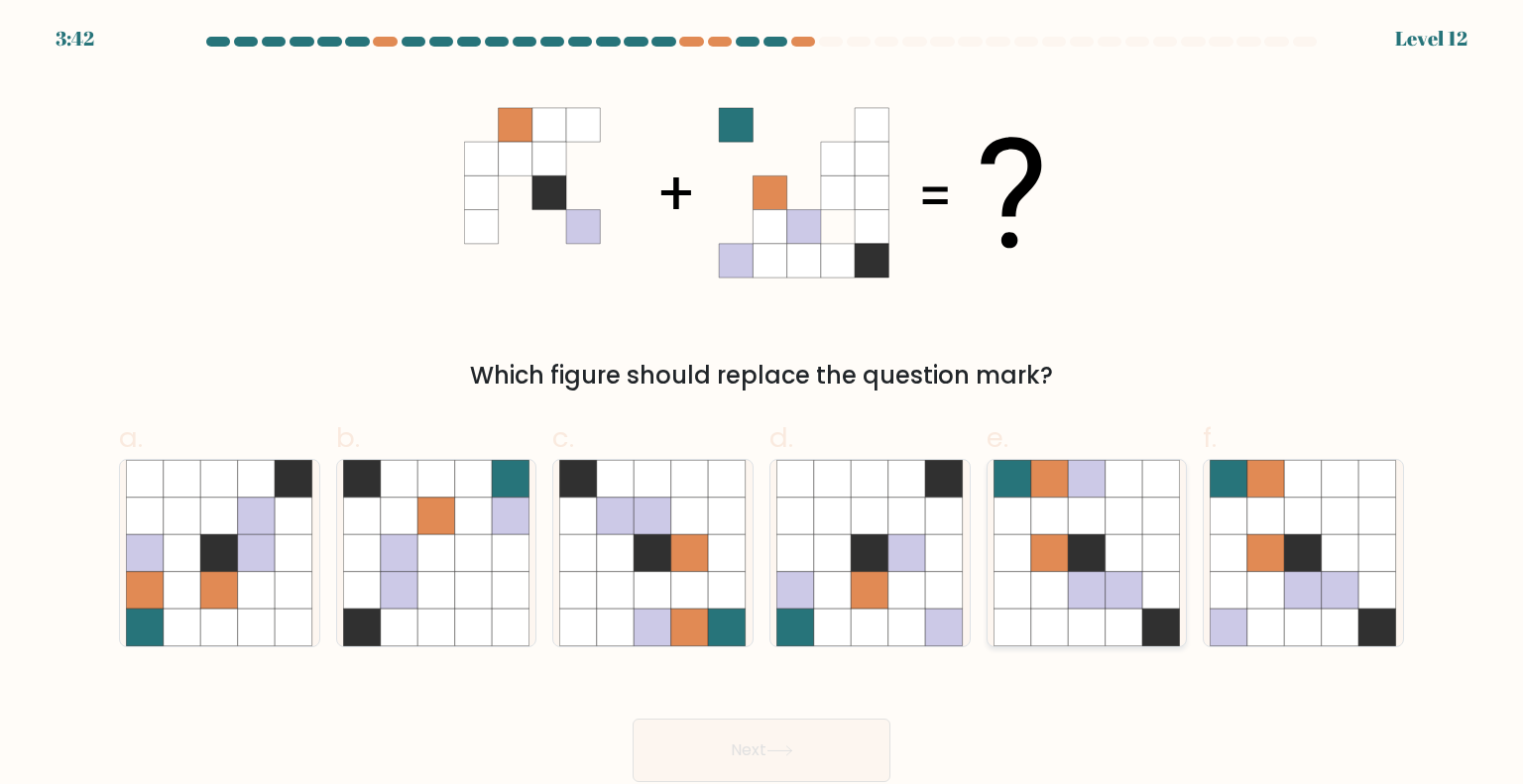 click 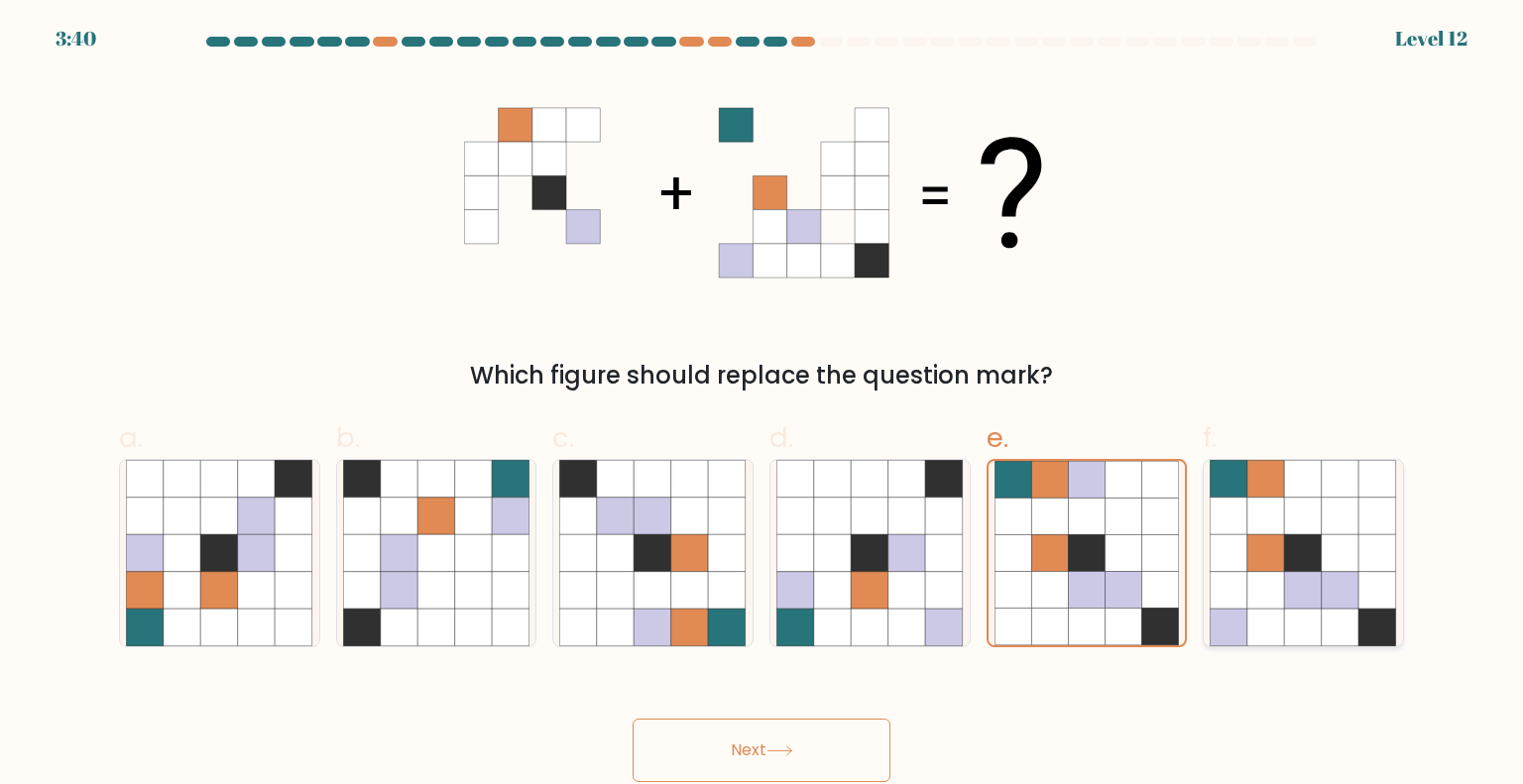 click 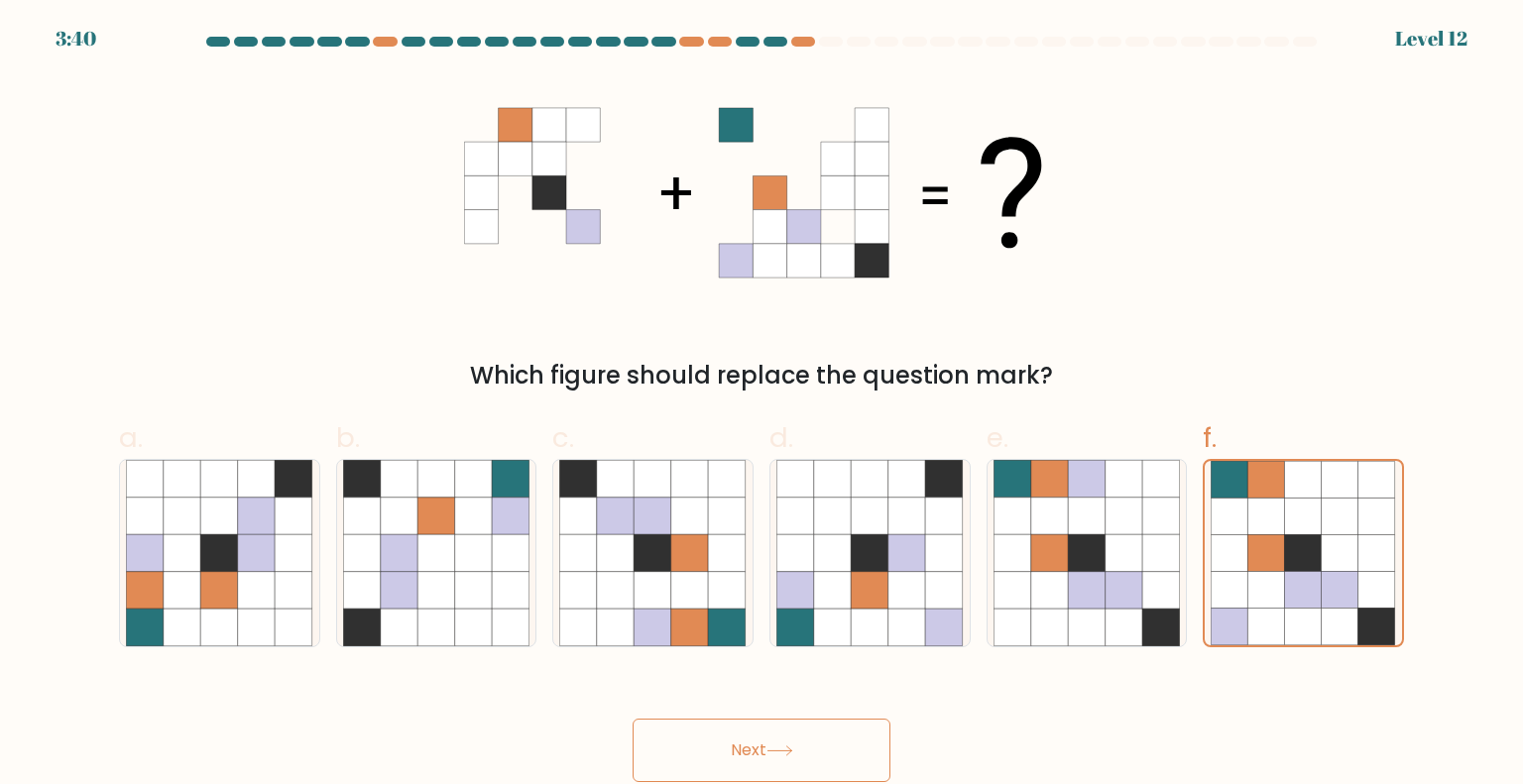 click on "Next" at bounding box center (762, 750) 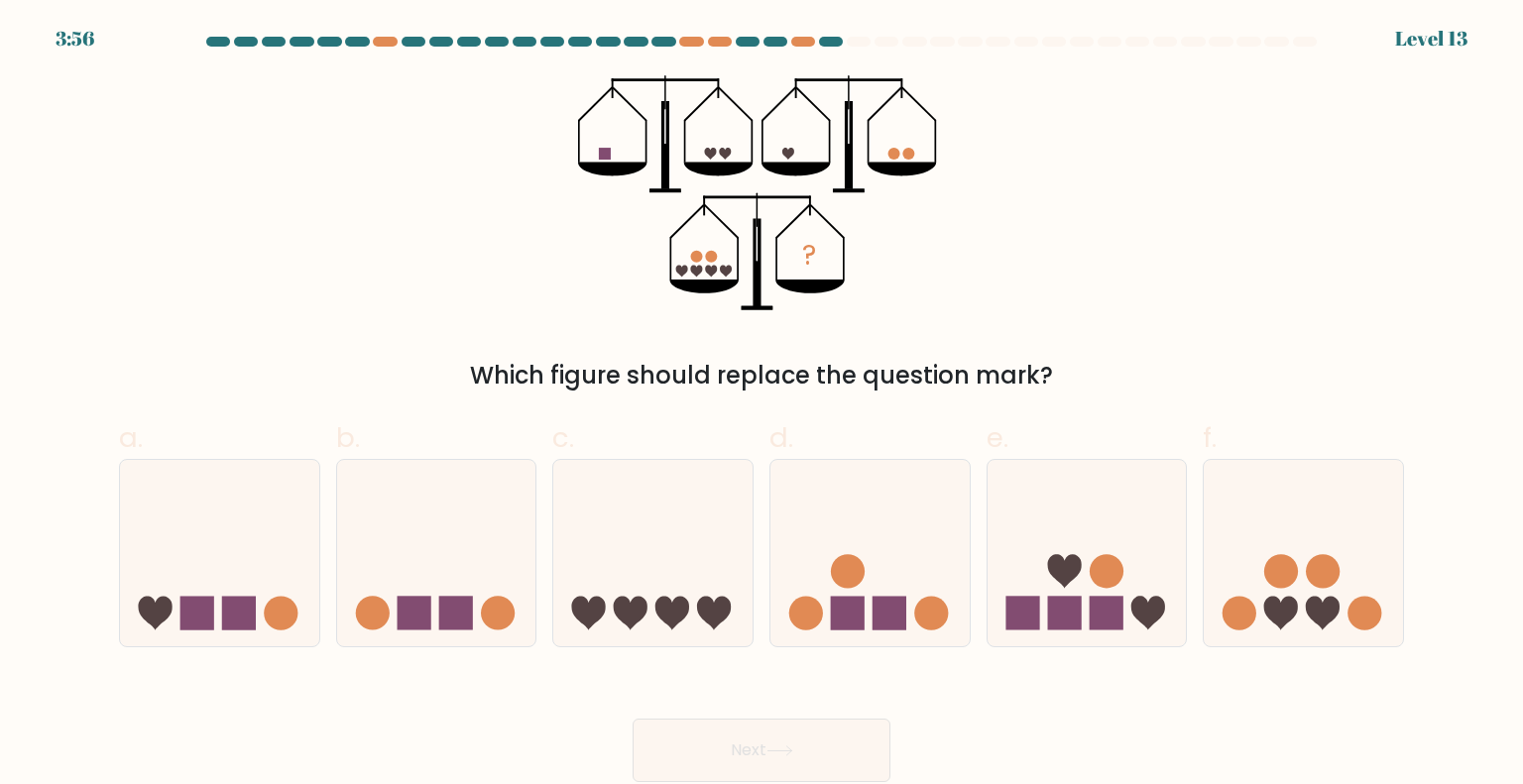drag, startPoint x: 464, startPoint y: 564, endPoint x: 705, endPoint y: 699, distance: 276.23541 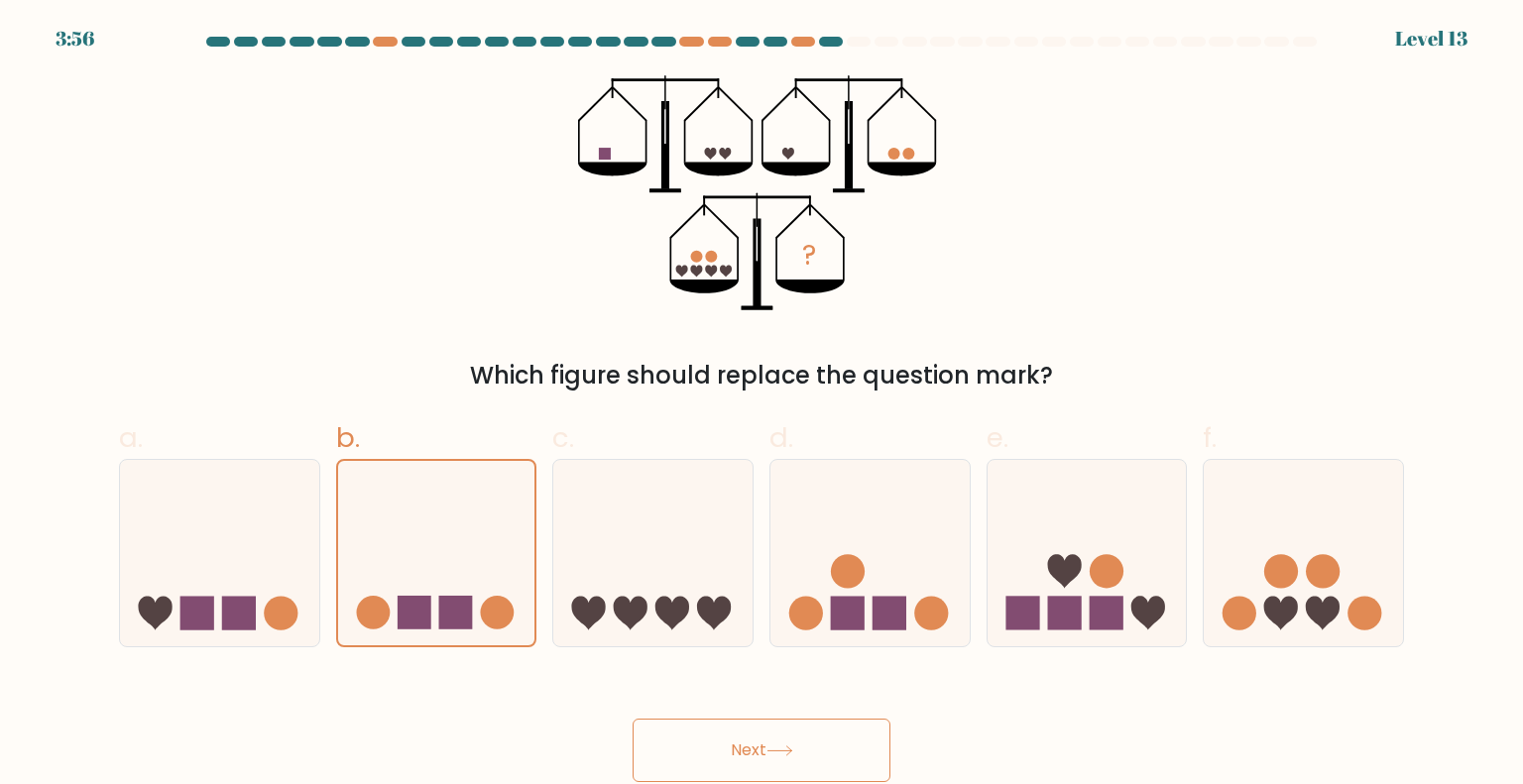 click on "Next" at bounding box center (762, 750) 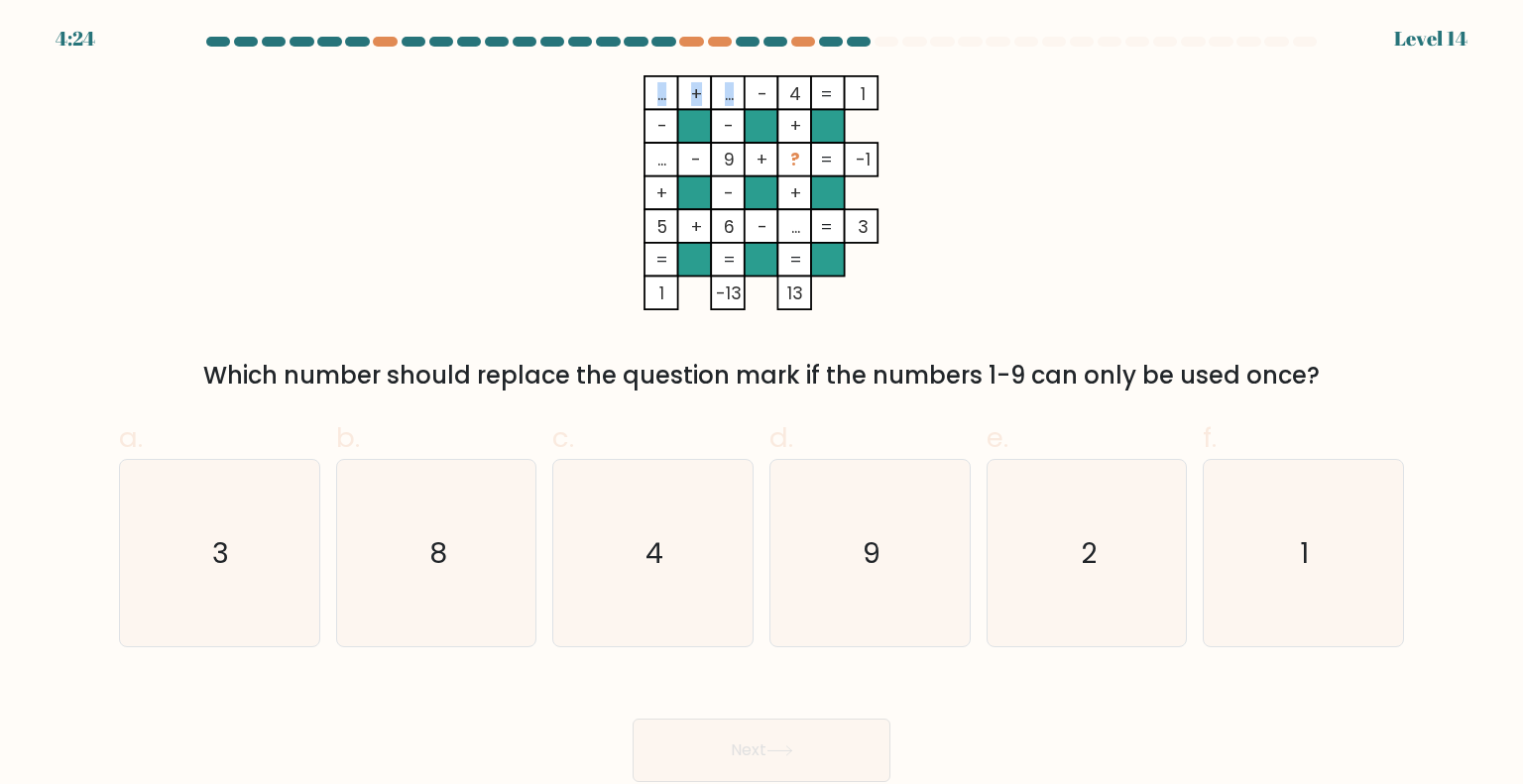 drag, startPoint x: 730, startPoint y: 98, endPoint x: 719, endPoint y: 97, distance: 11.045361 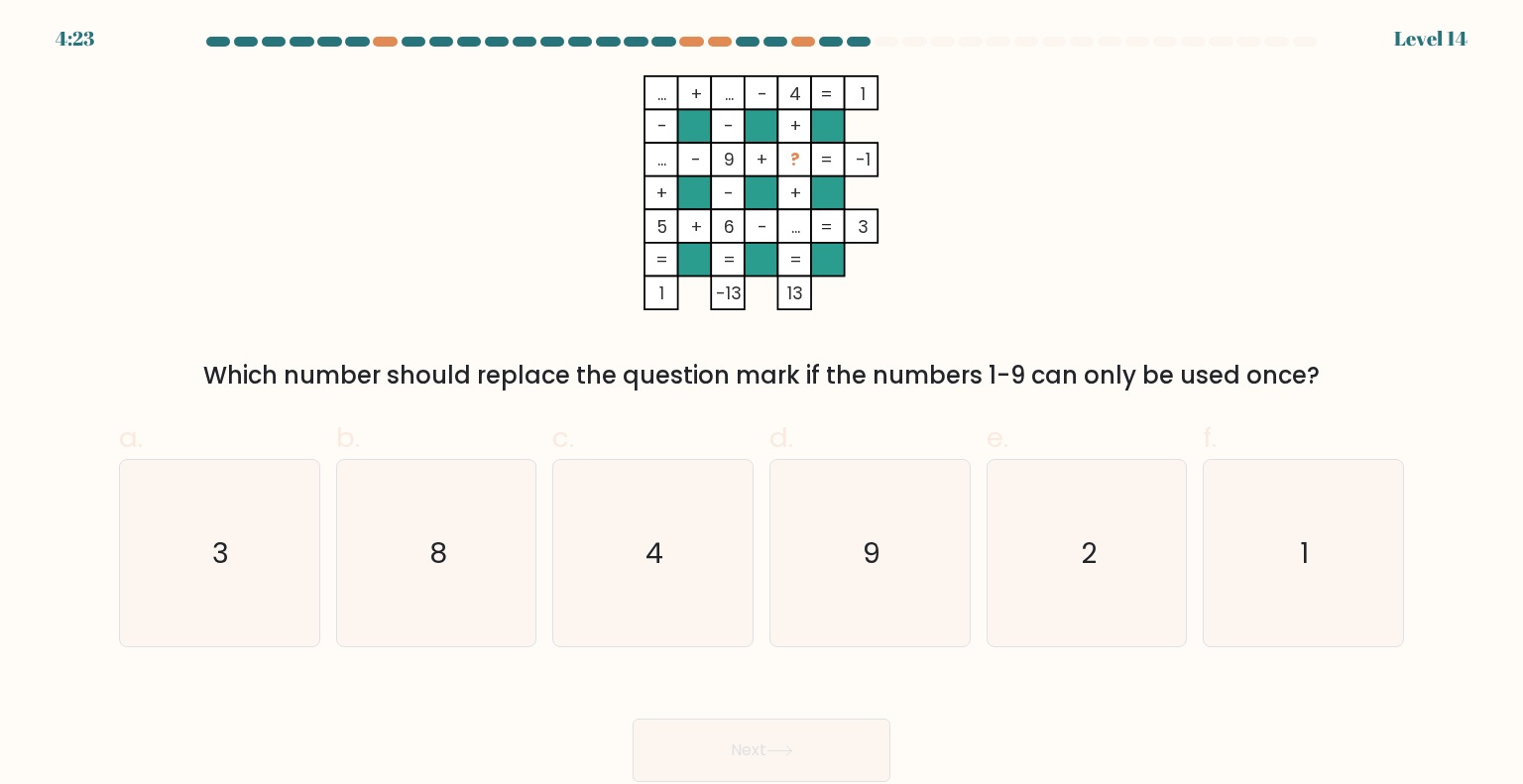 click on "..." 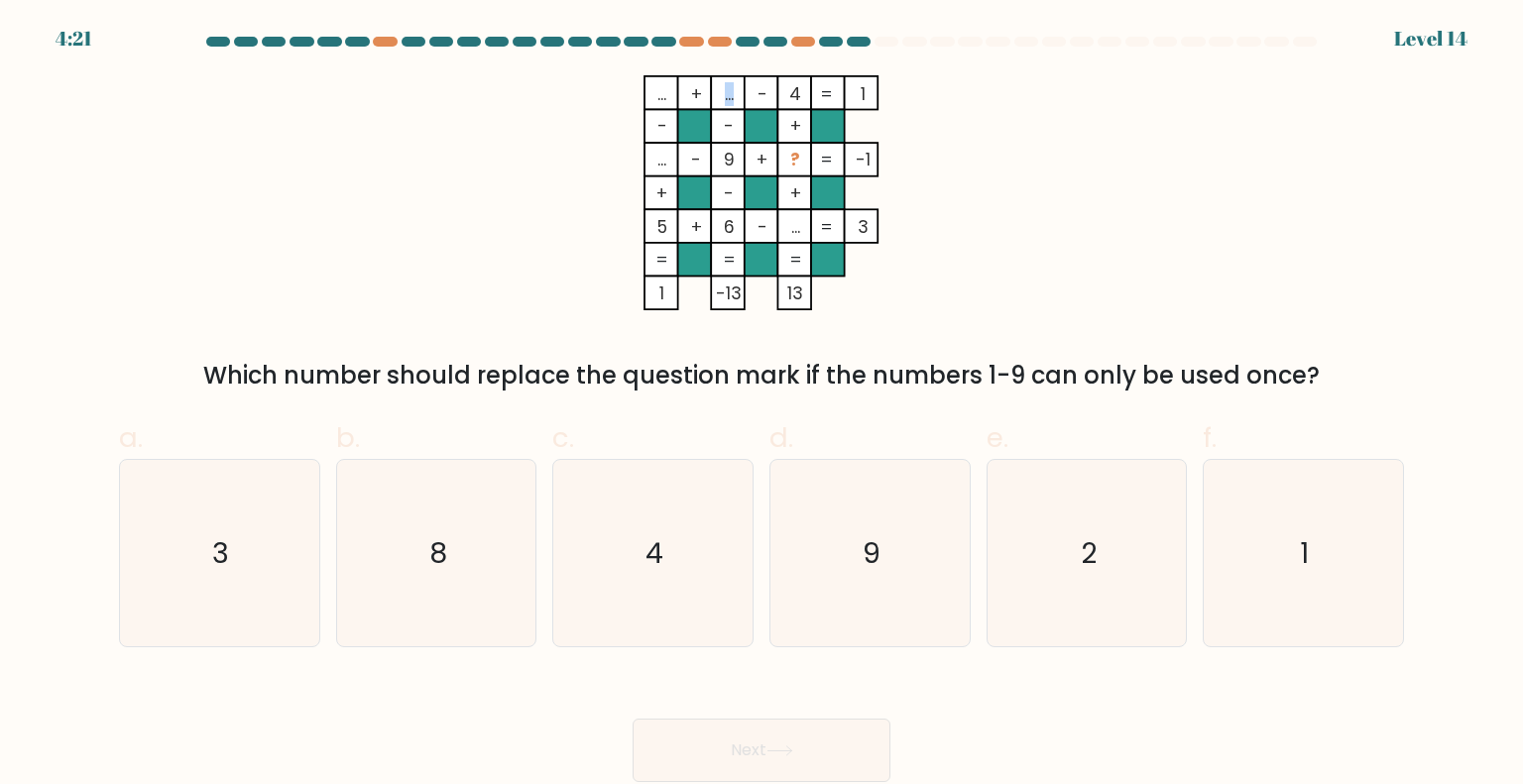 click on "..." 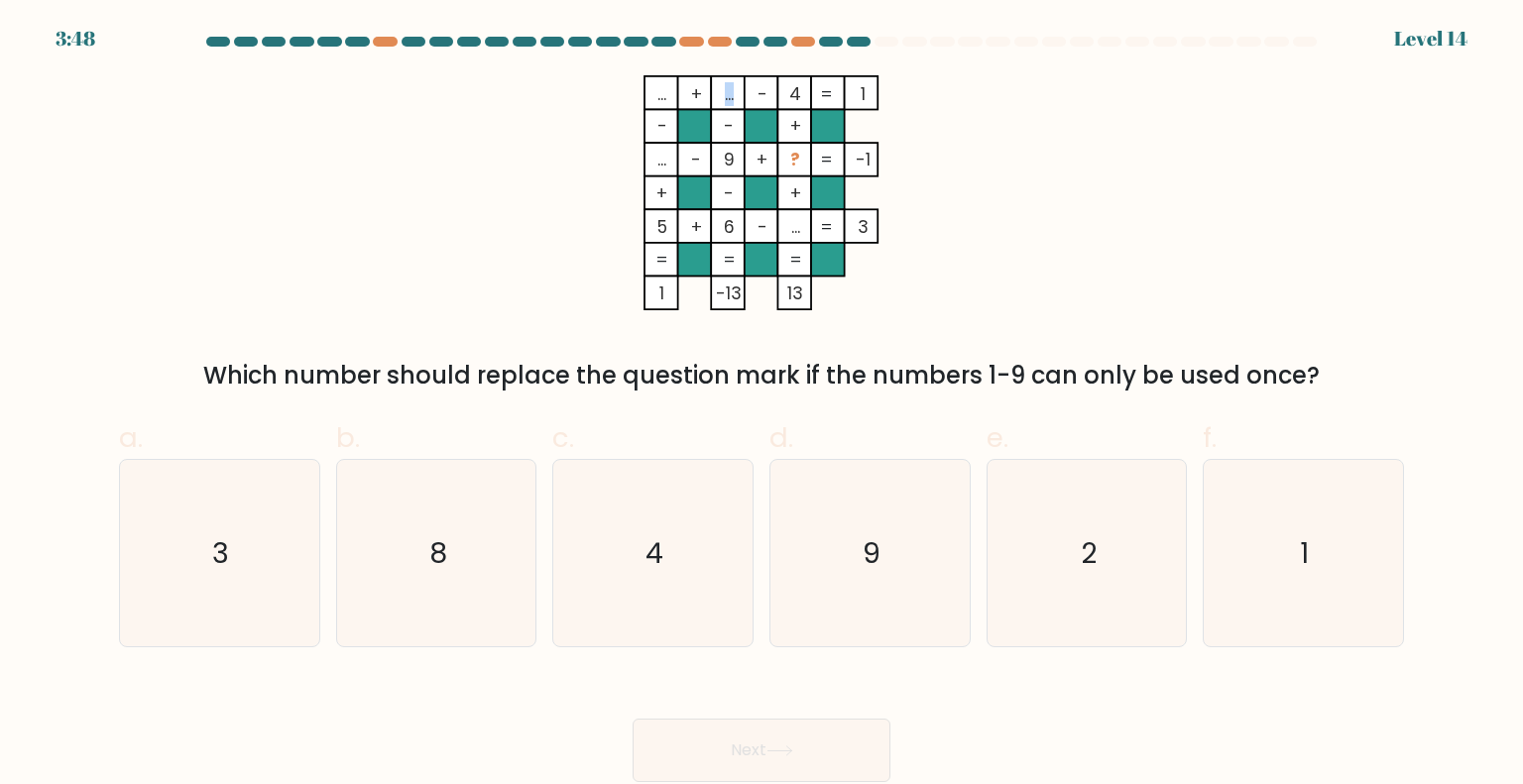 drag, startPoint x: 667, startPoint y: 96, endPoint x: 652, endPoint y: 93, distance: 15.297059 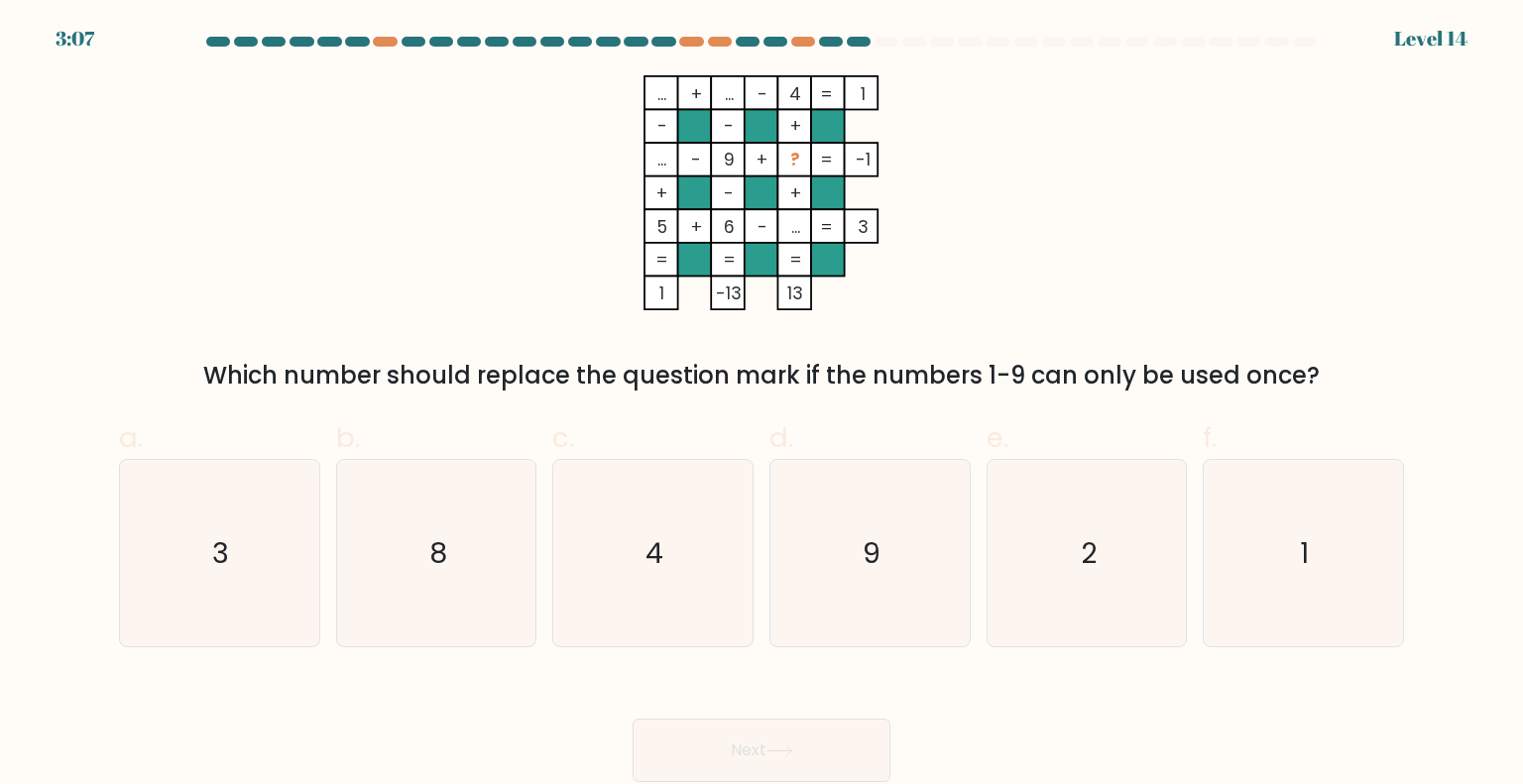 click on "..." 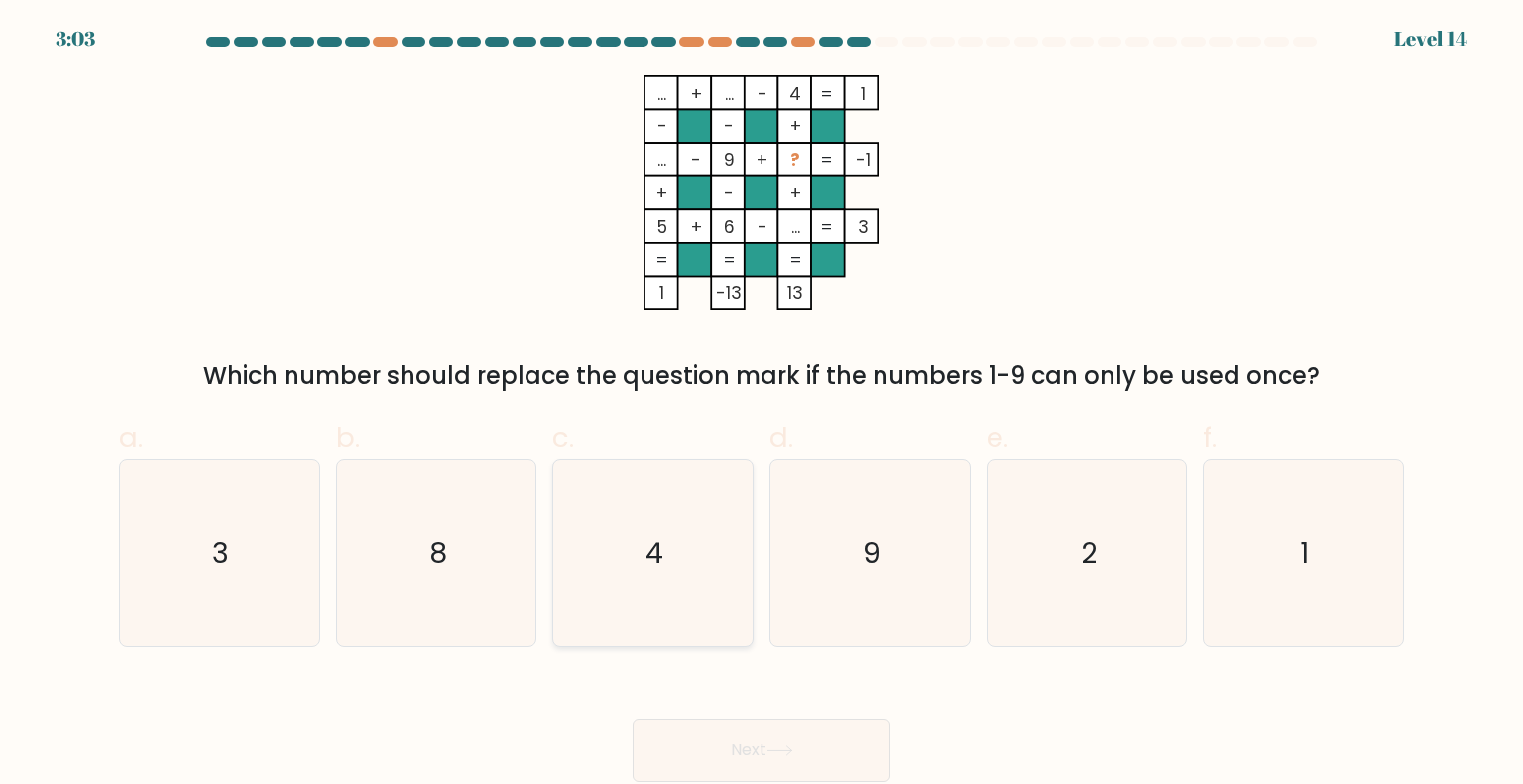 click on "4" 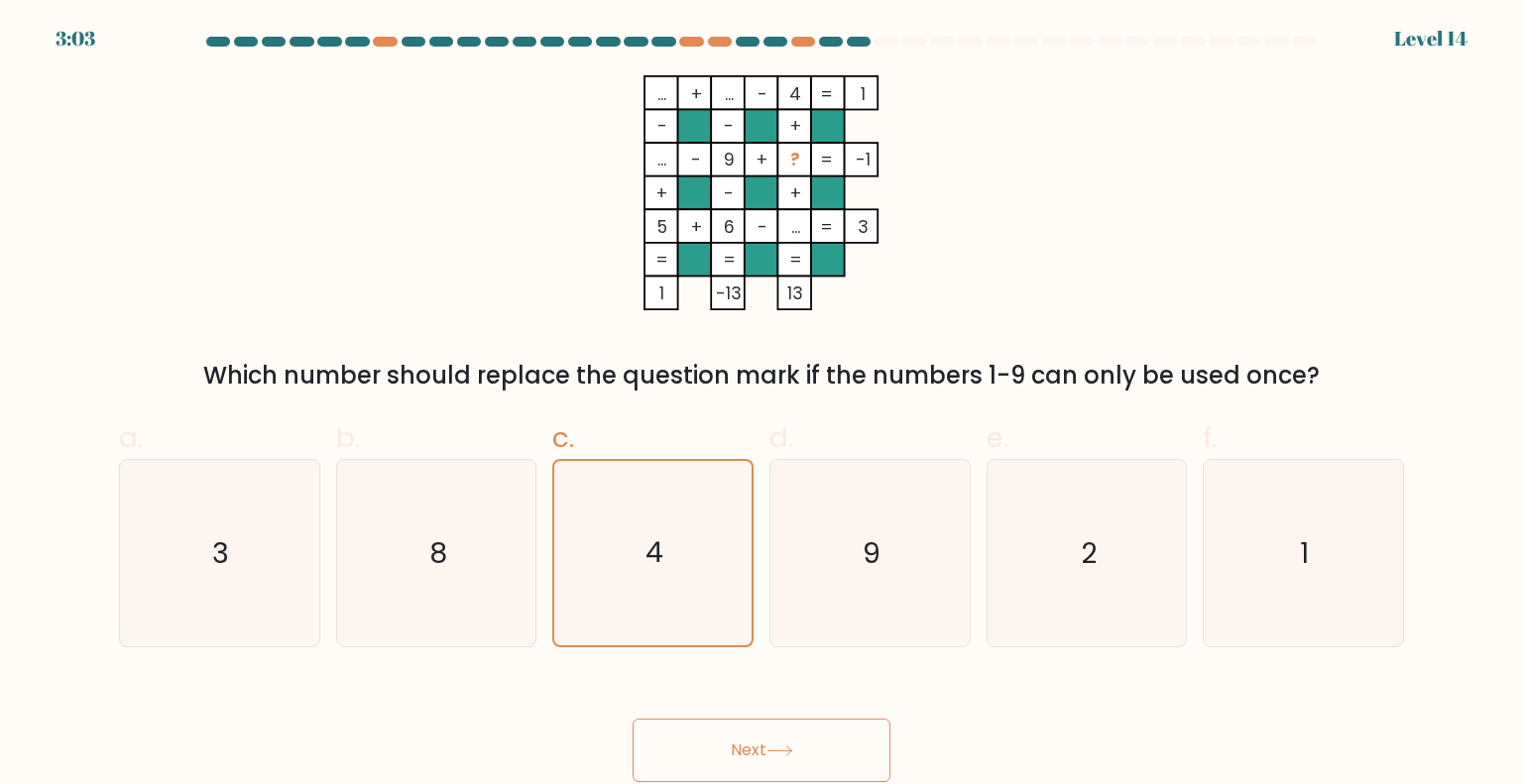 click on "Next" at bounding box center (762, 750) 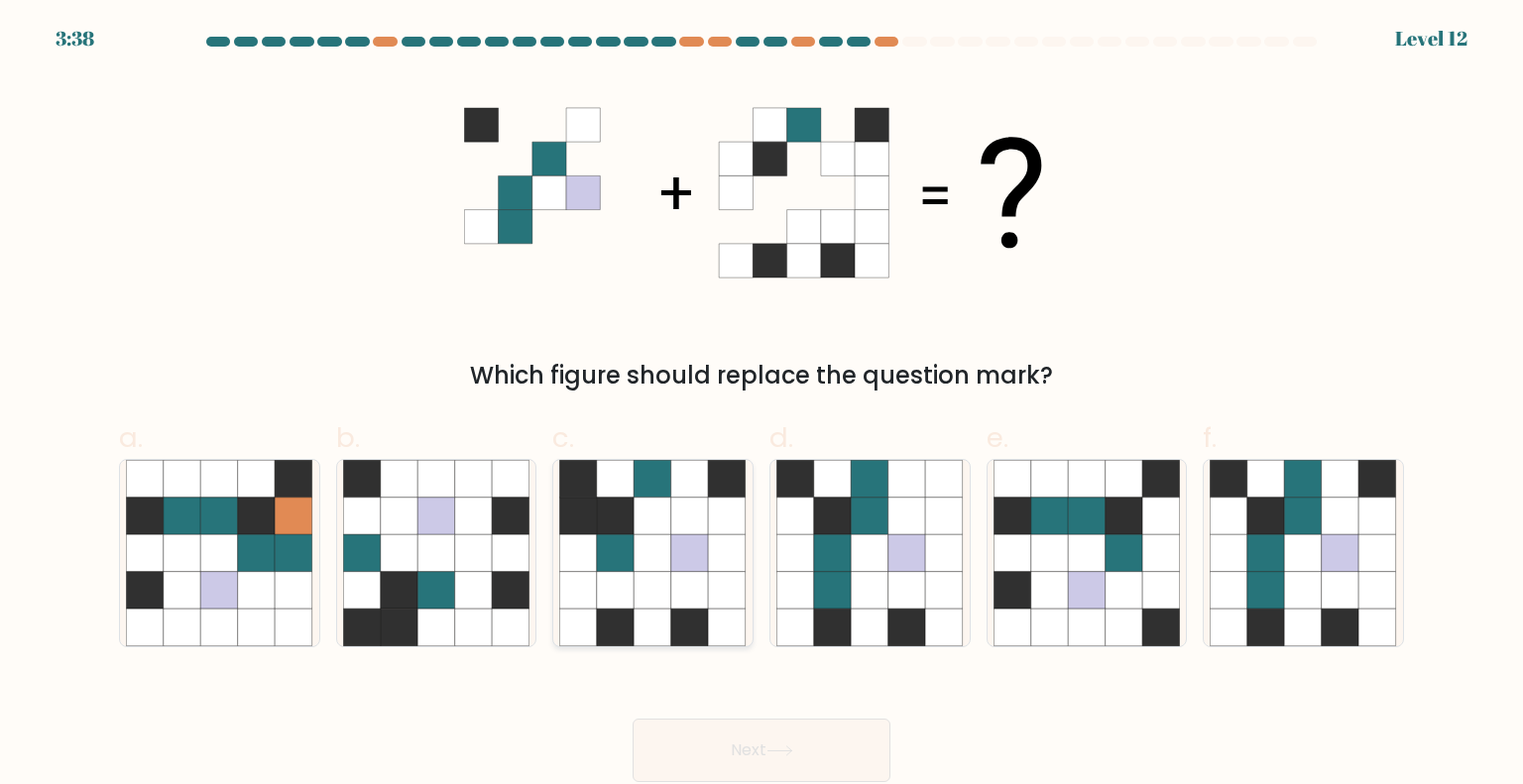 click 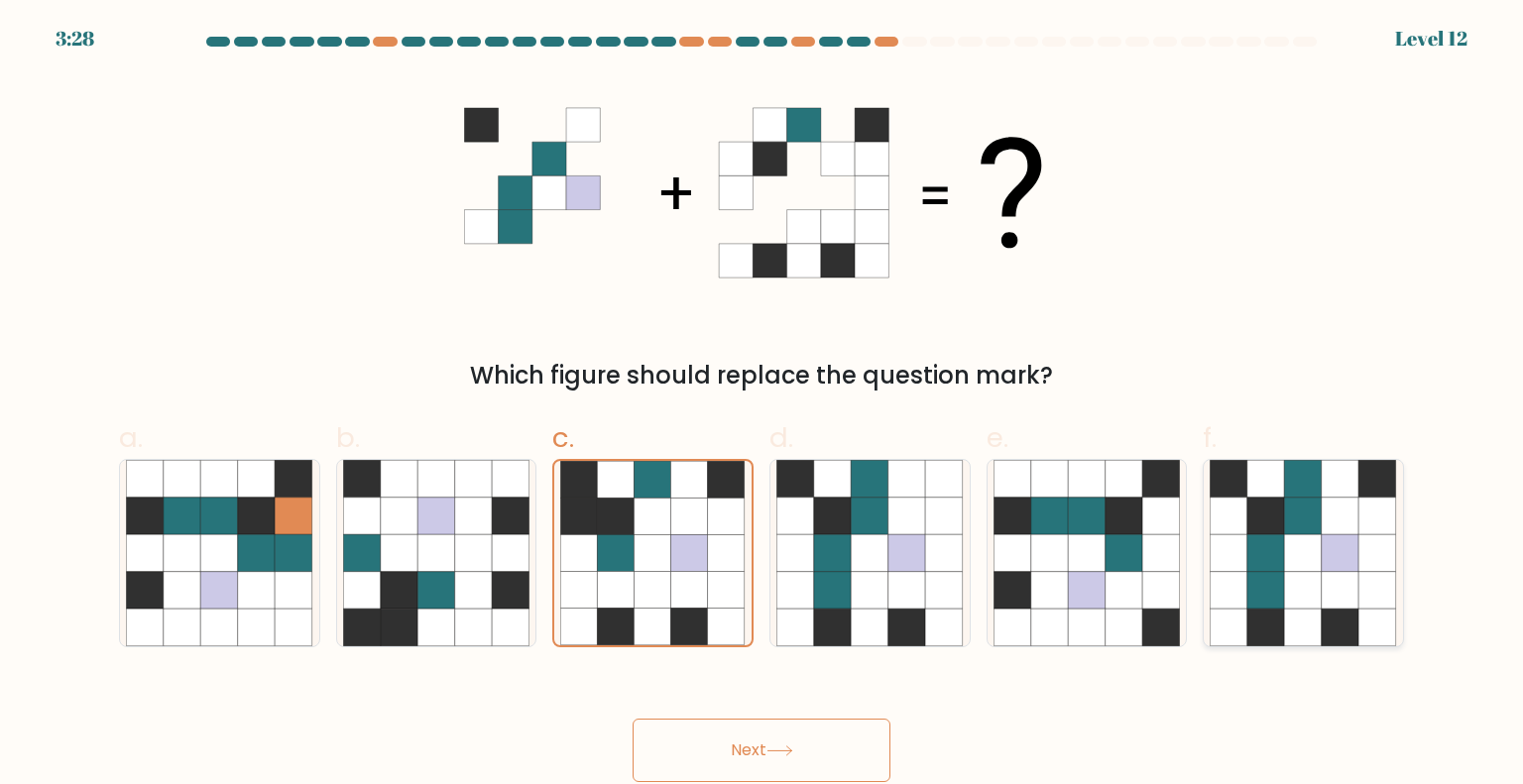 click 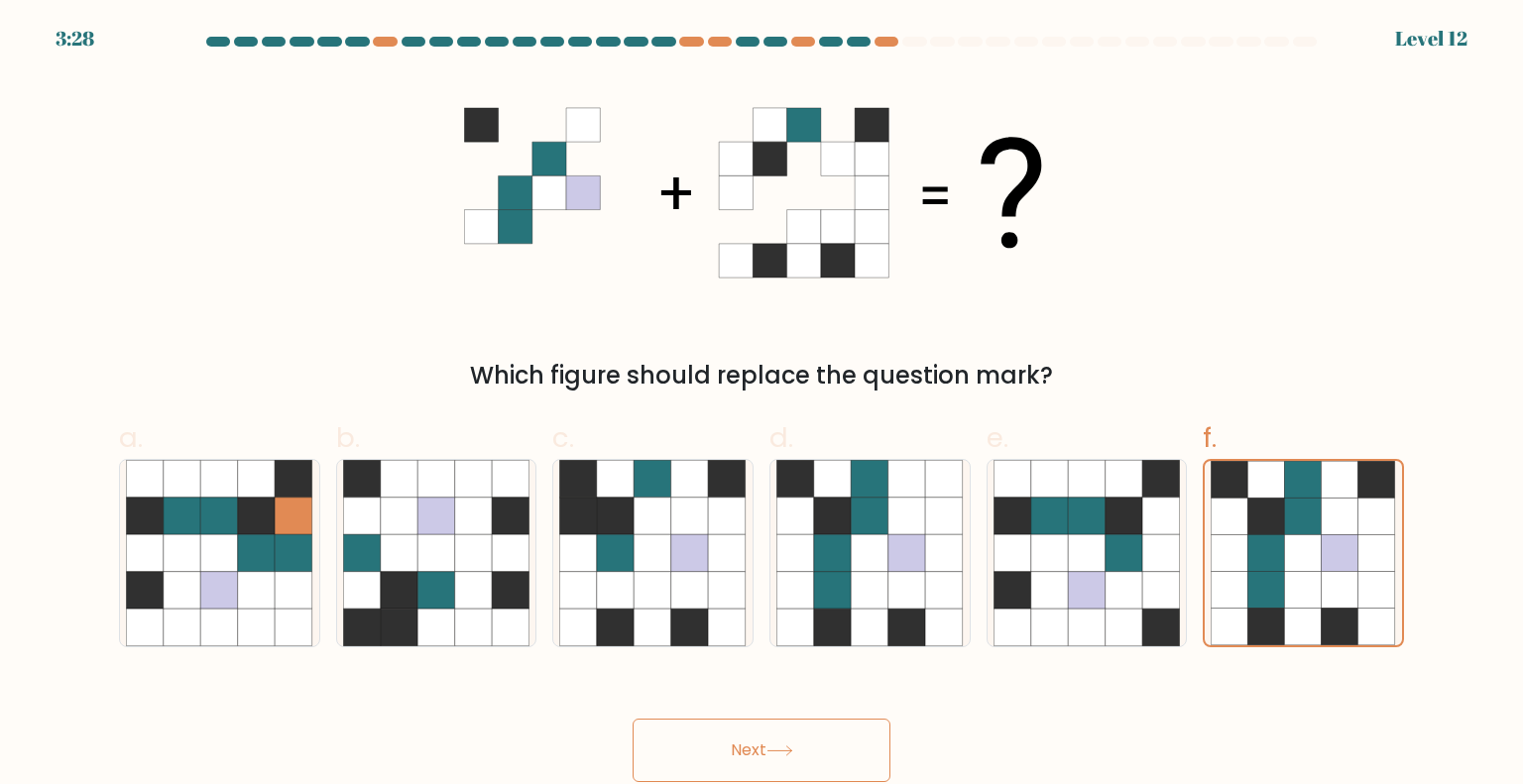click on "Next" at bounding box center [762, 750] 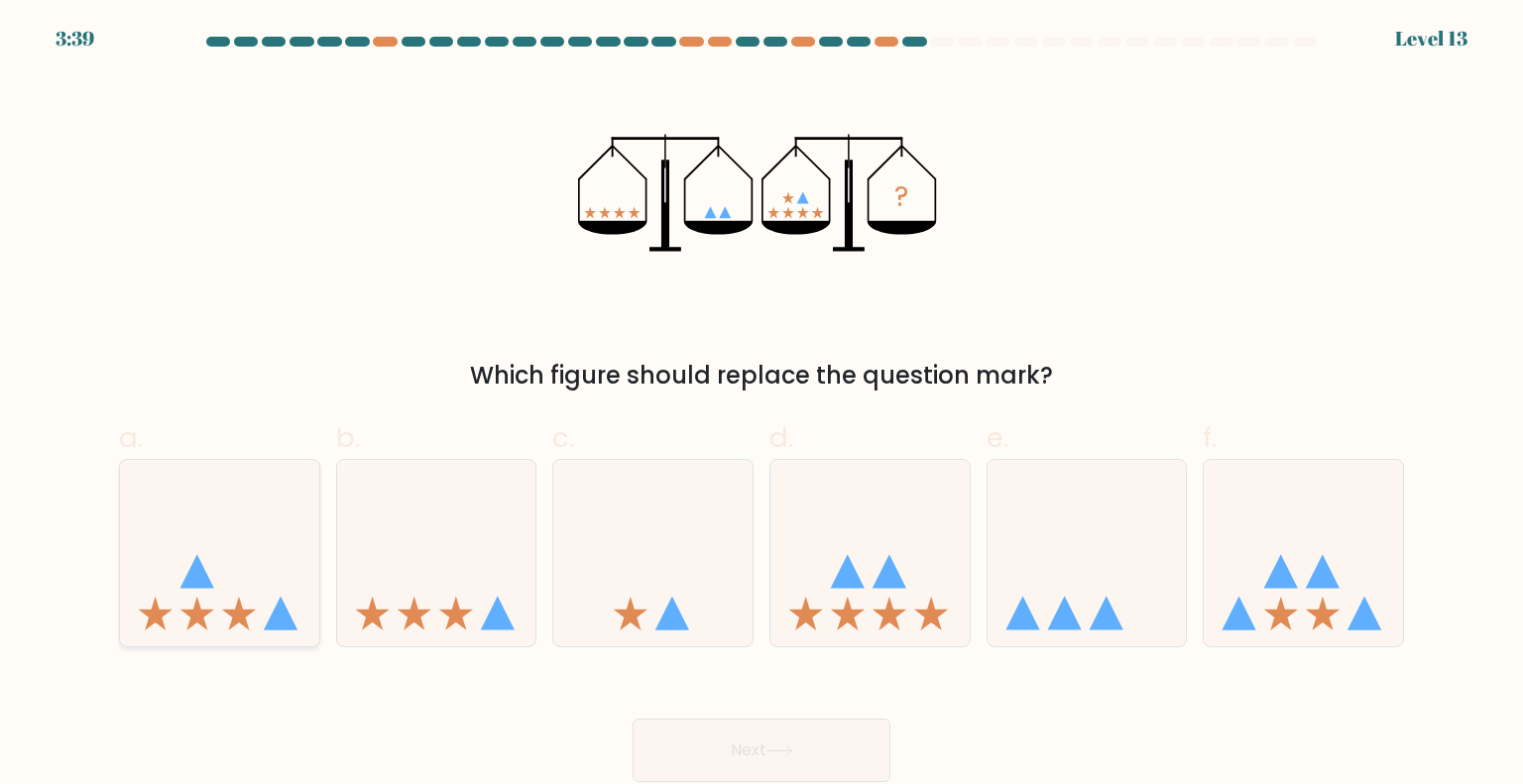 click 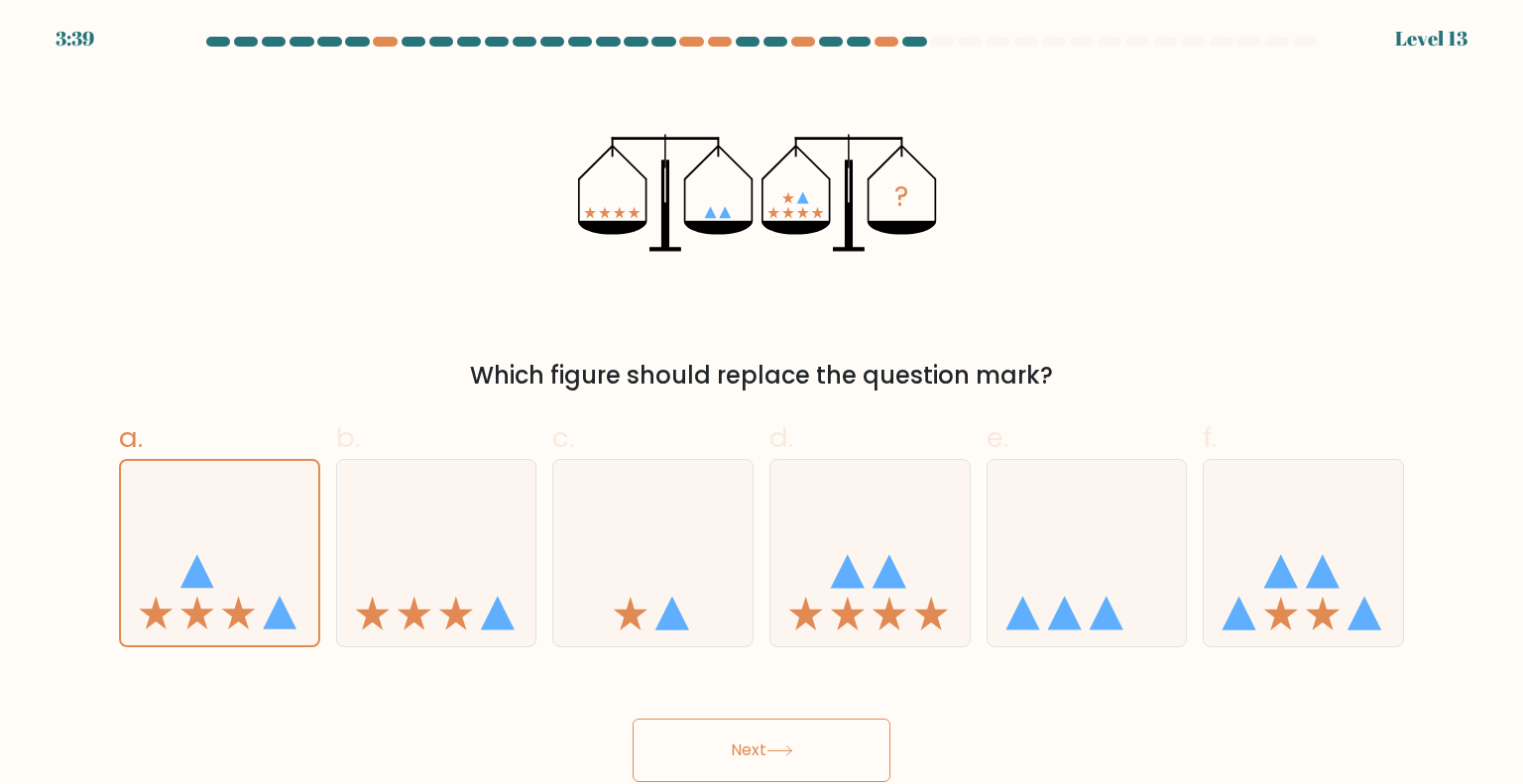 click on "Next" at bounding box center [762, 750] 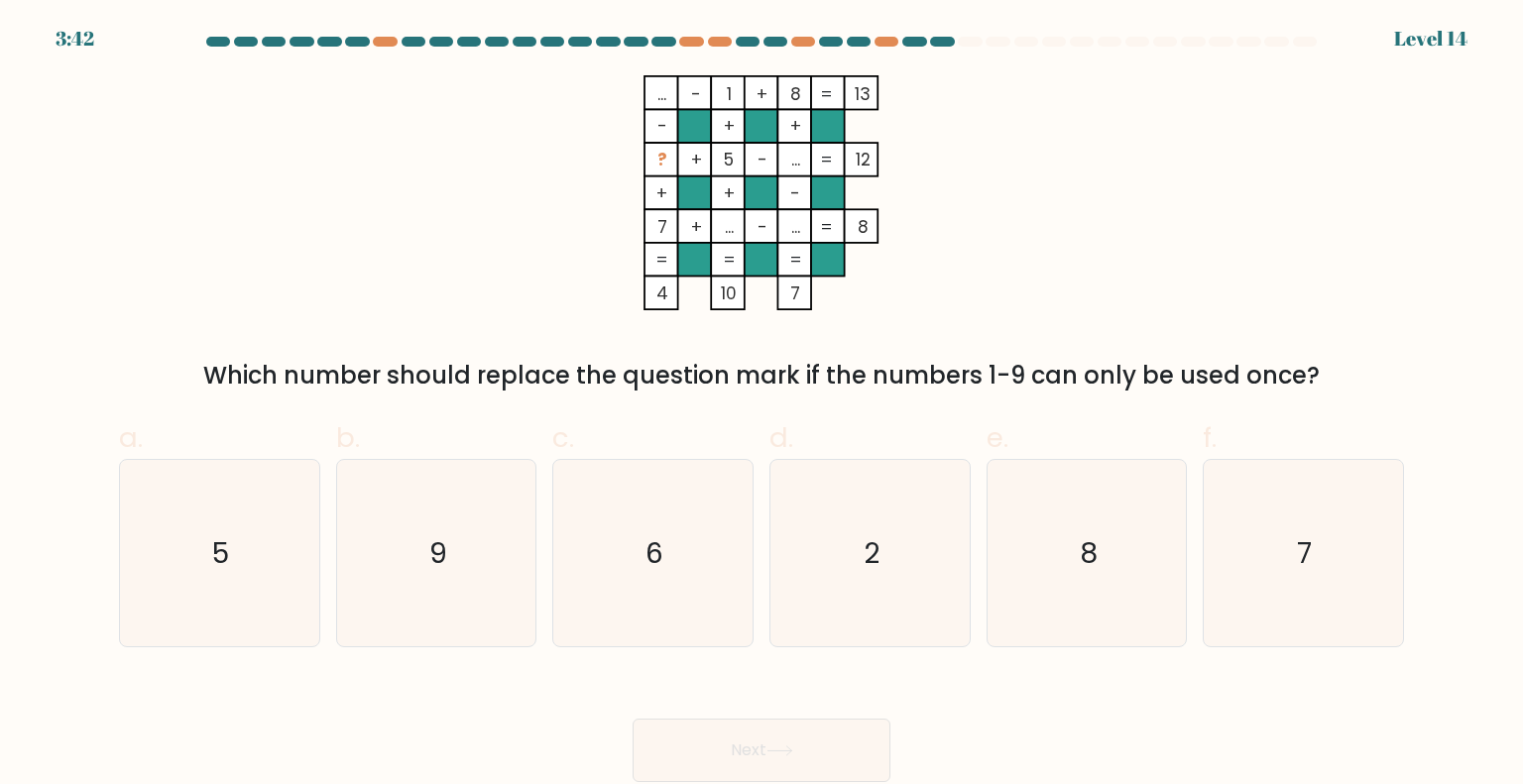 drag, startPoint x: 662, startPoint y: 92, endPoint x: 650, endPoint y: 106, distance: 18.439089 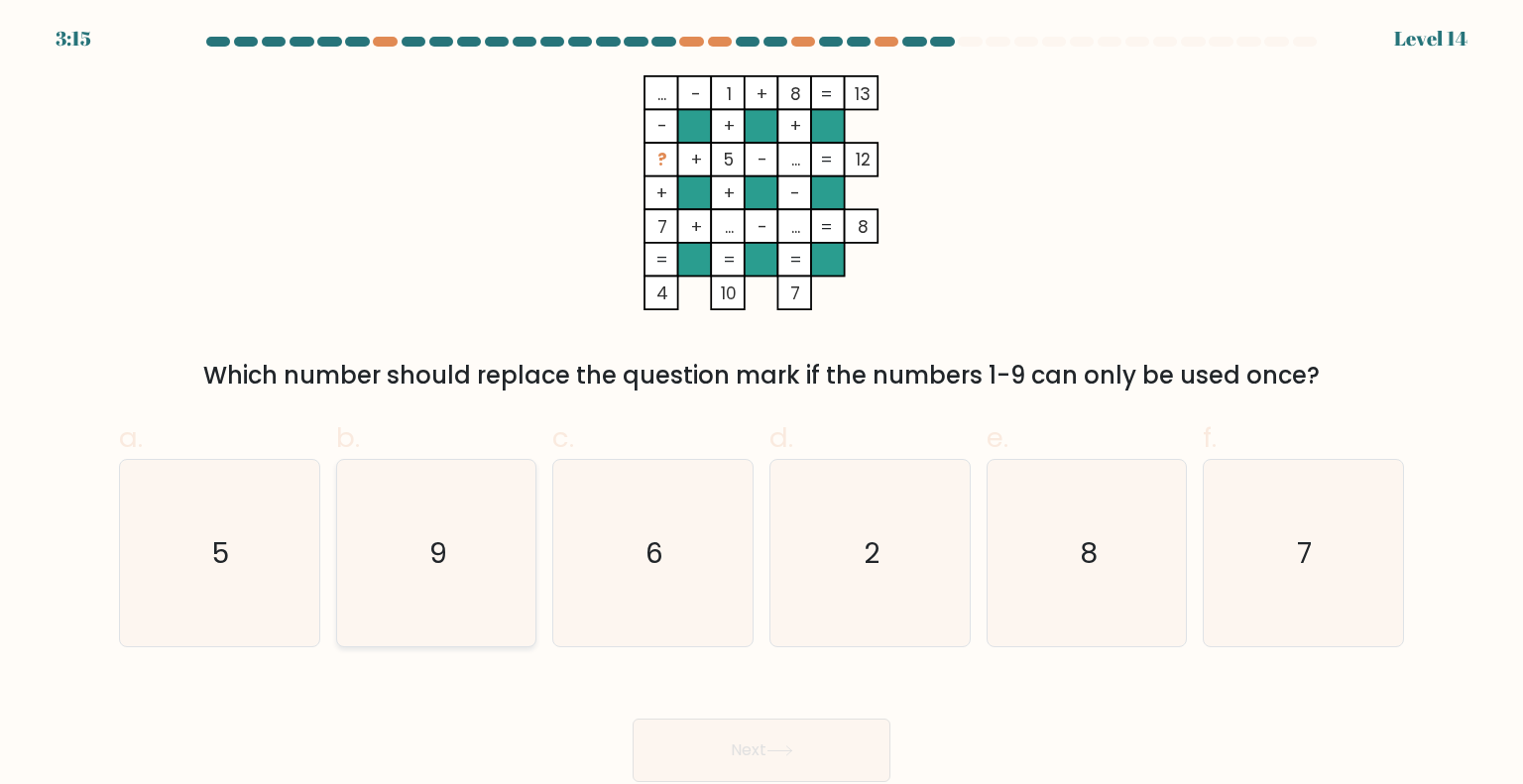 click on "9" 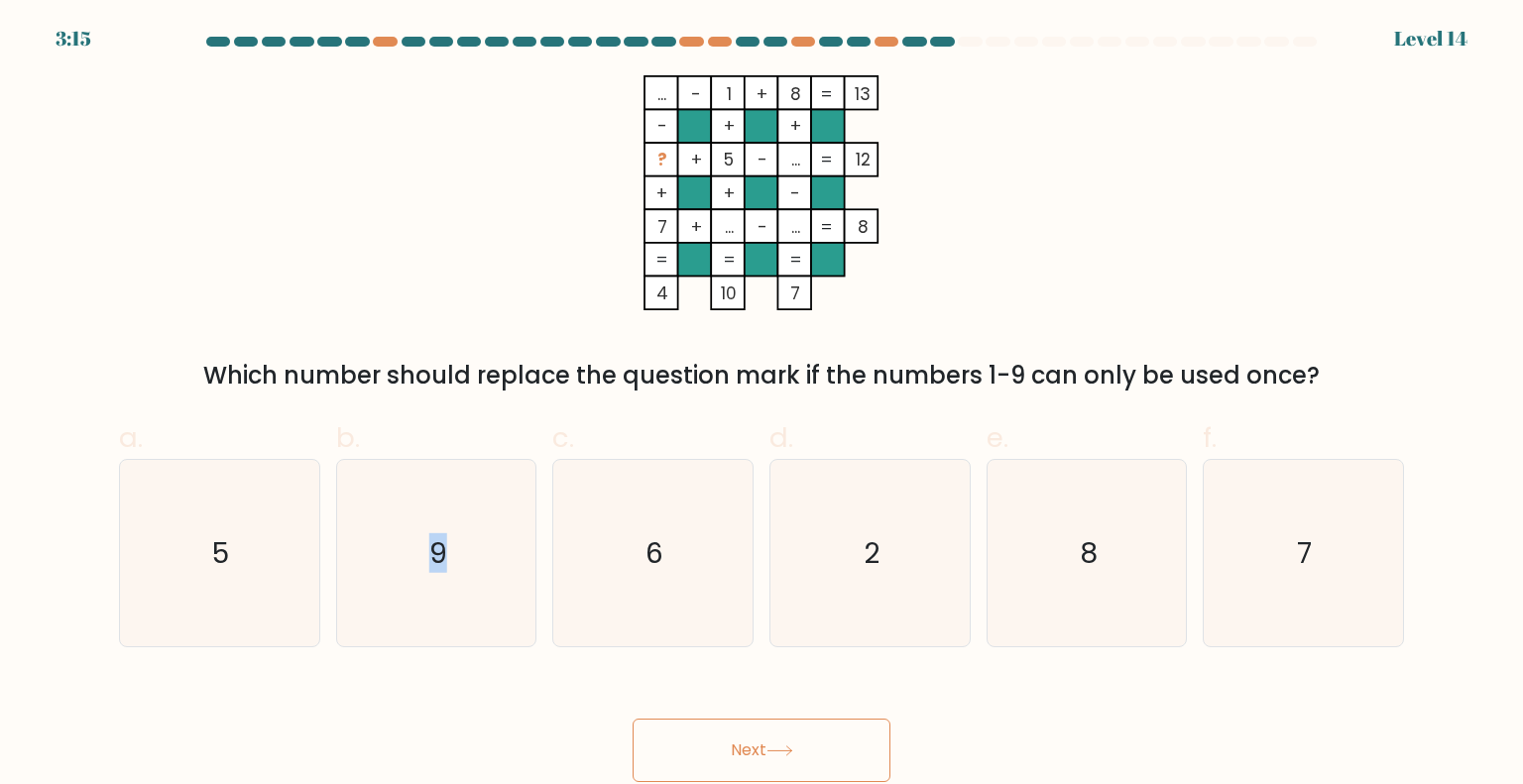 click on "Next" at bounding box center [762, 750] 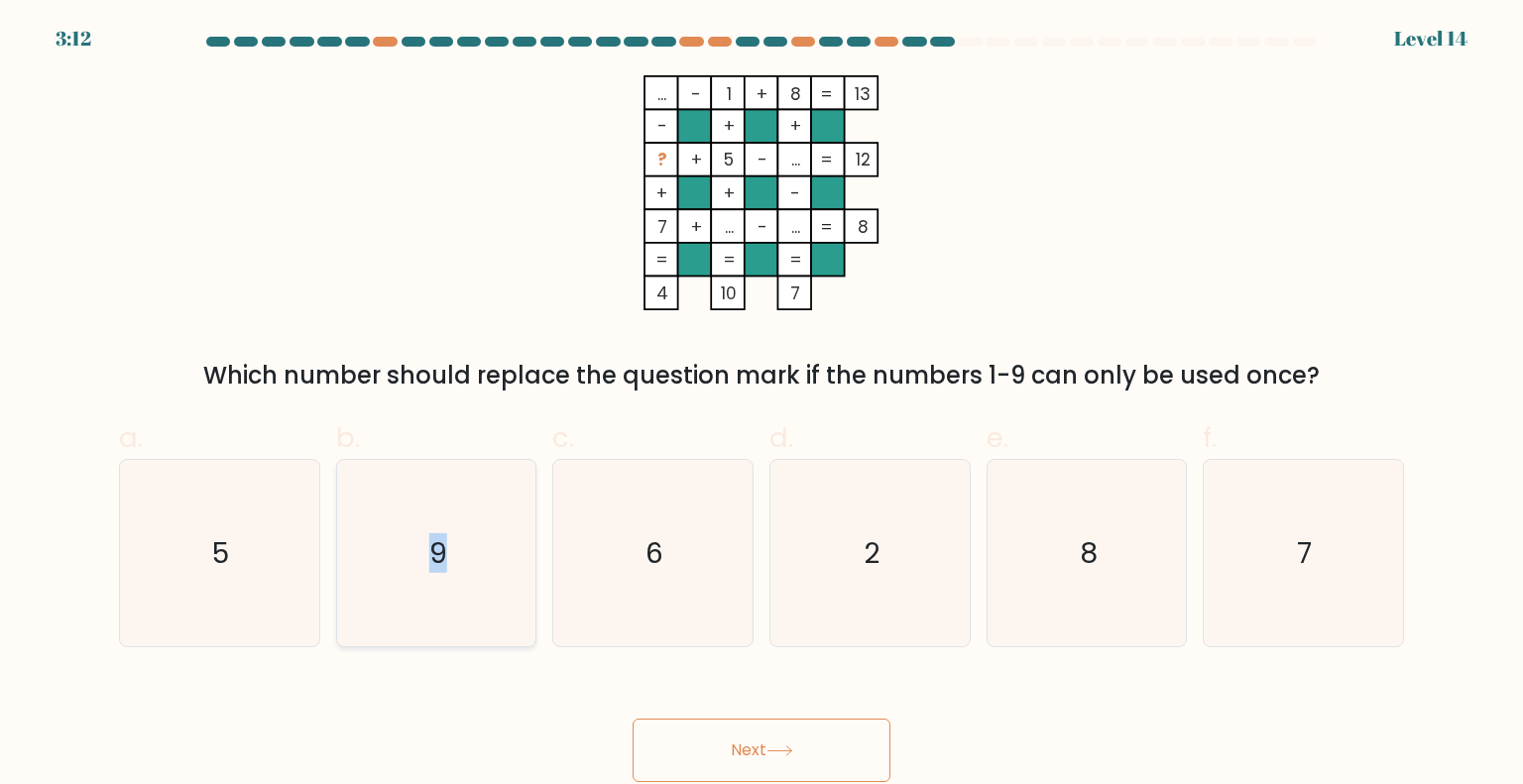 click on "9" 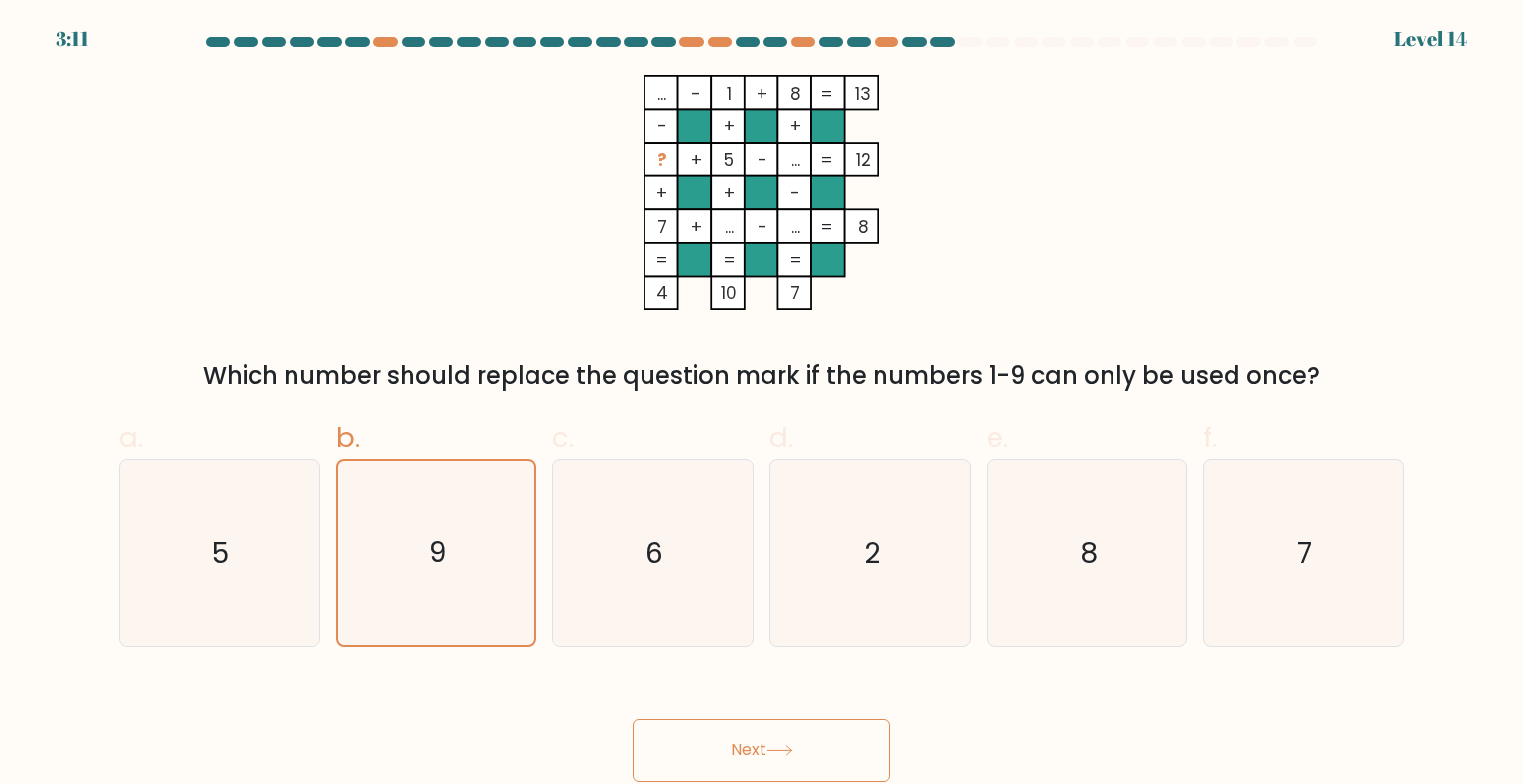 click on "Next" at bounding box center [762, 750] 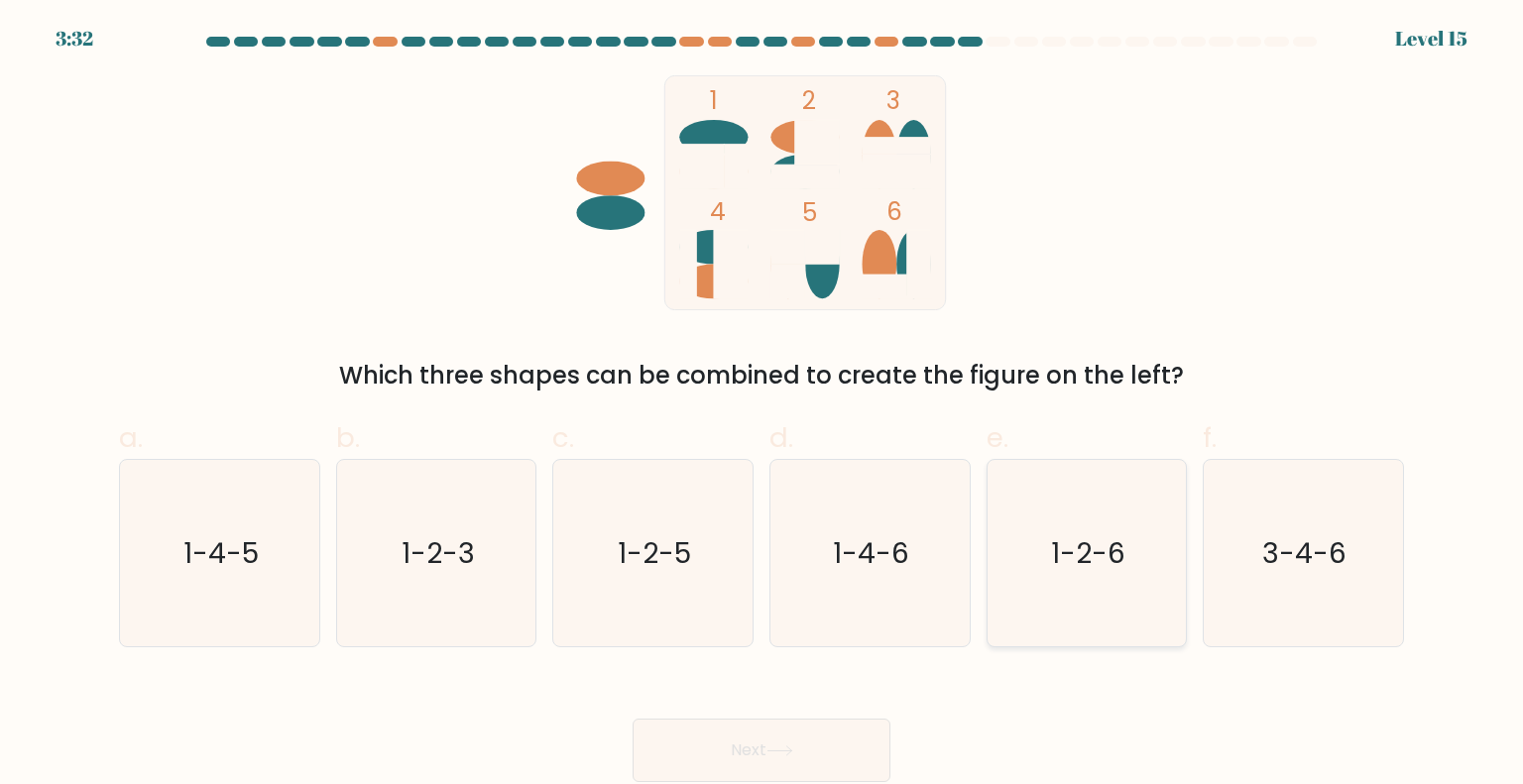 click on "1-2-6" 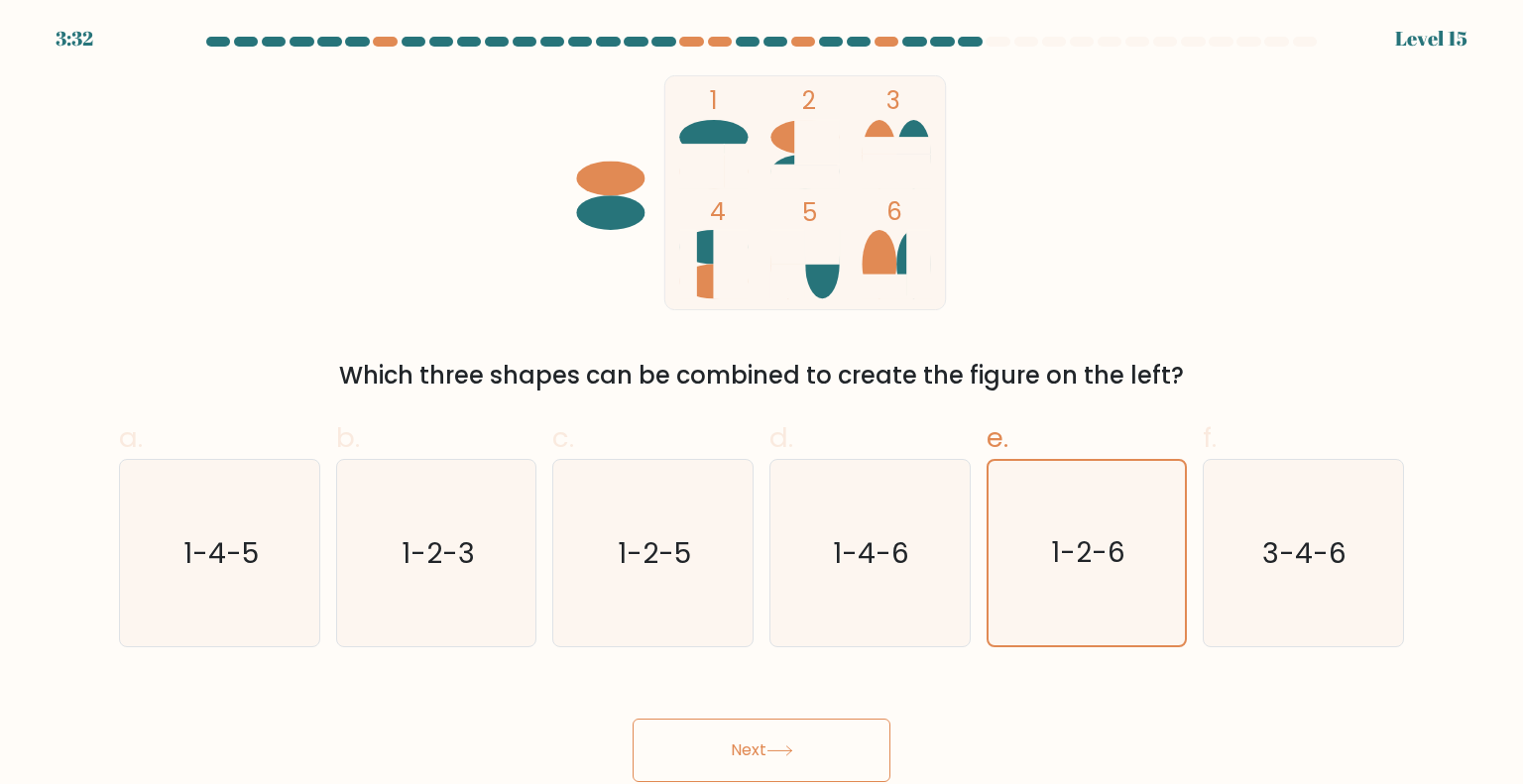 click on "Next" at bounding box center (762, 750) 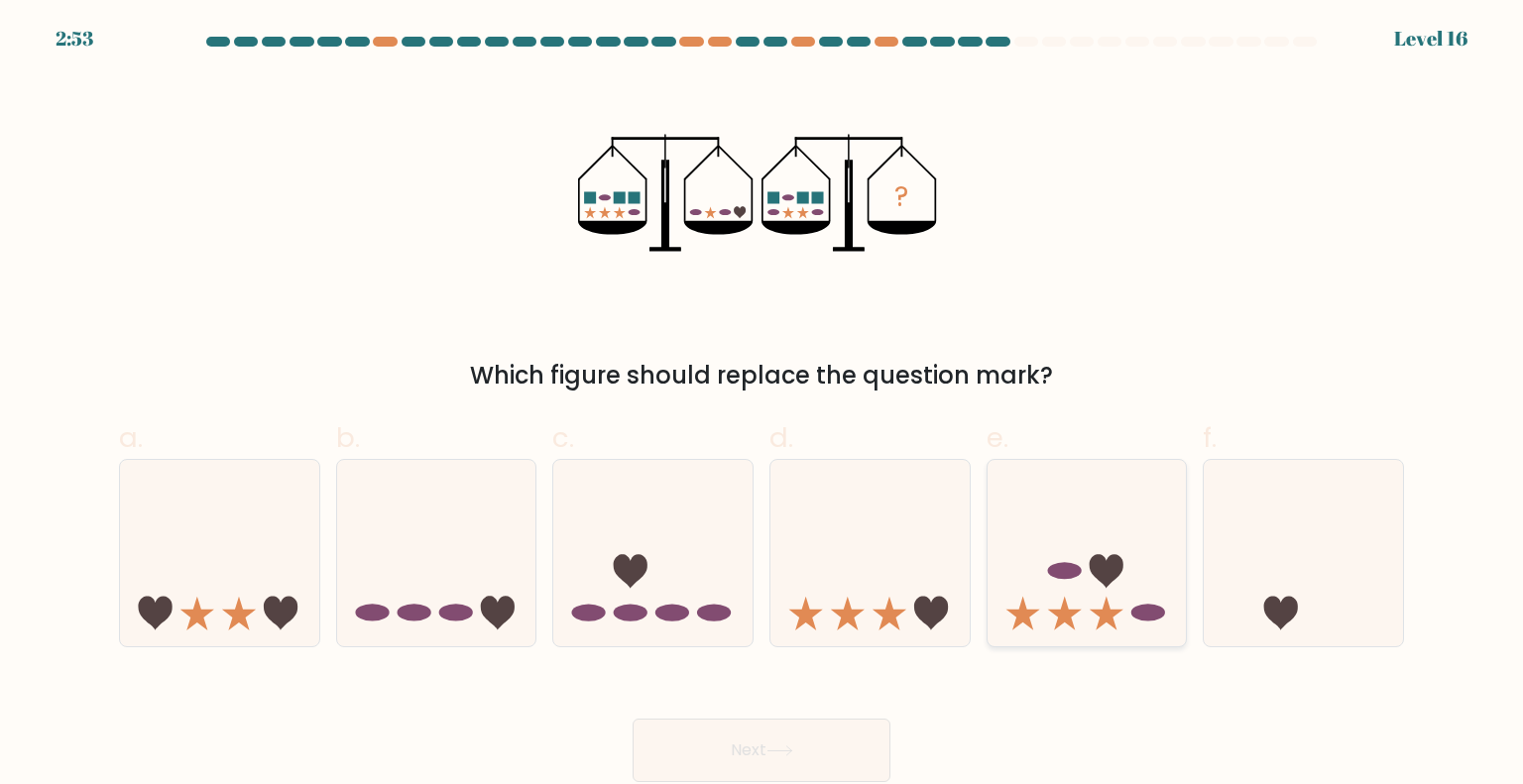 click 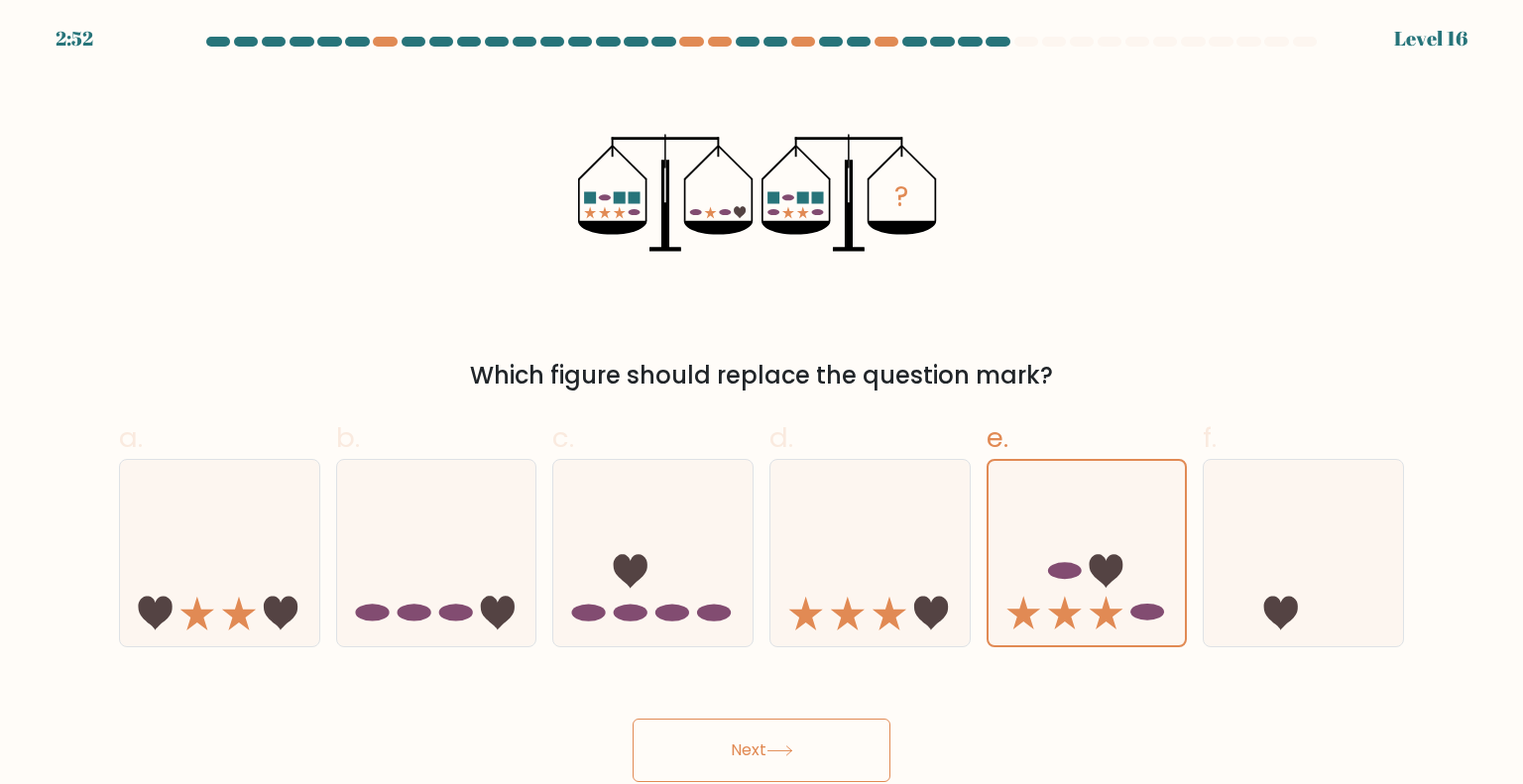 drag, startPoint x: 738, startPoint y: 752, endPoint x: 743, endPoint y: 711, distance: 41.303753 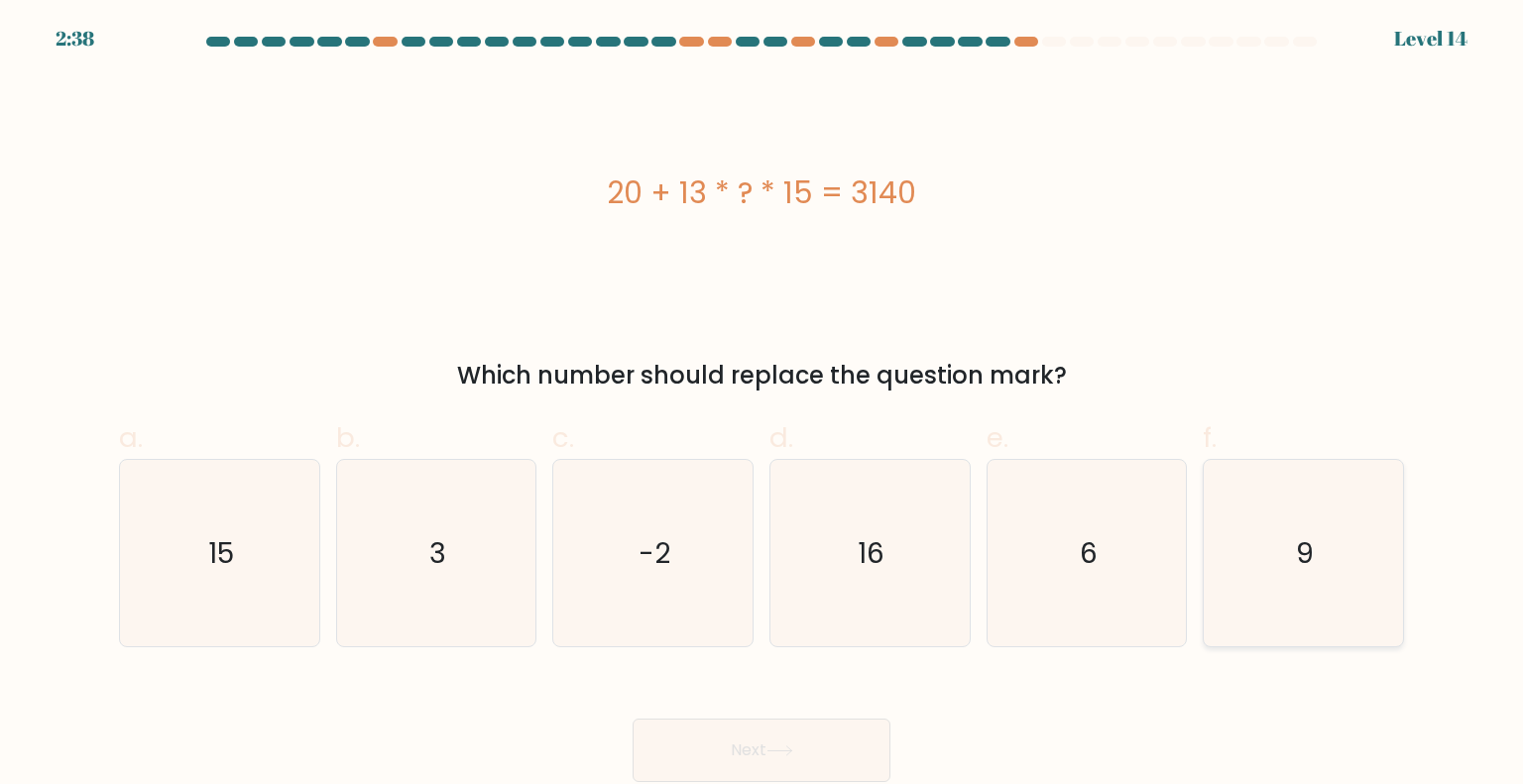 click on "9" 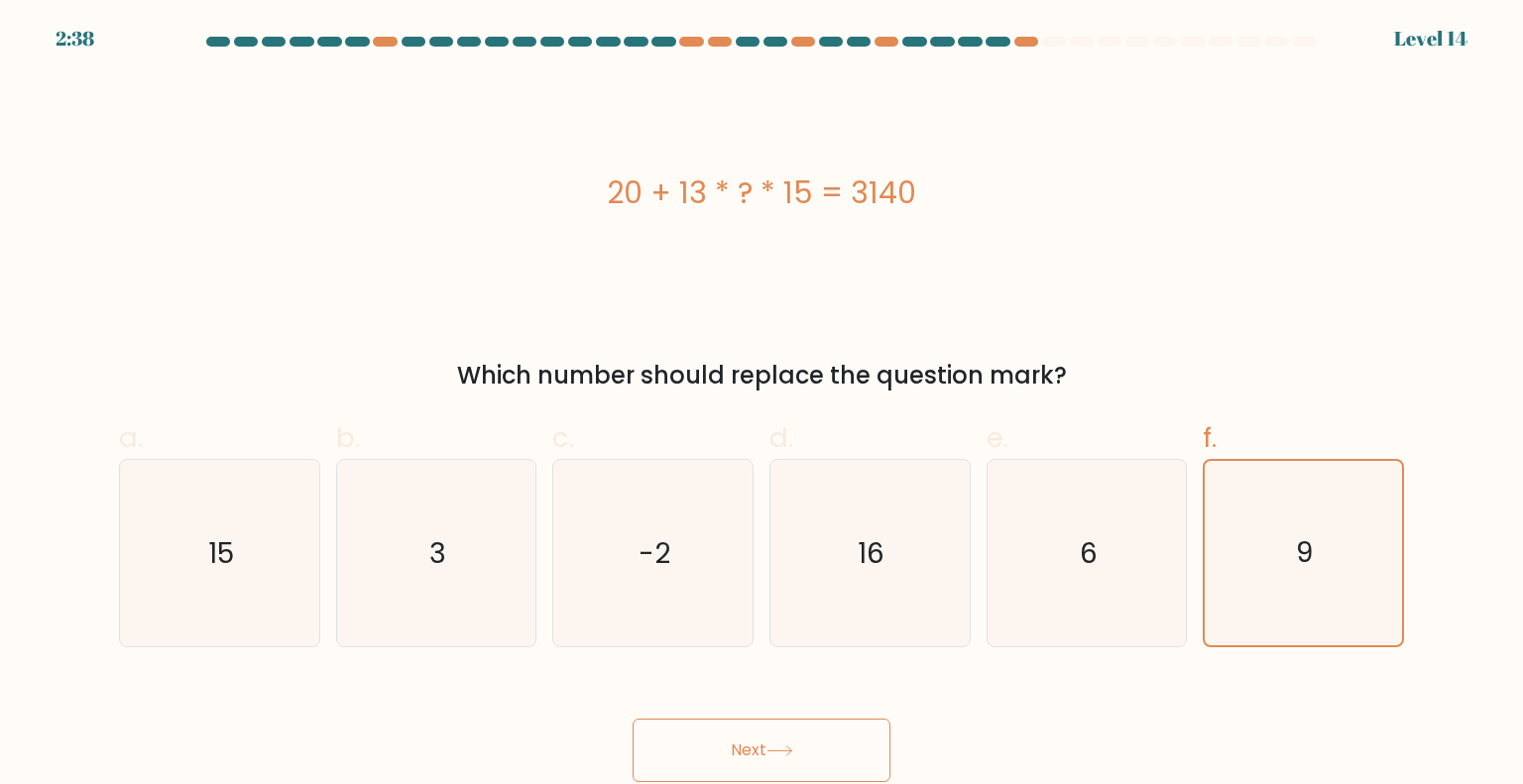 click on "Next" at bounding box center (762, 750) 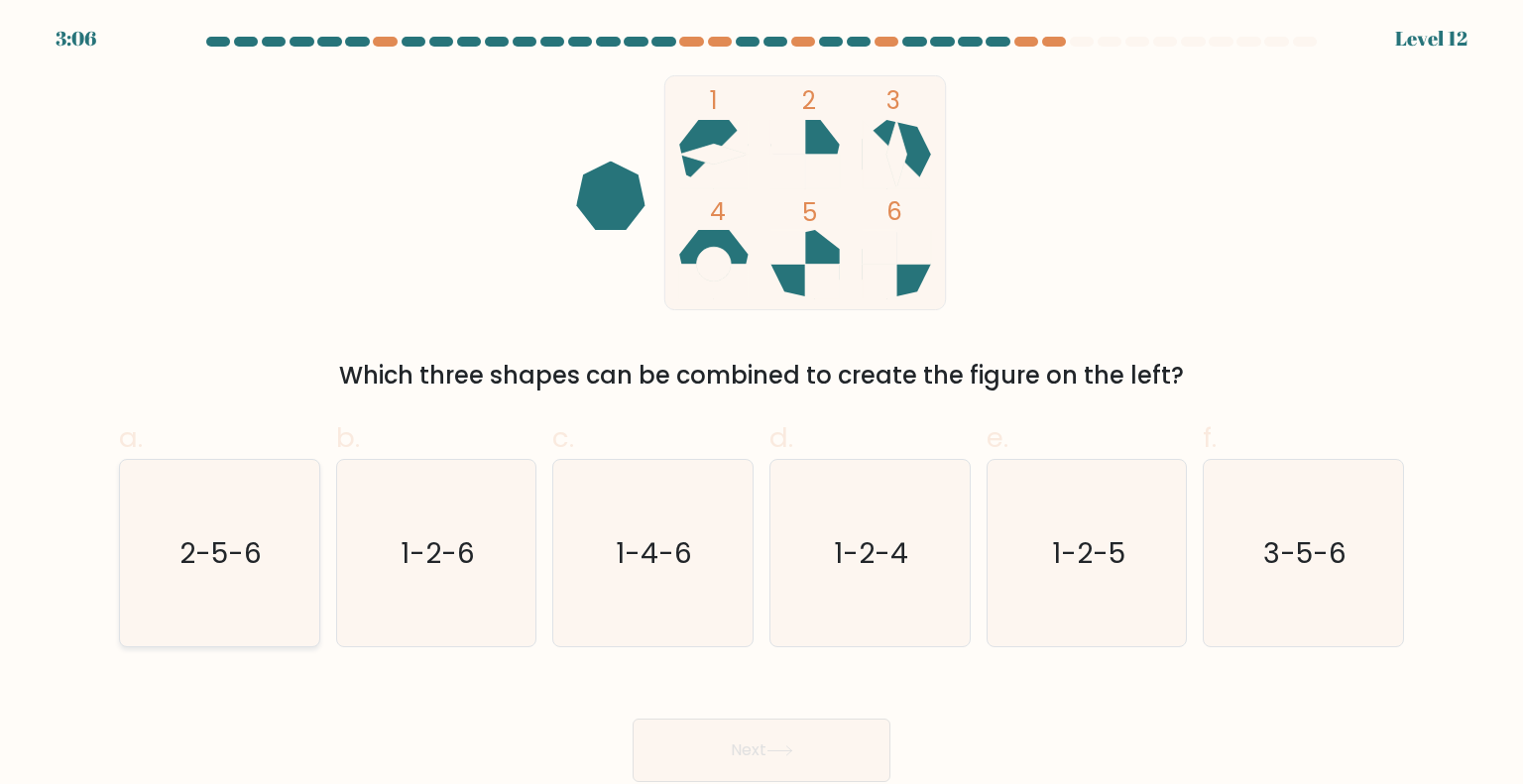click on "2-5-6" 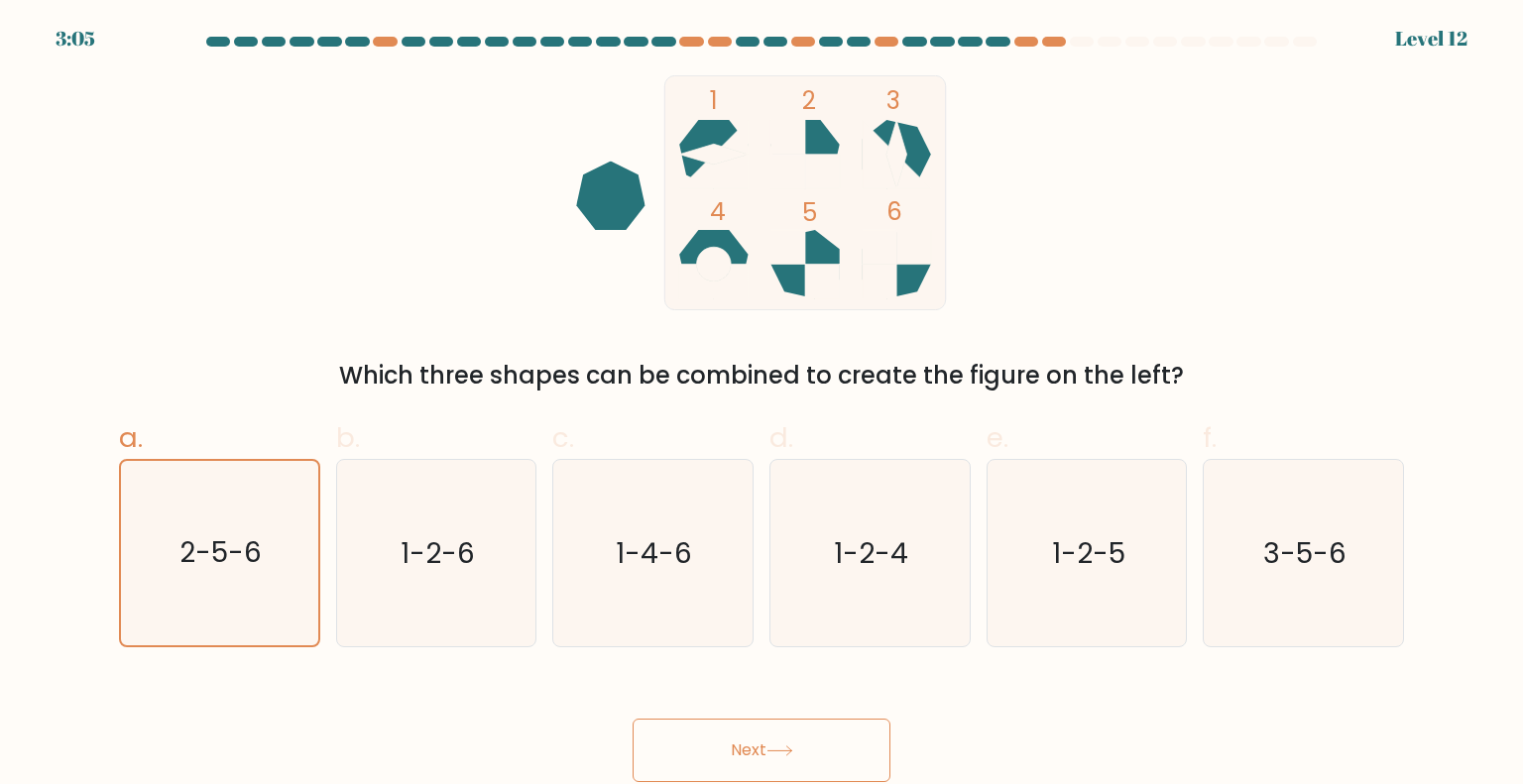 click 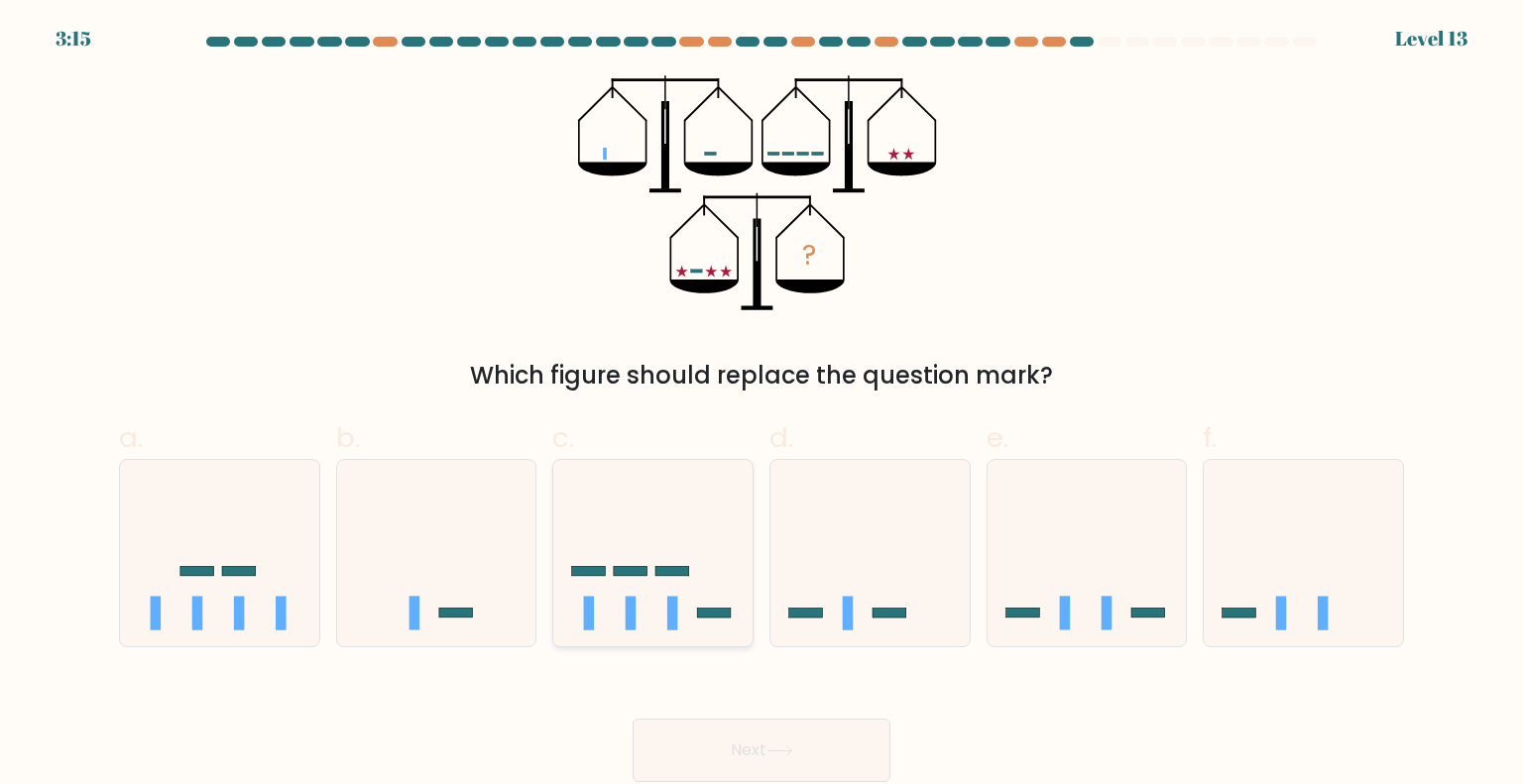 click 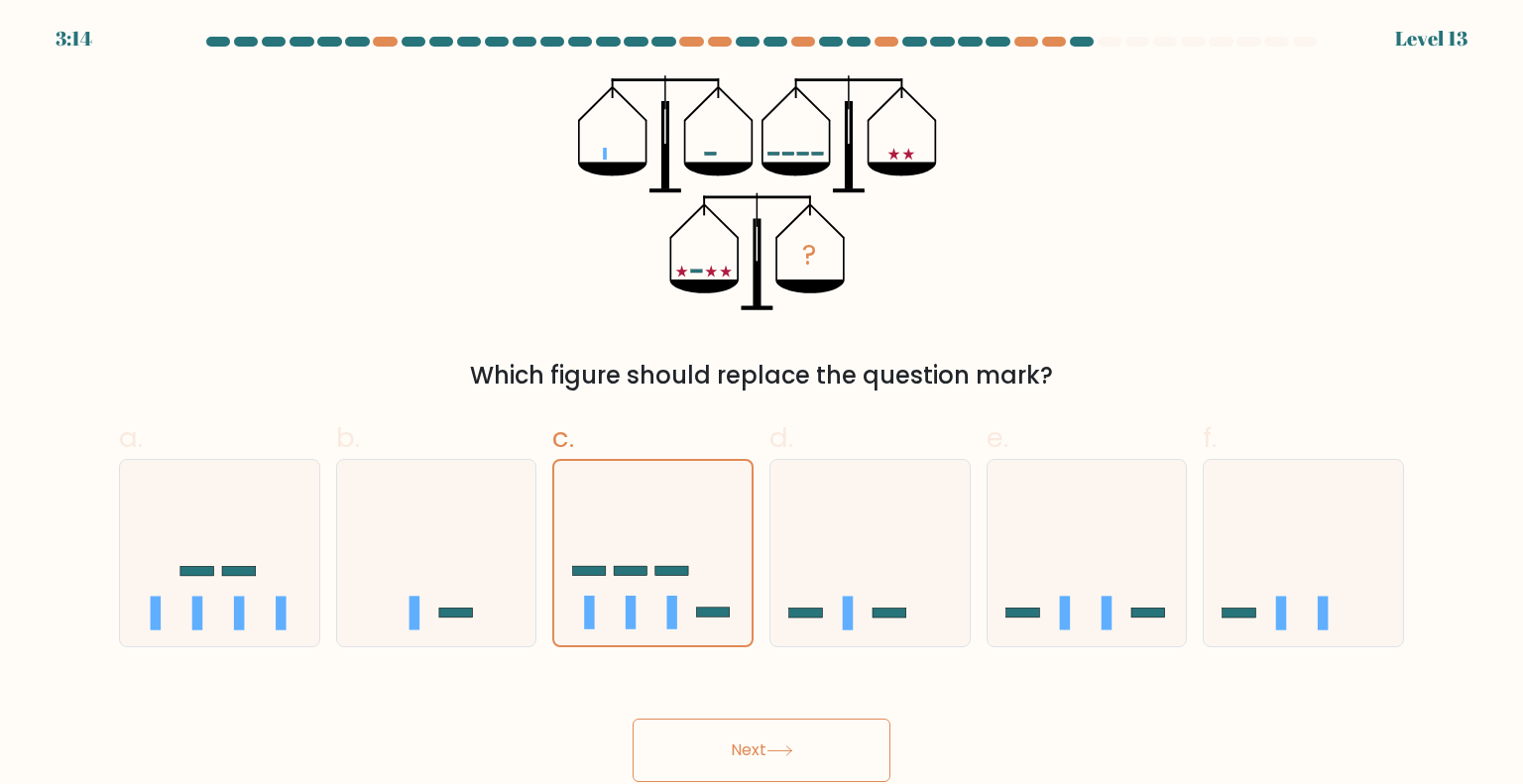 click on "Next" at bounding box center [762, 750] 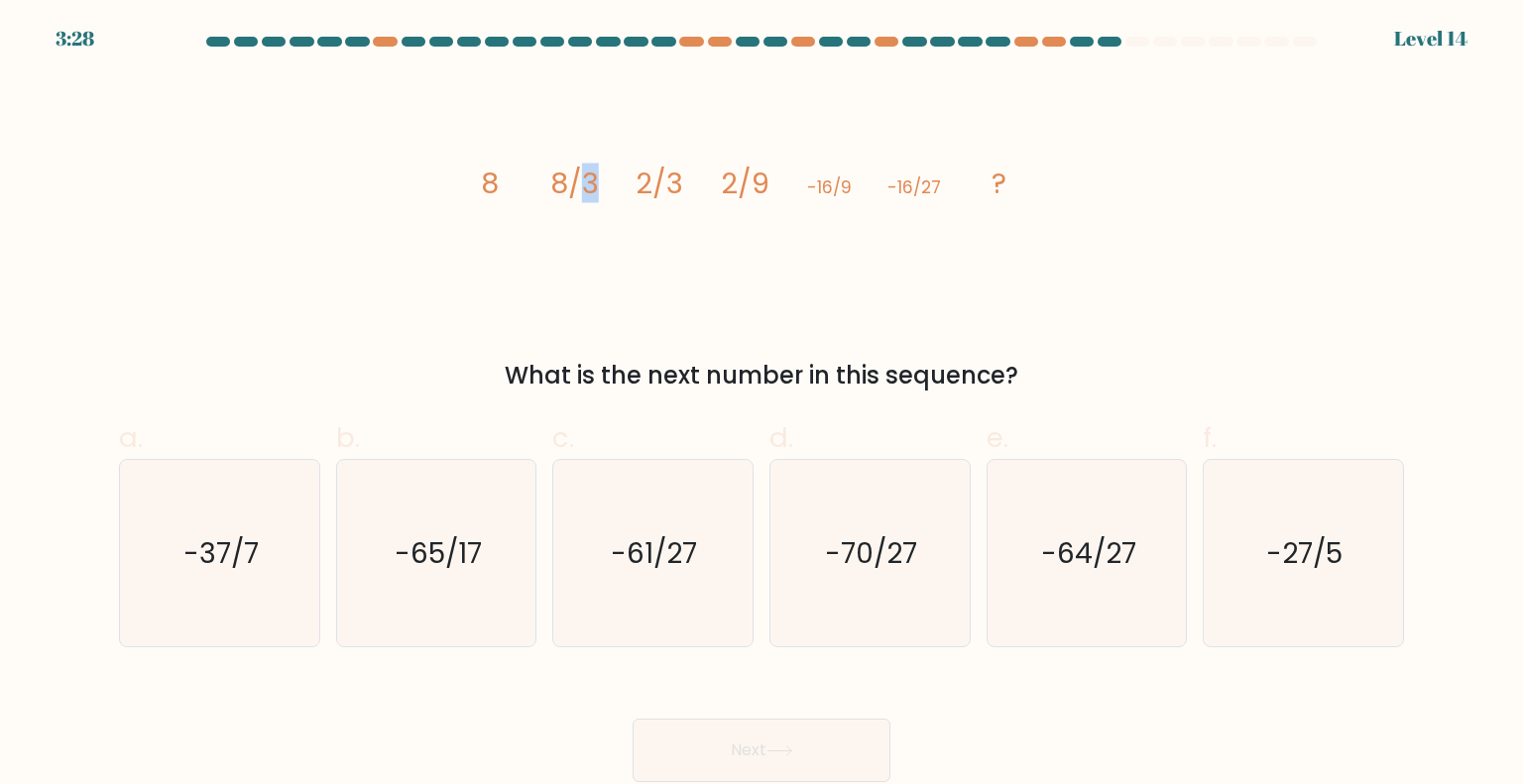 drag, startPoint x: 583, startPoint y: 189, endPoint x: 597, endPoint y: 188, distance: 14.035669 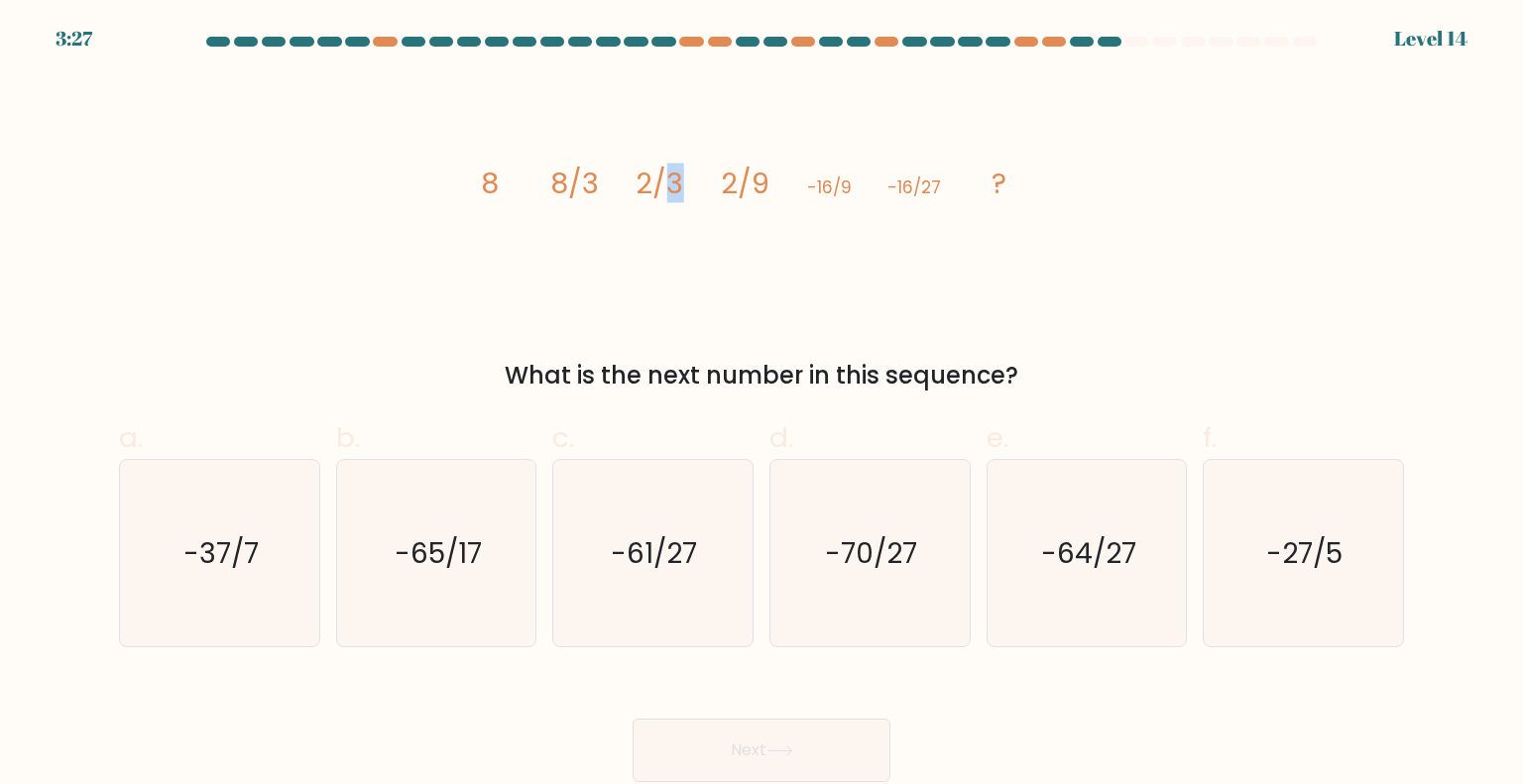 drag, startPoint x: 677, startPoint y: 185, endPoint x: 691, endPoint y: 183, distance: 14.142136 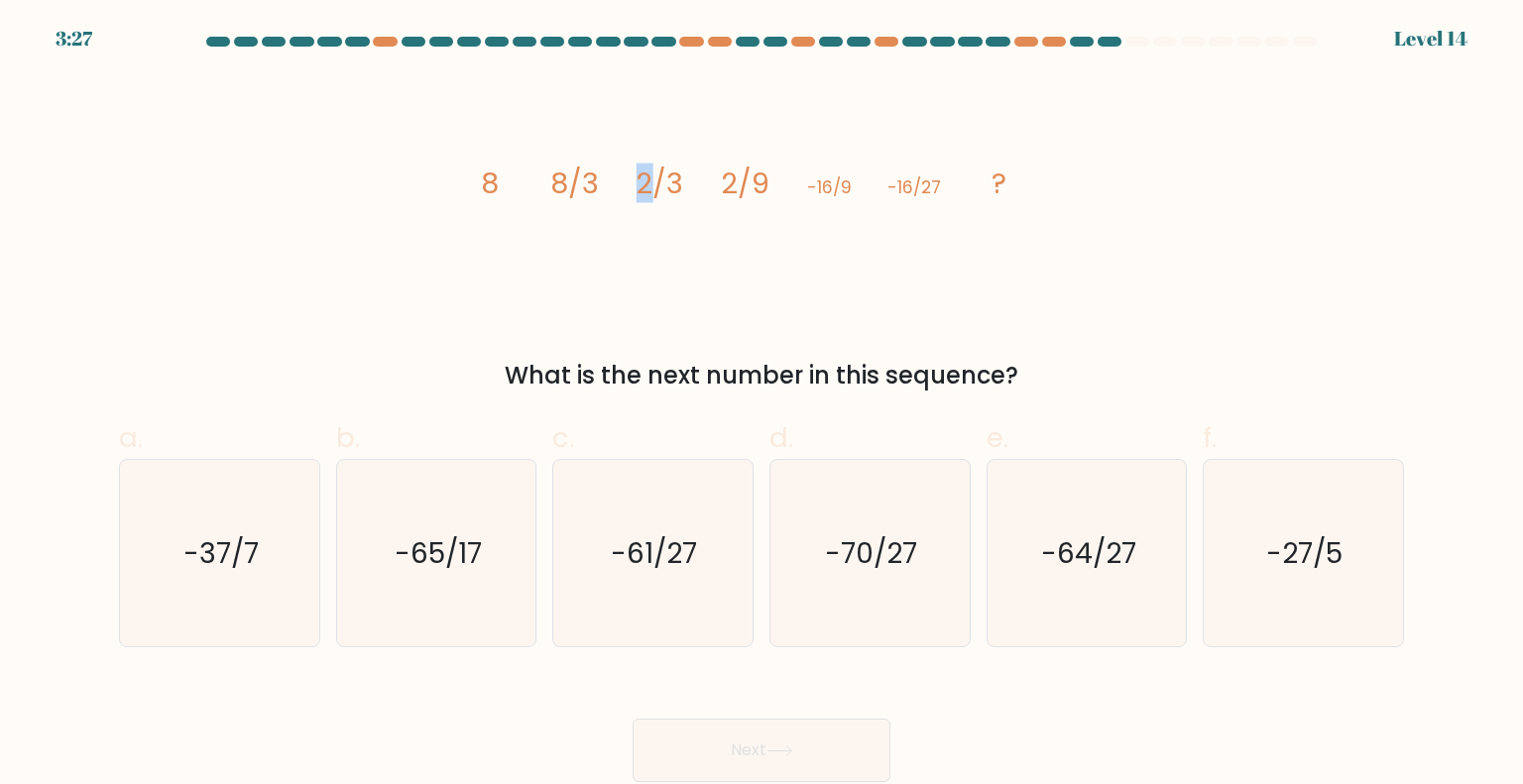 drag, startPoint x: 635, startPoint y: 183, endPoint x: 659, endPoint y: 182, distance: 24.020824 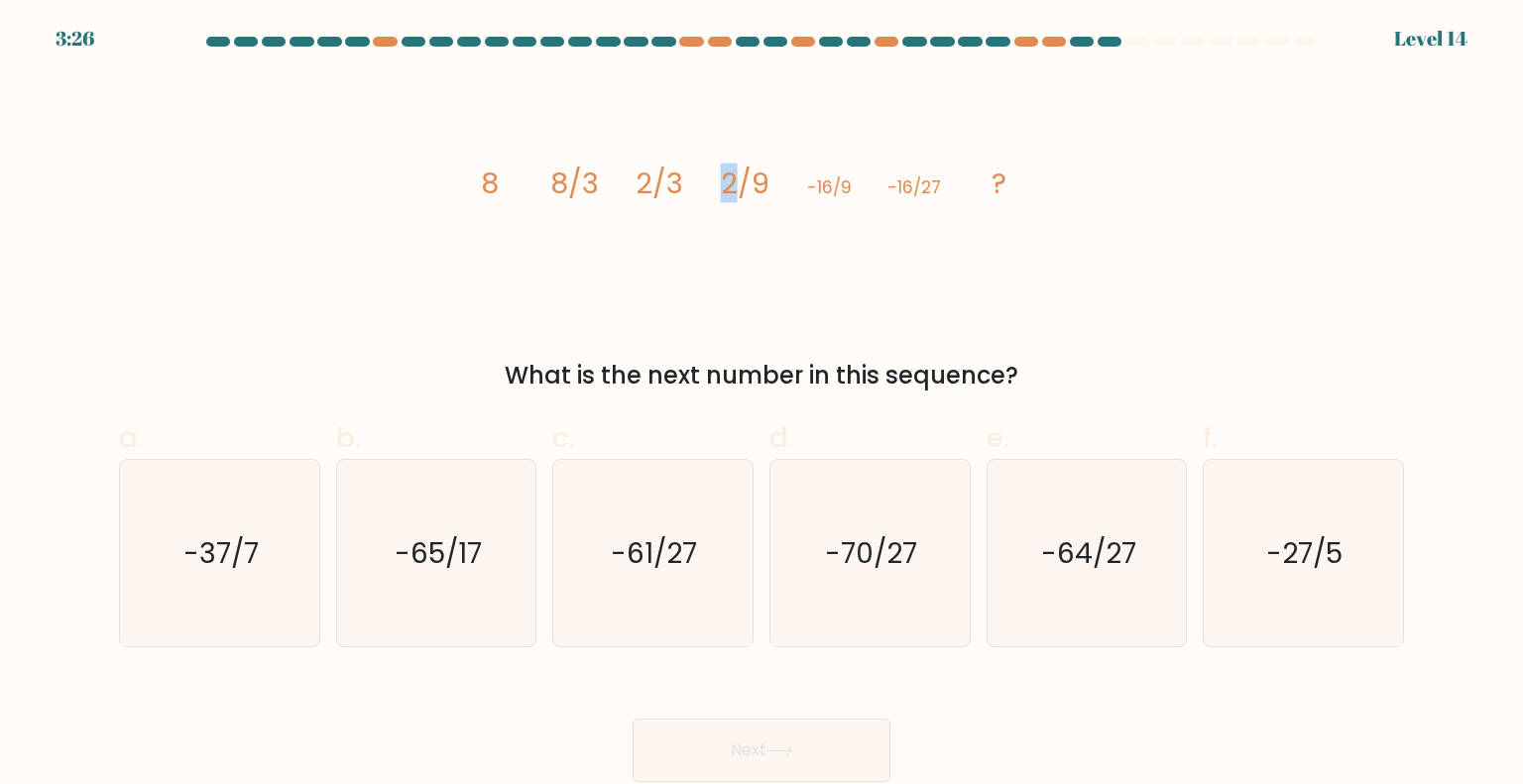 click on "image/svg+xml
8
8/3
2/3
2/9
-16/9
-16/27
?" 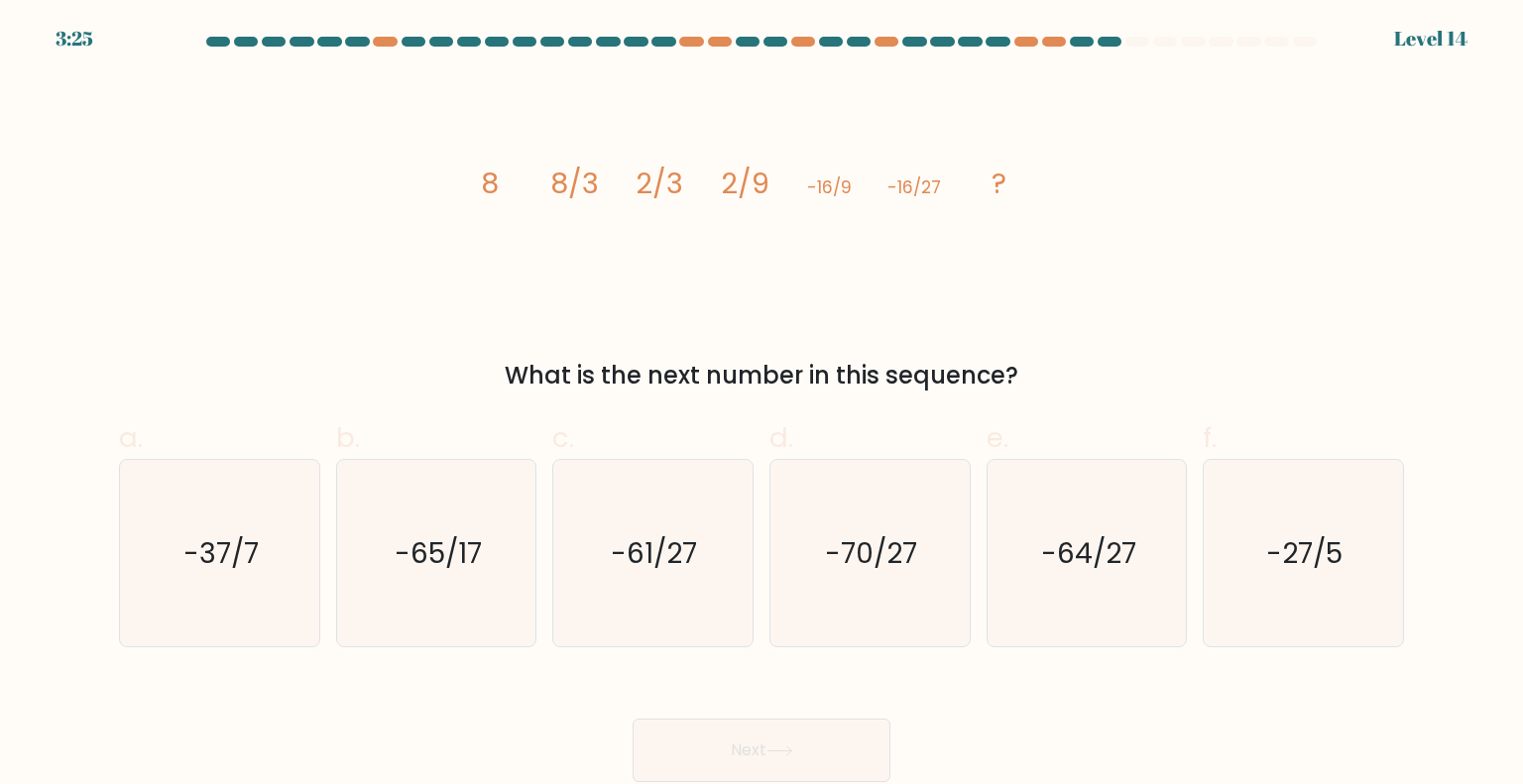 drag, startPoint x: 755, startPoint y: 185, endPoint x: 815, endPoint y: 193, distance: 60.530984 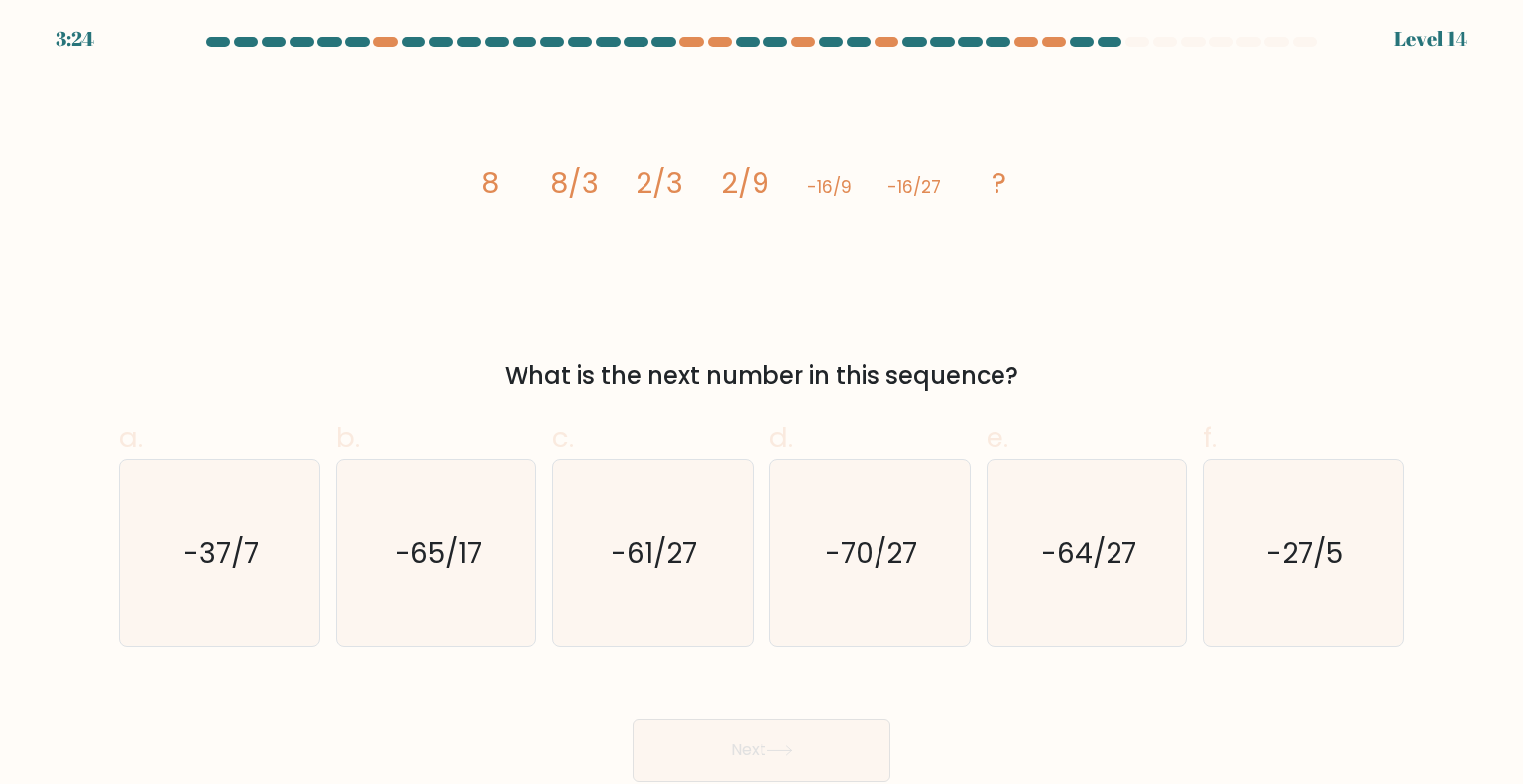 click on "image/svg+xml
8
8/3
2/3
2/9
-16/9
-16/27
?" 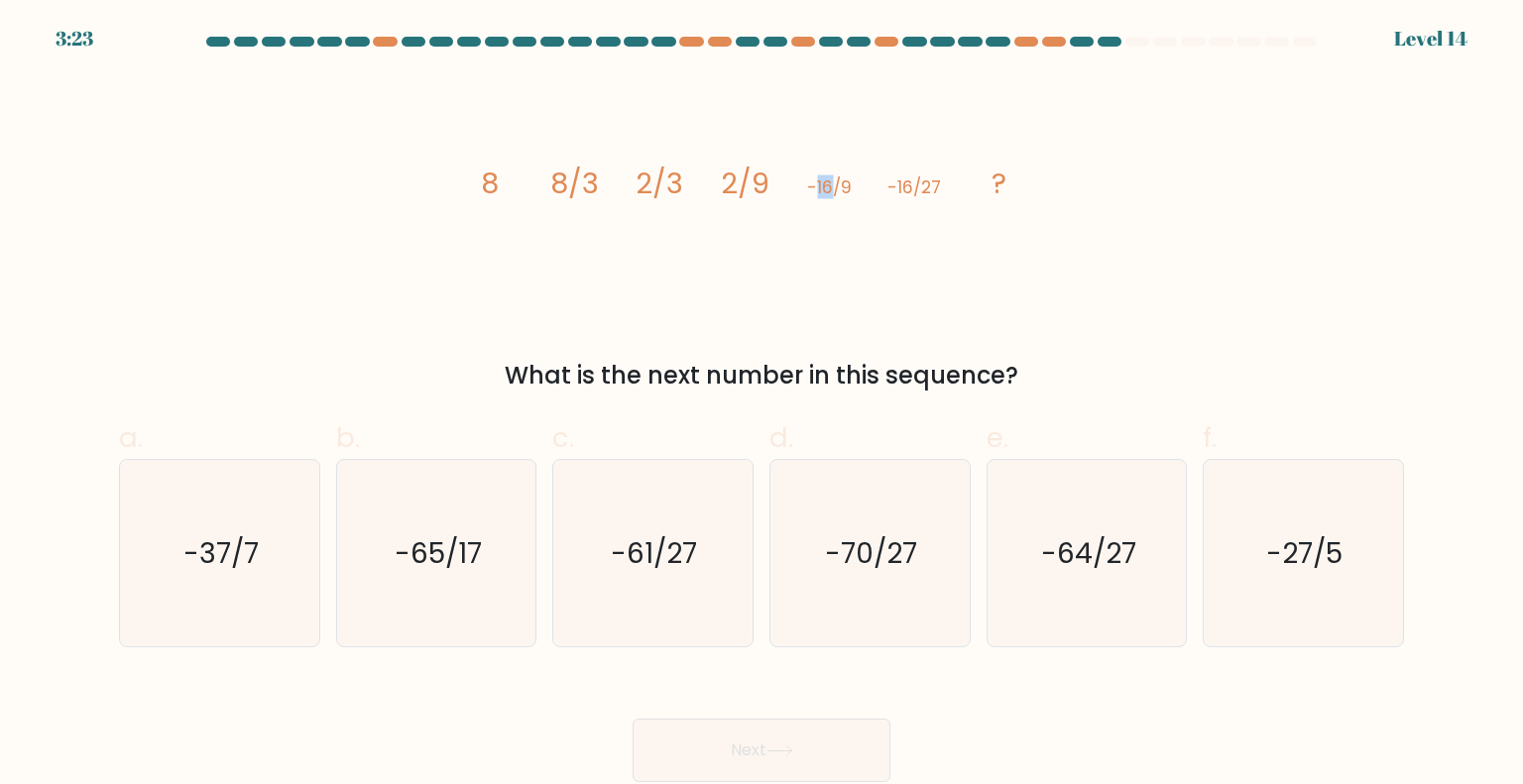 drag, startPoint x: 818, startPoint y: 185, endPoint x: 861, endPoint y: 187, distance: 43.046487 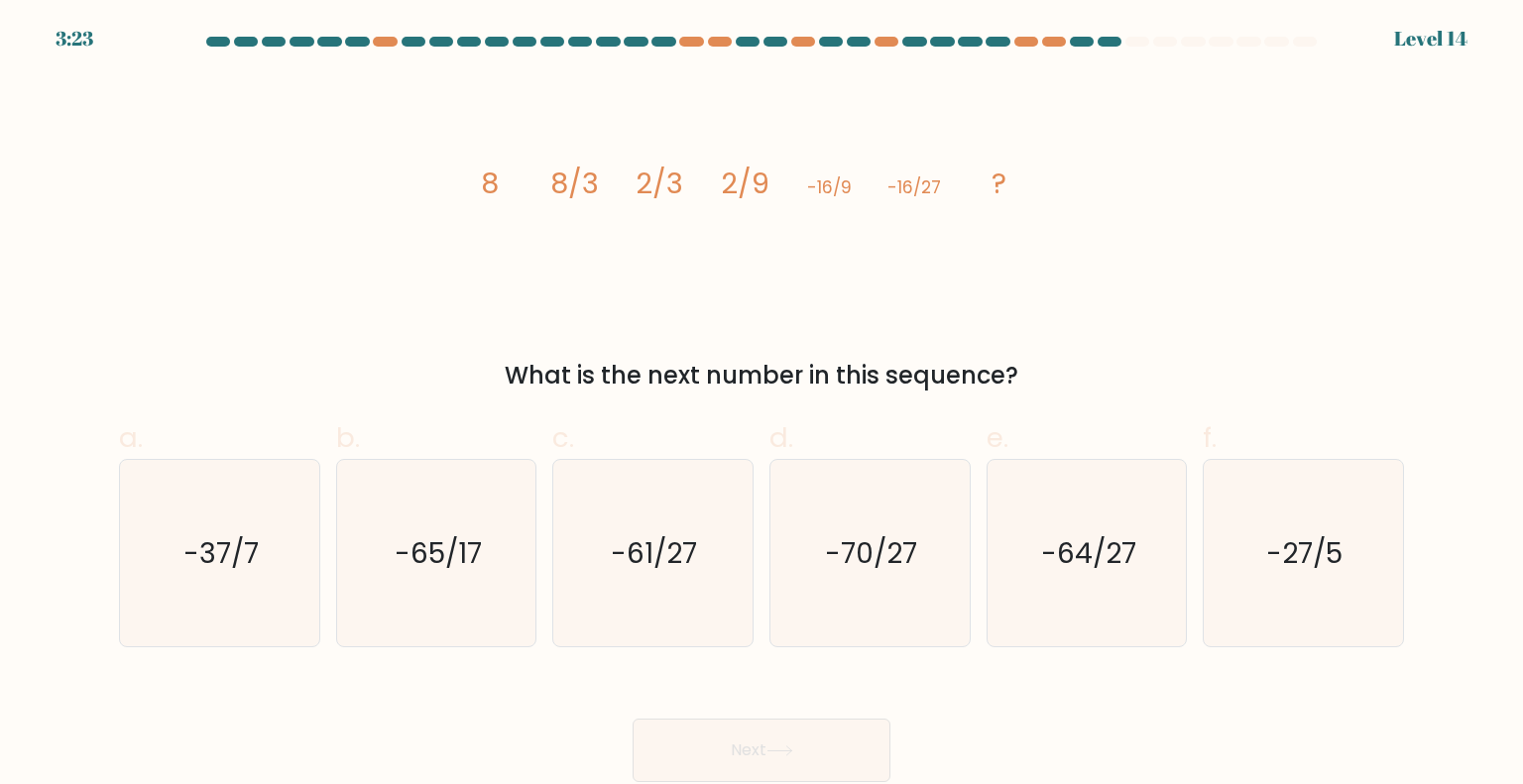 drag, startPoint x: 882, startPoint y: 186, endPoint x: 898, endPoint y: 187, distance: 16.03122 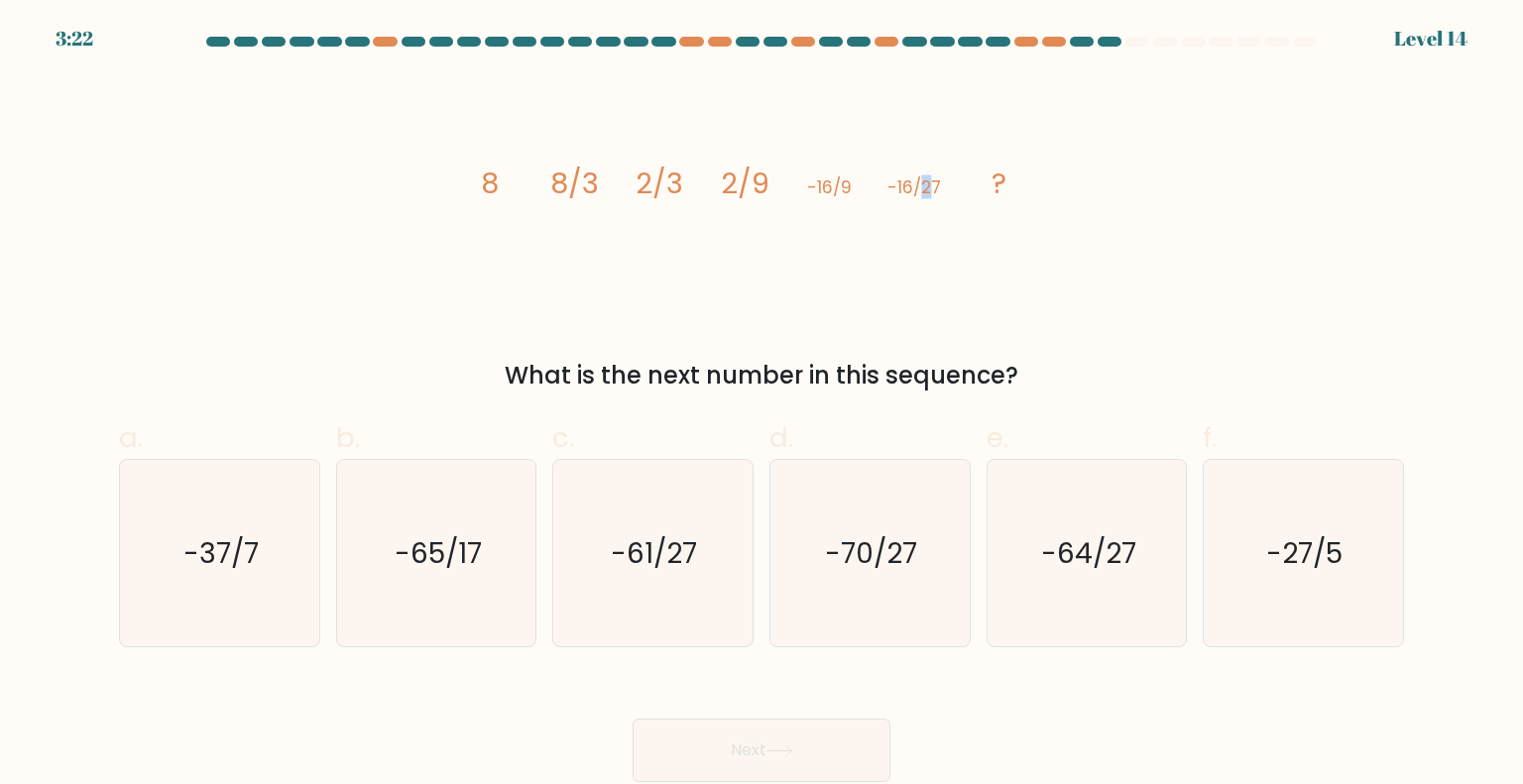 drag, startPoint x: 918, startPoint y: 186, endPoint x: 934, endPoint y: 186, distance: 16 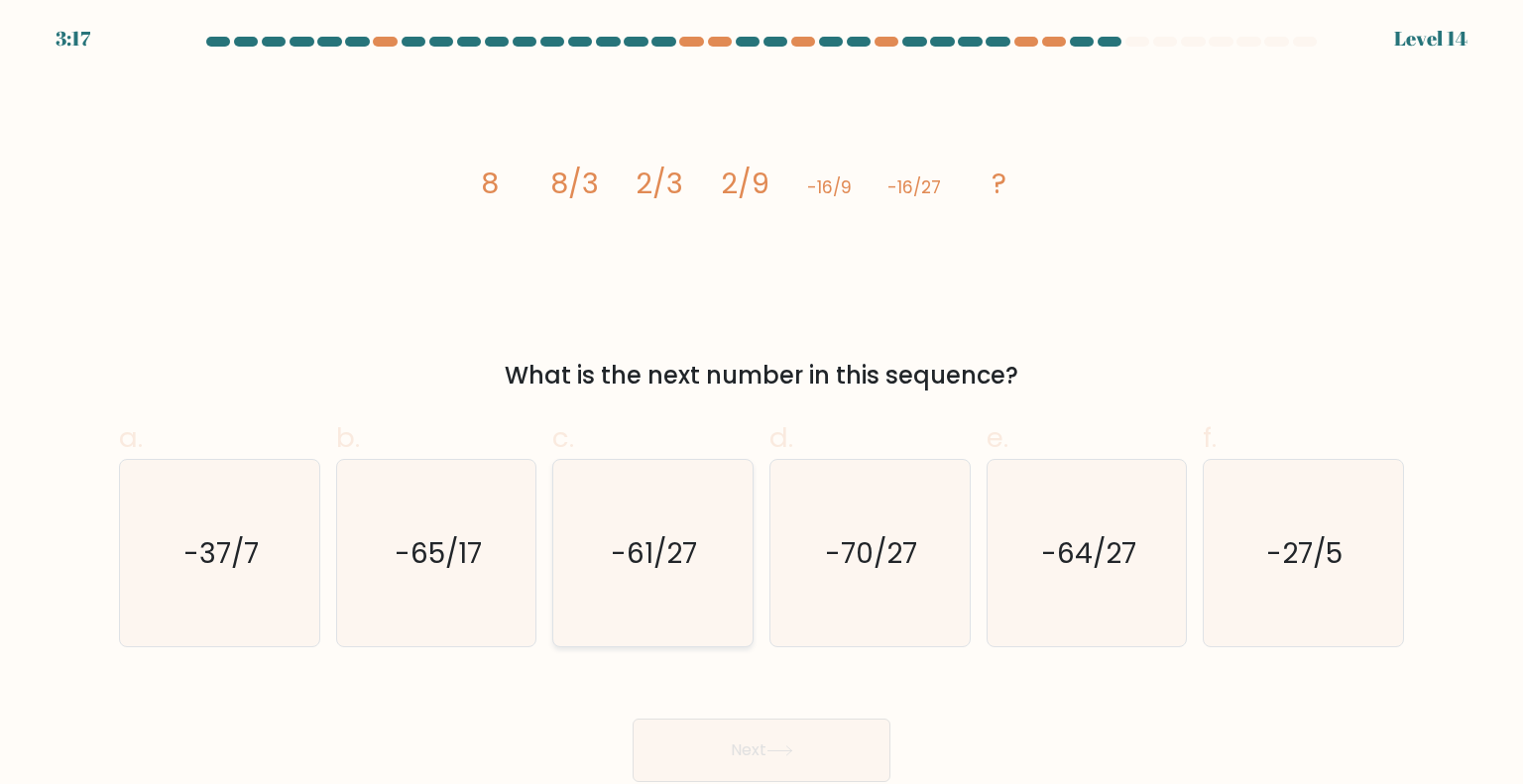 click on "-61/27" 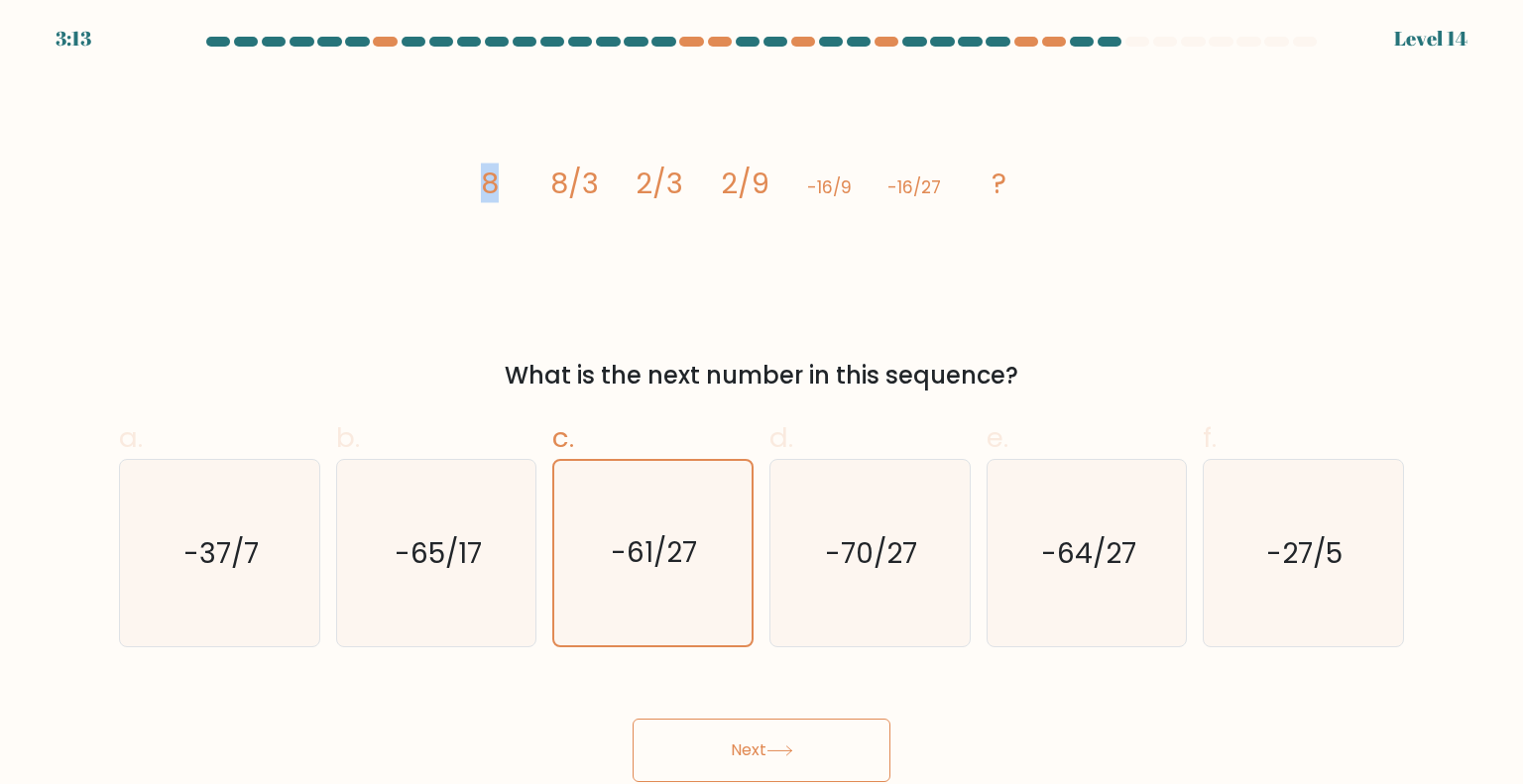 drag, startPoint x: 479, startPoint y: 179, endPoint x: 546, endPoint y: 187, distance: 67.47592 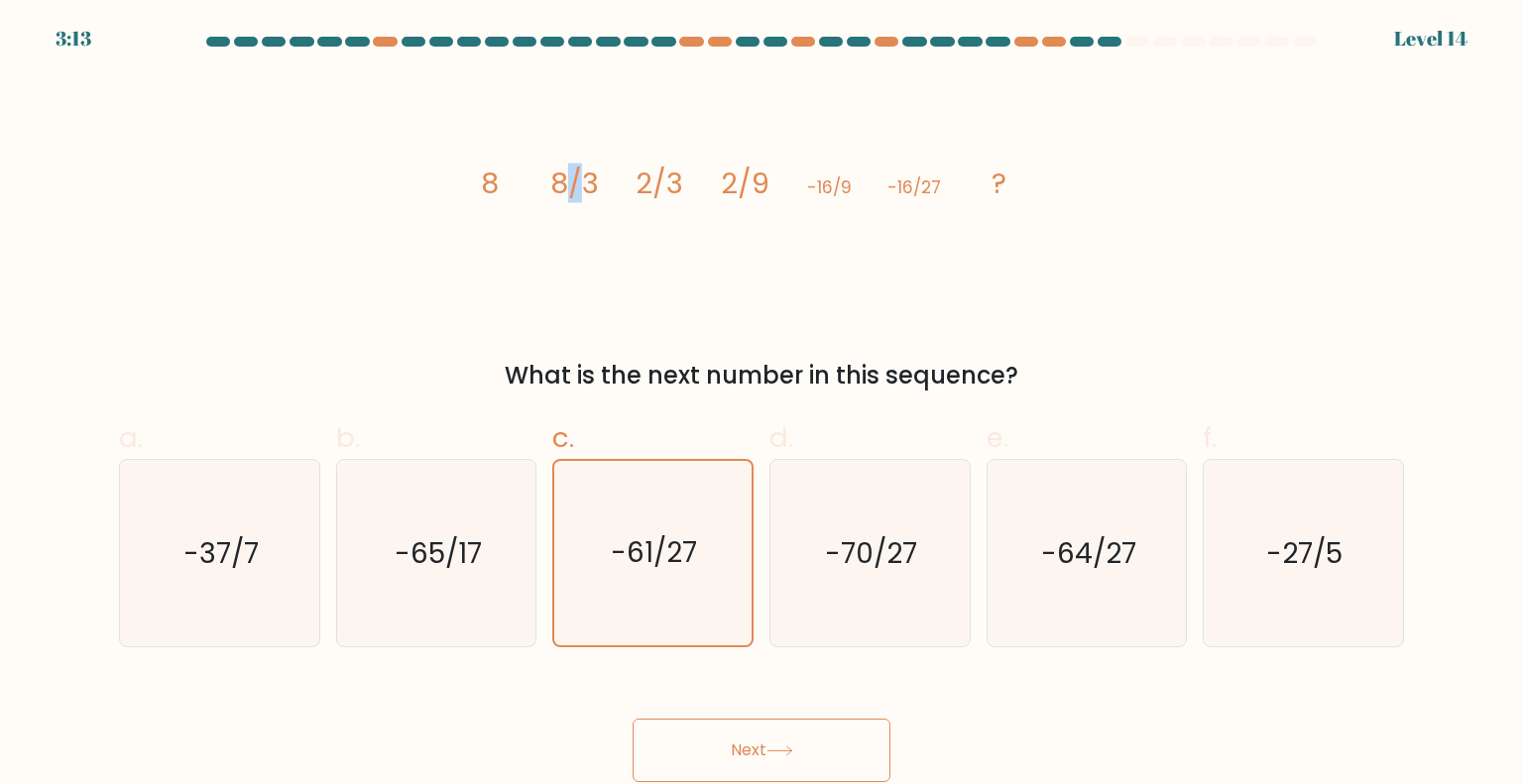 drag, startPoint x: 560, startPoint y: 188, endPoint x: 592, endPoint y: 191, distance: 32.140317 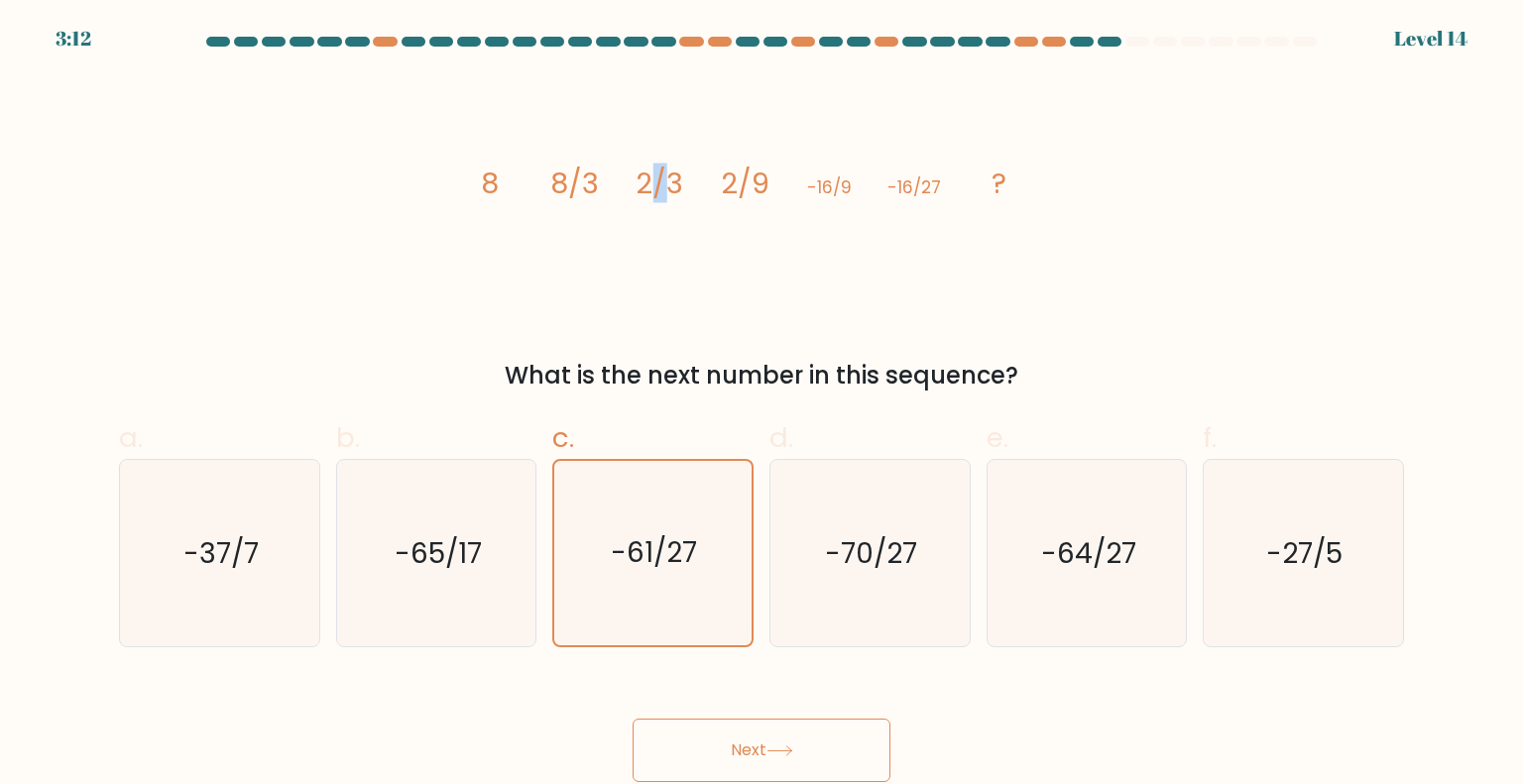 drag, startPoint x: 661, startPoint y: 191, endPoint x: 682, endPoint y: 195, distance: 21.377558 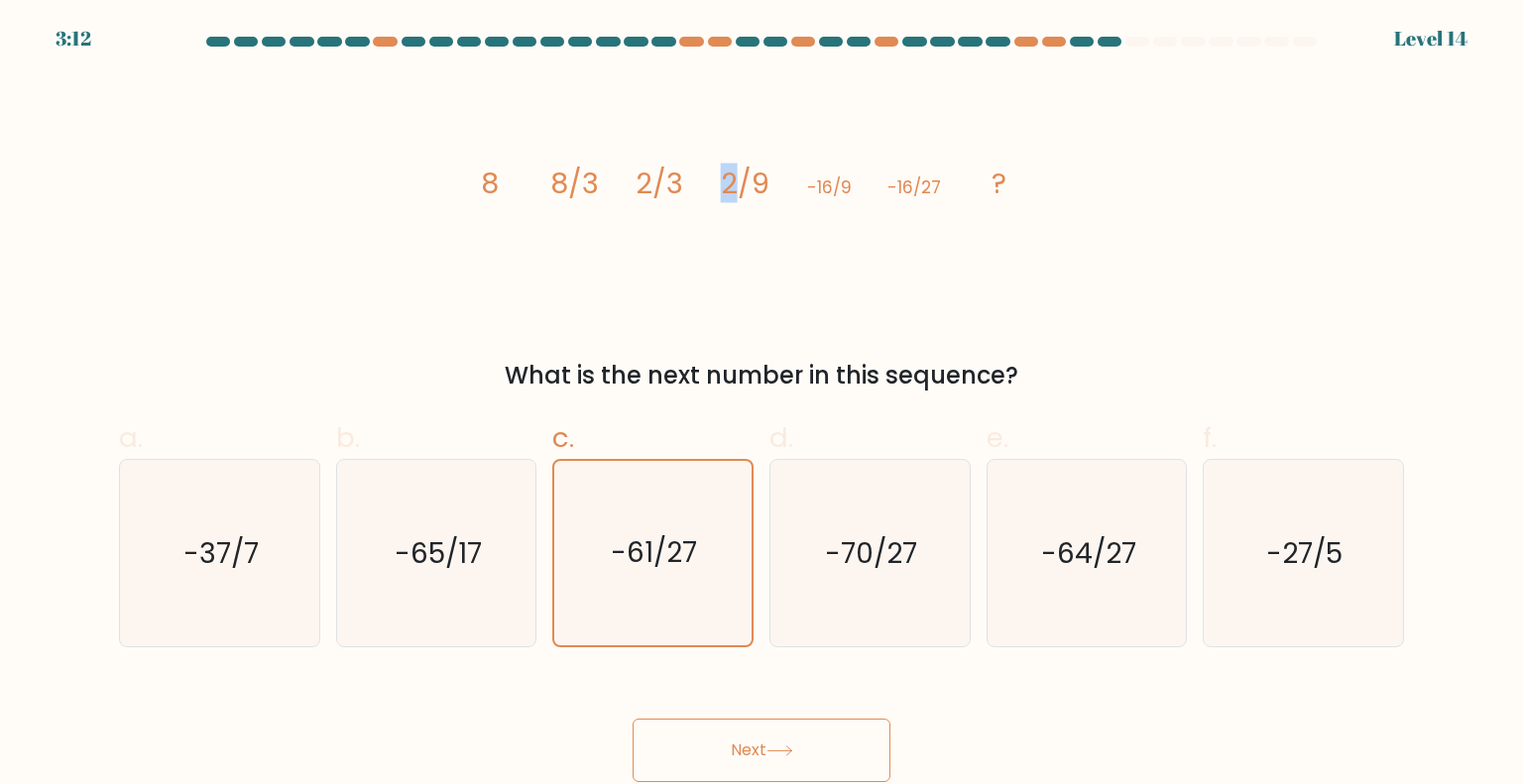 drag, startPoint x: 727, startPoint y: 193, endPoint x: 745, endPoint y: 193, distance: 18 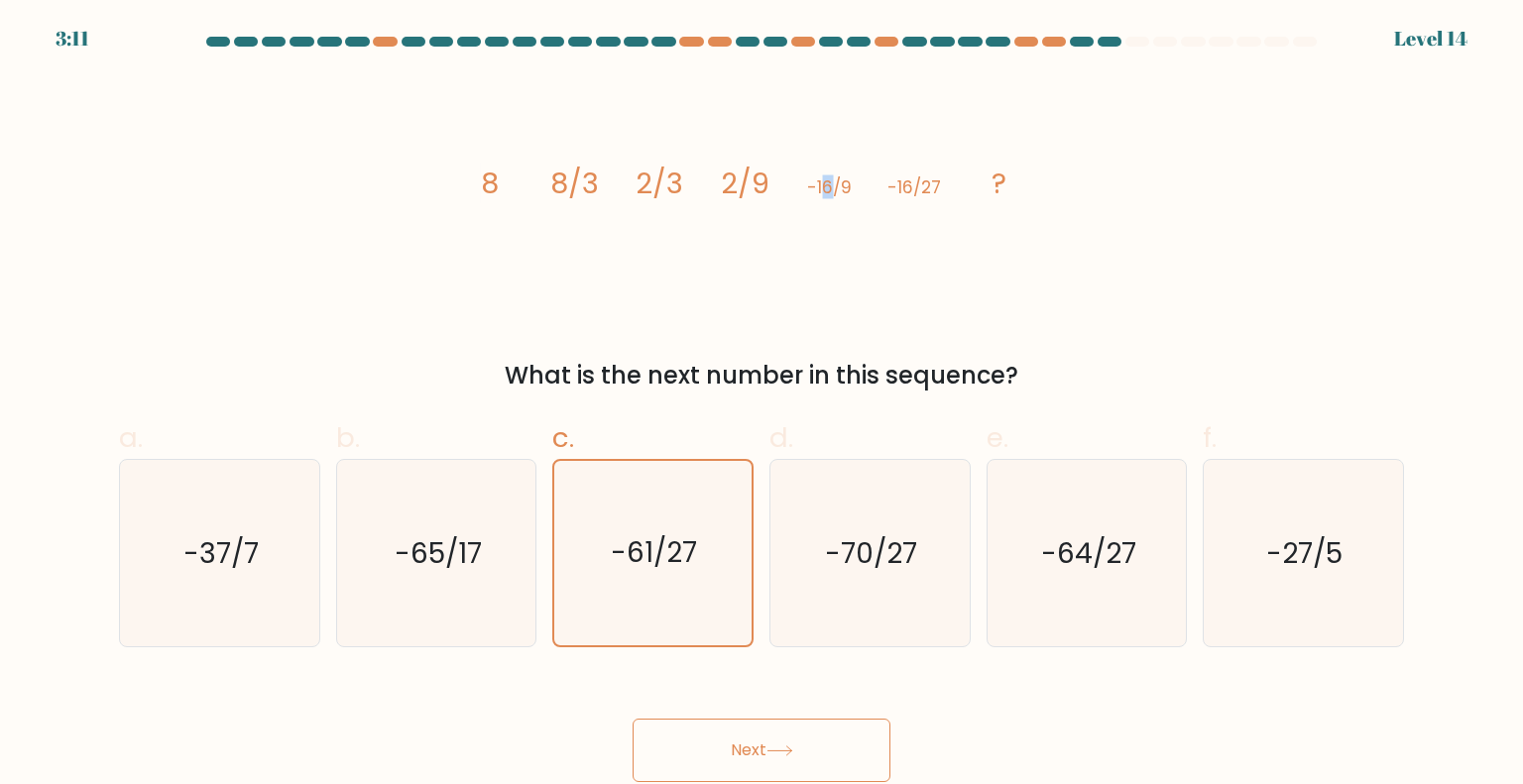 drag, startPoint x: 821, startPoint y: 195, endPoint x: 857, endPoint y: 193, distance: 36.05551 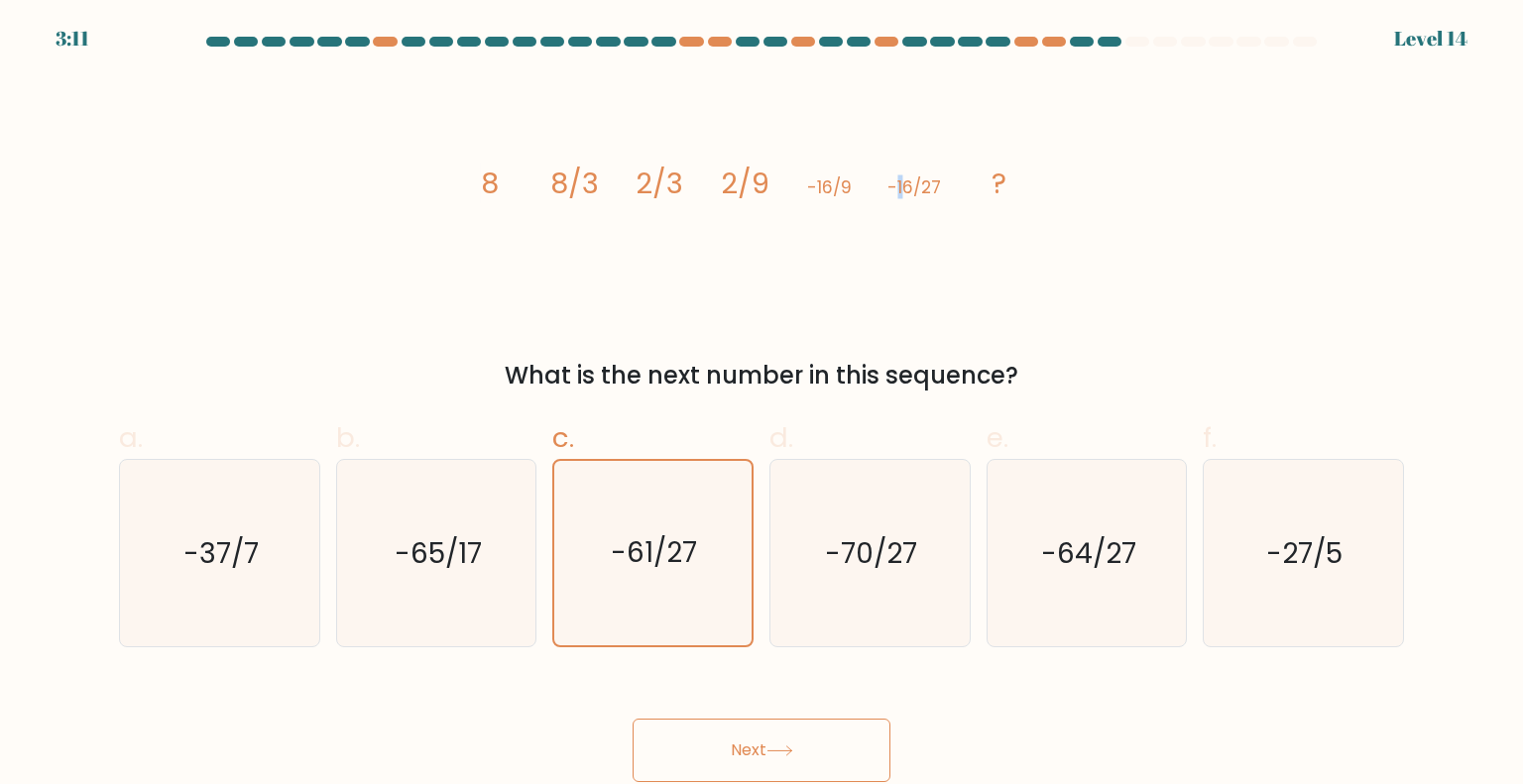 drag, startPoint x: 900, startPoint y: 191, endPoint x: 918, endPoint y: 191, distance: 18 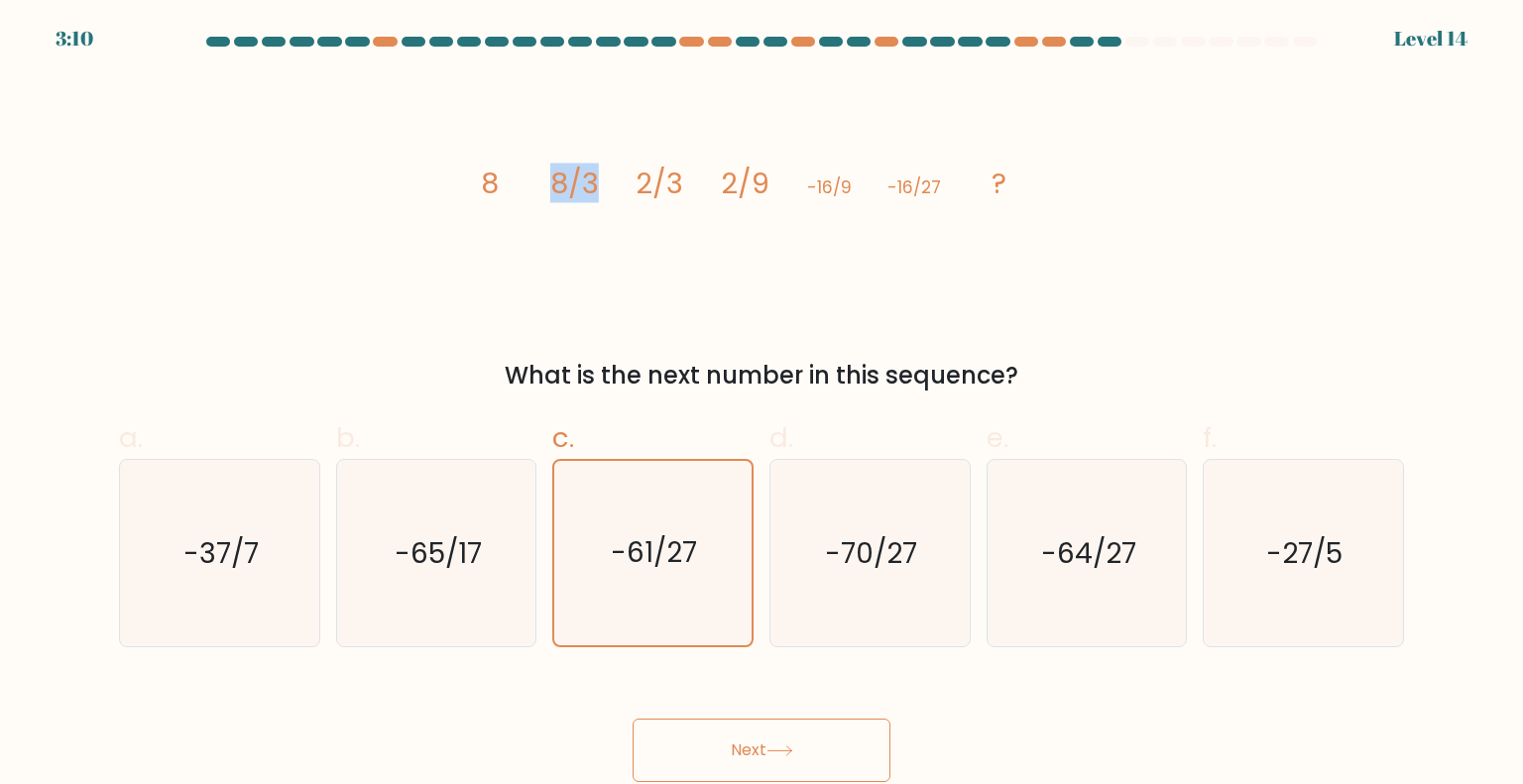 drag, startPoint x: 570, startPoint y: 181, endPoint x: 611, endPoint y: 185, distance: 41.19466 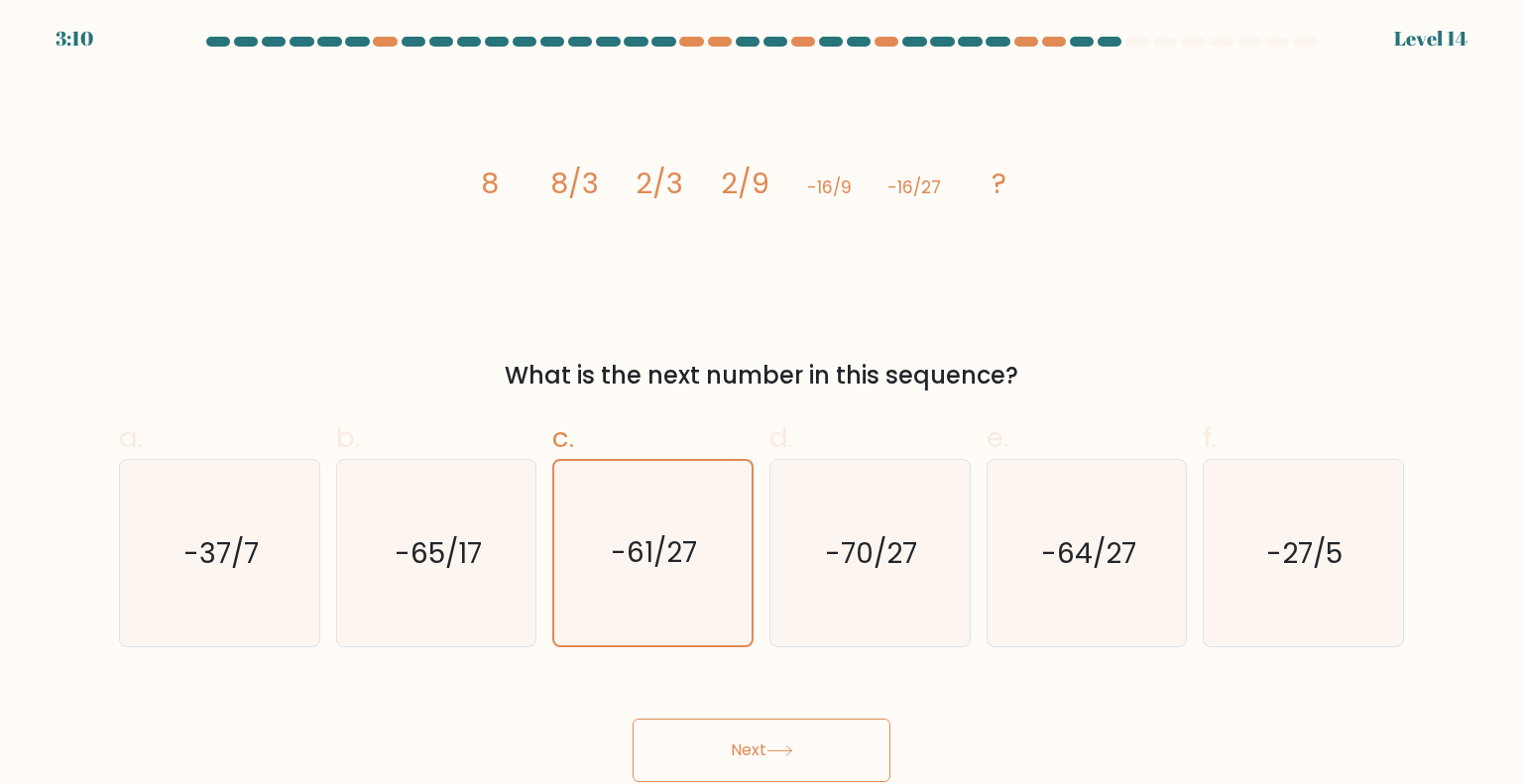 drag, startPoint x: 678, startPoint y: 185, endPoint x: 704, endPoint y: 187, distance: 26.07681 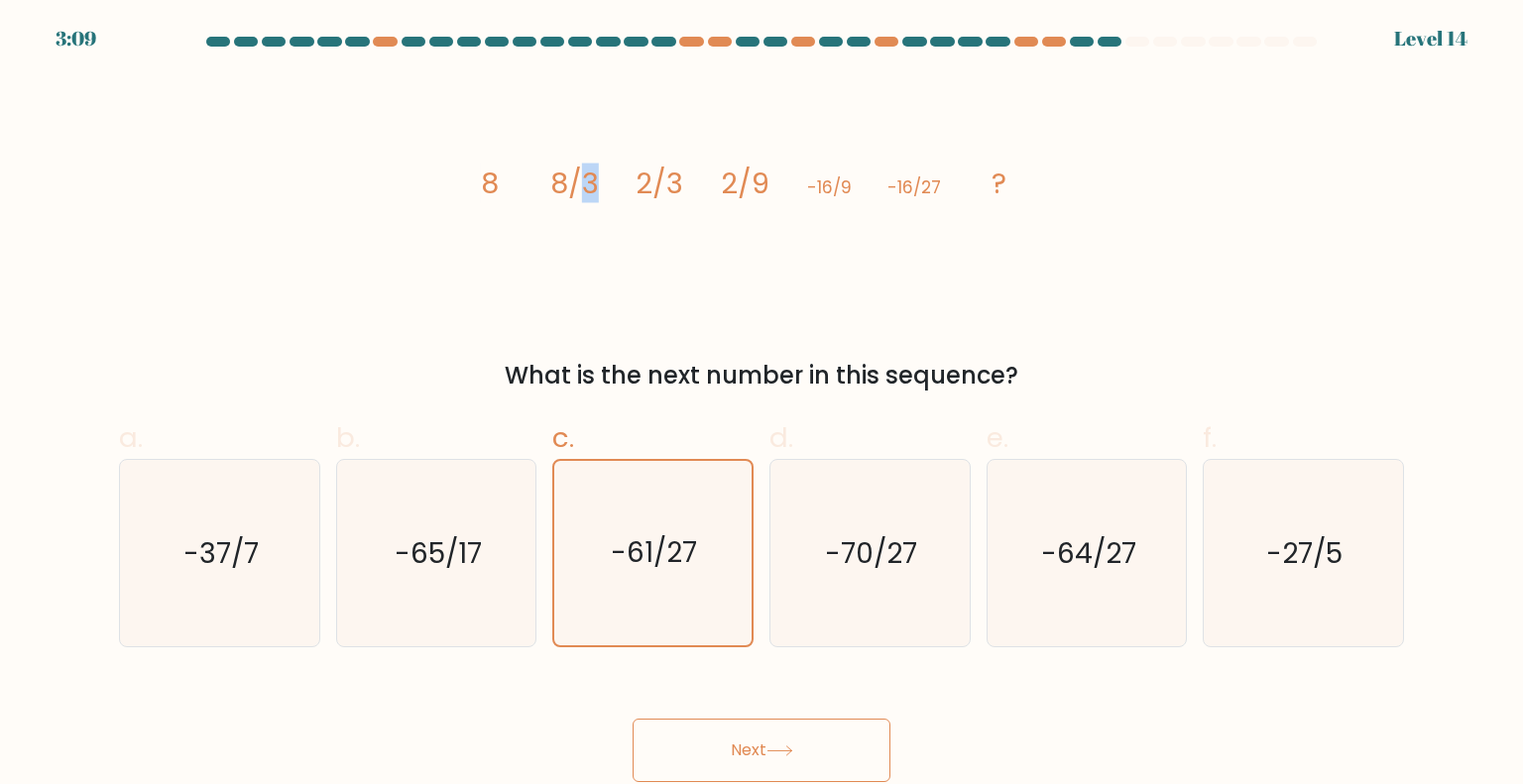drag, startPoint x: 589, startPoint y: 180, endPoint x: 656, endPoint y: 183, distance: 67.06713 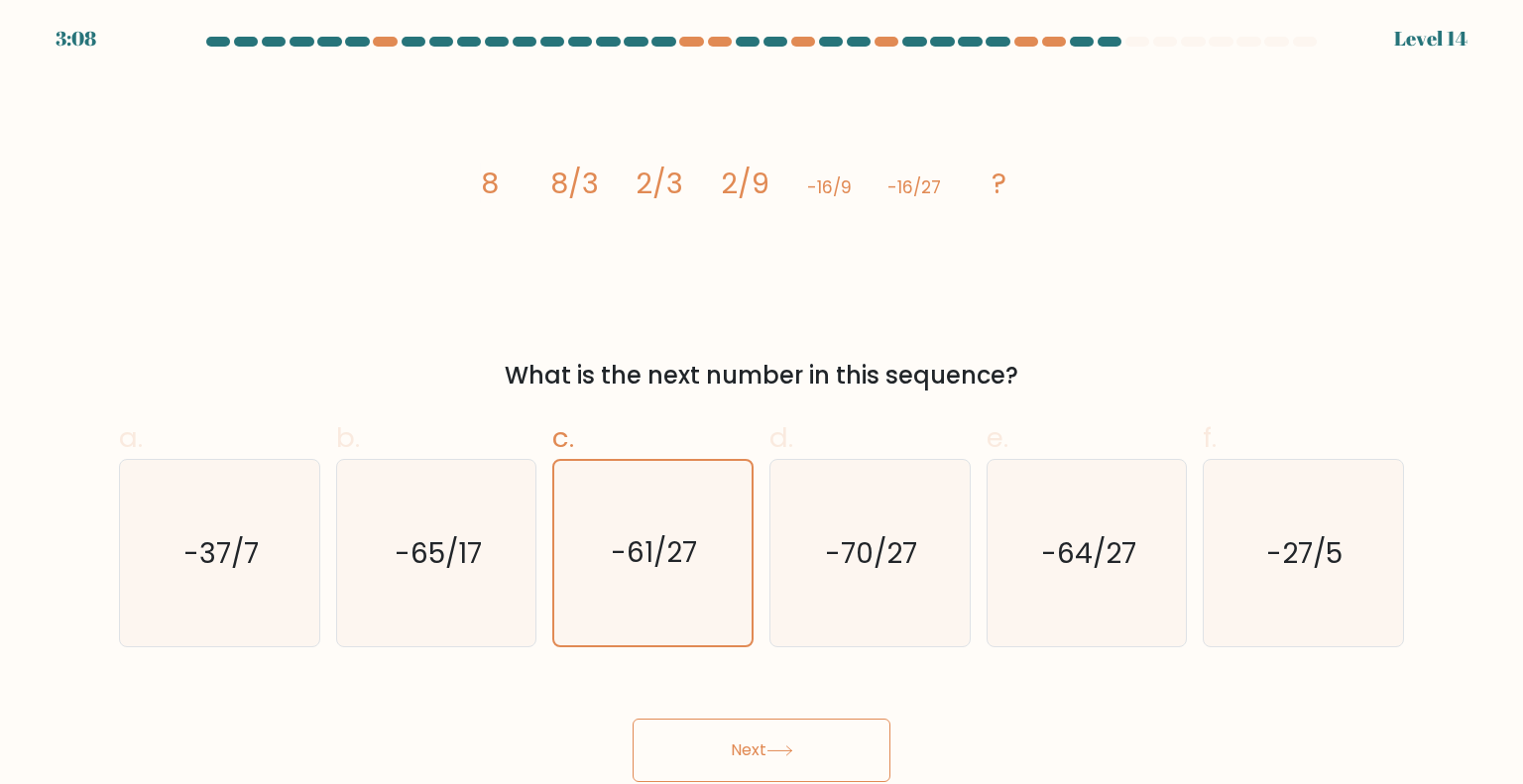 drag, startPoint x: 683, startPoint y: 185, endPoint x: 710, endPoint y: 185, distance: 27 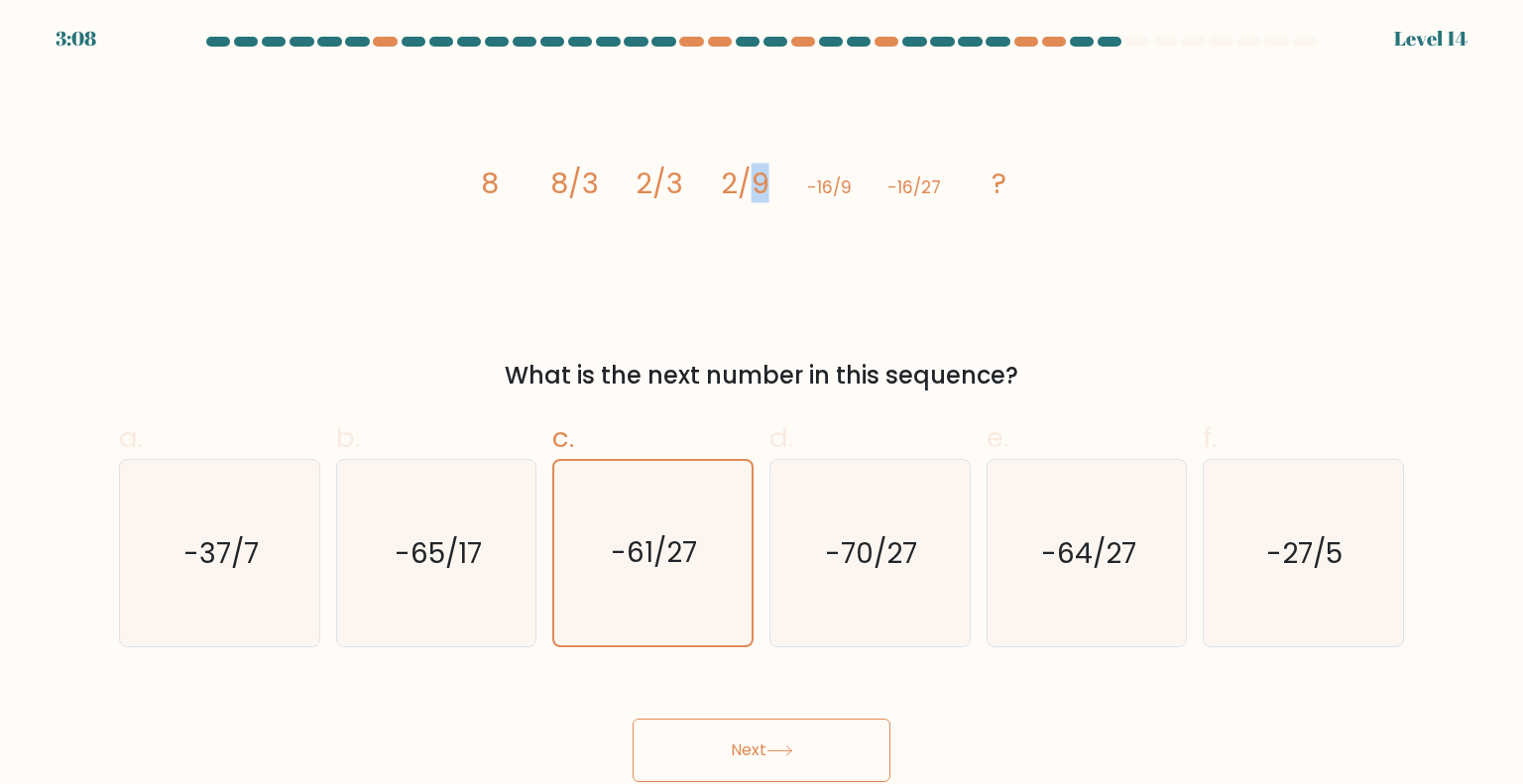 drag, startPoint x: 756, startPoint y: 188, endPoint x: 789, endPoint y: 189, distance: 33.0151 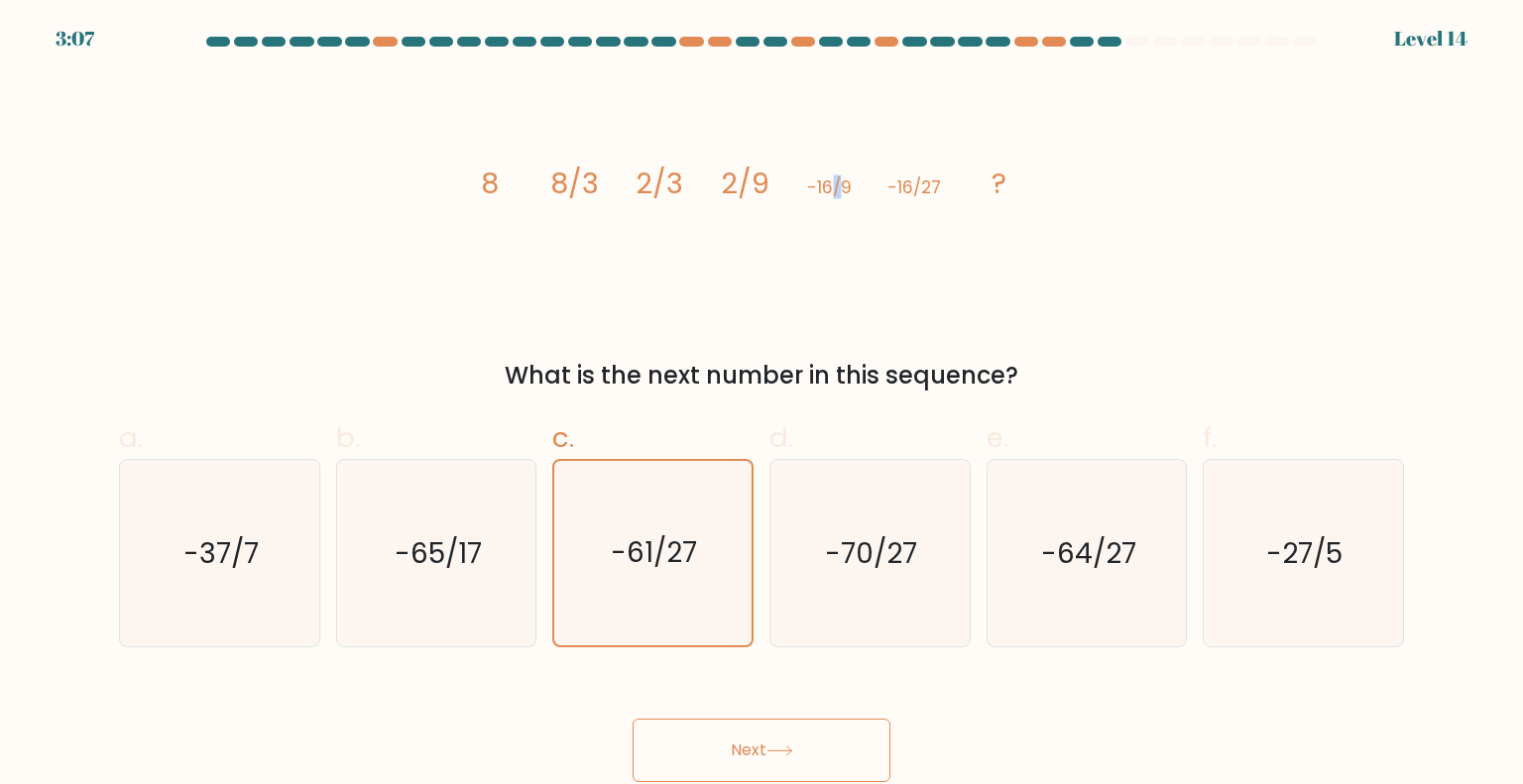 drag, startPoint x: 833, startPoint y: 189, endPoint x: 866, endPoint y: 187, distance: 33.06055 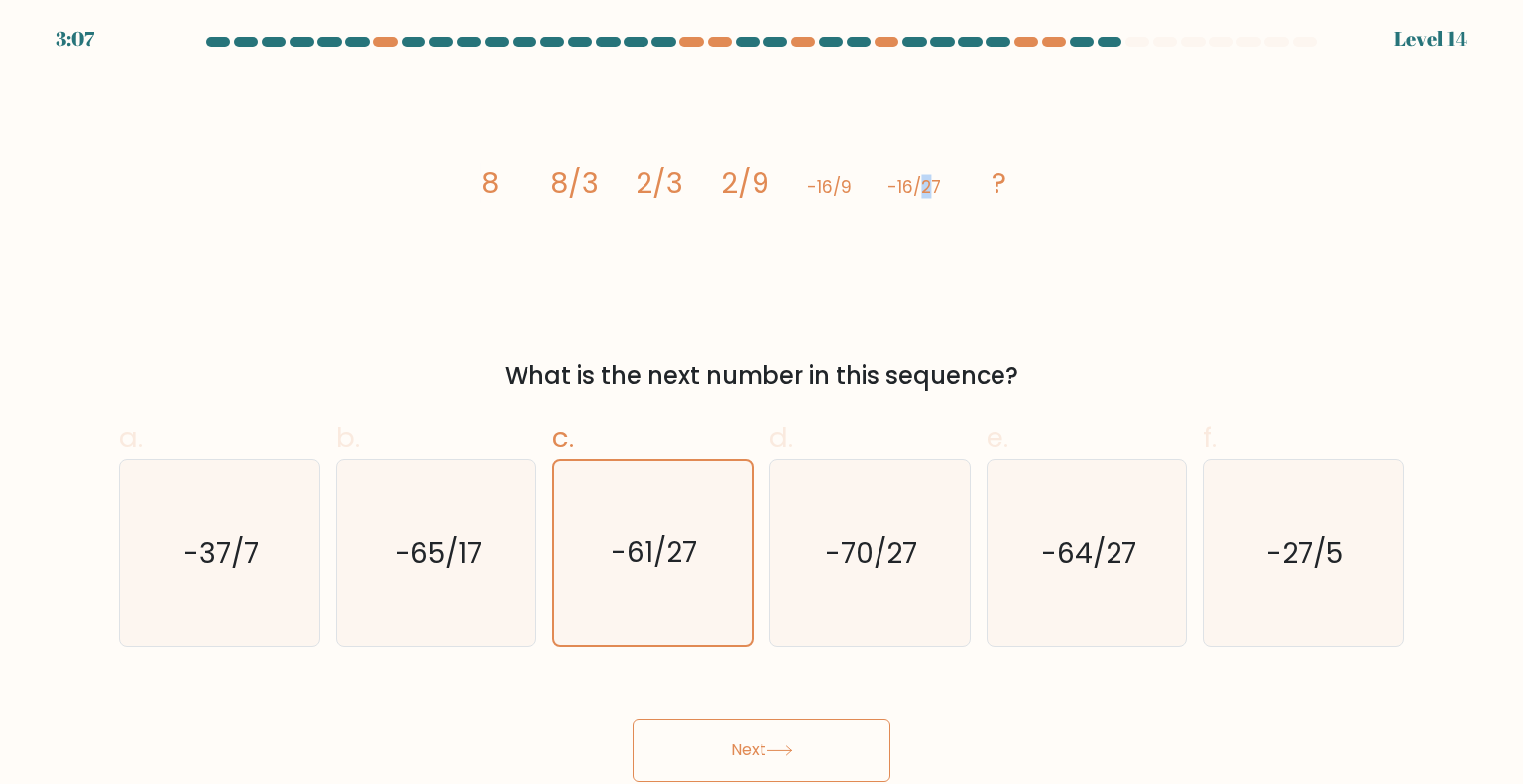 click on "-16/27" 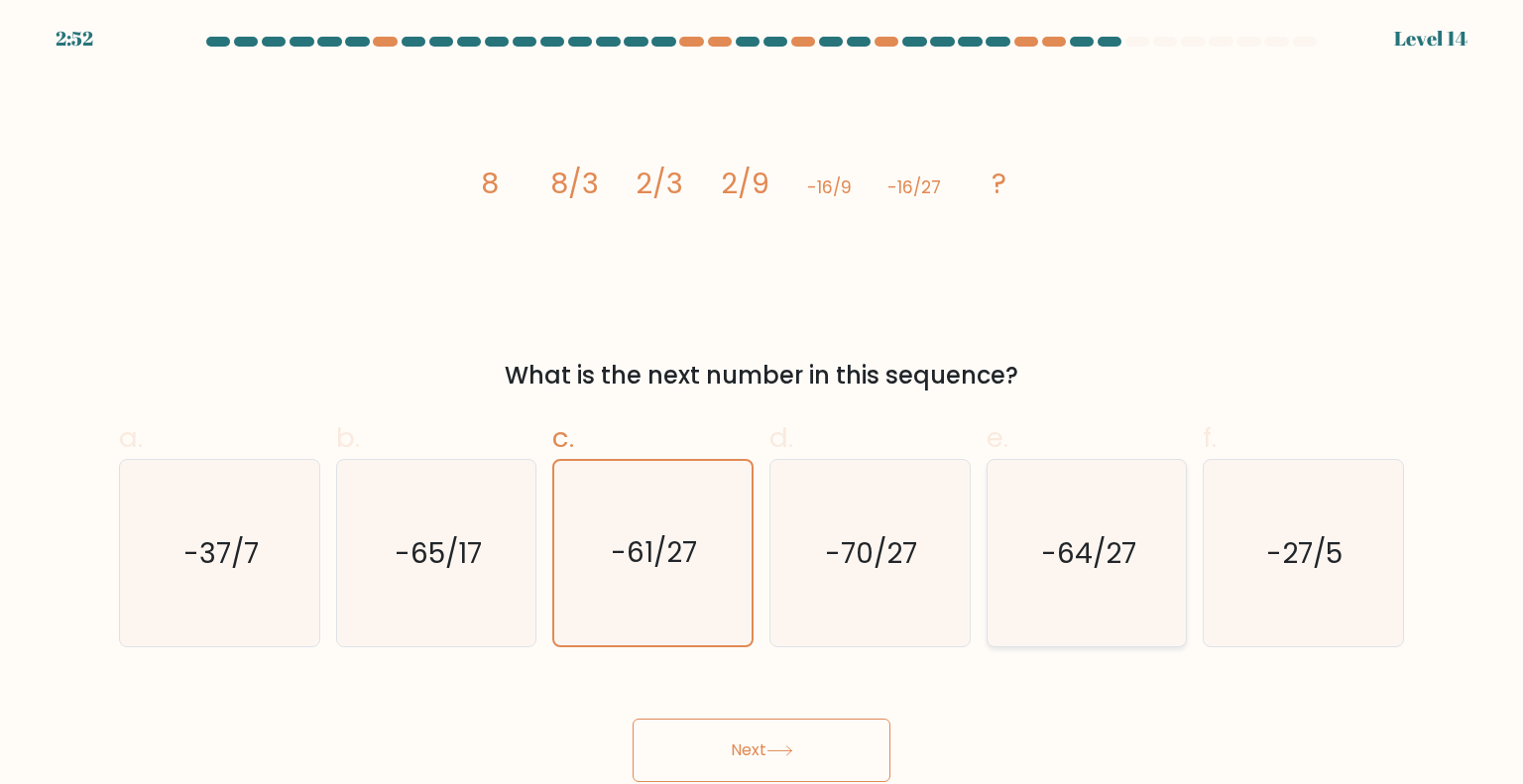 click on "-64/27" 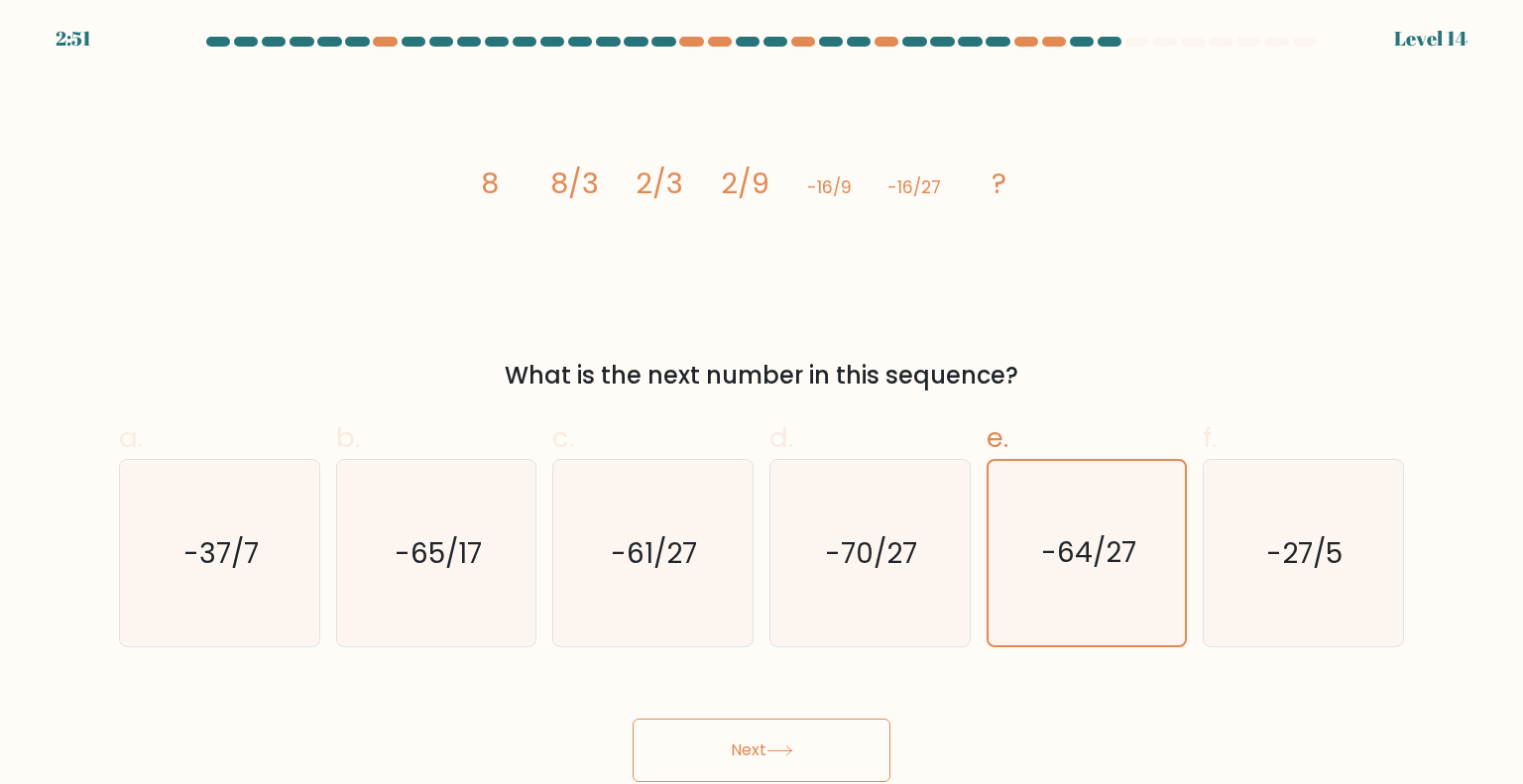 click 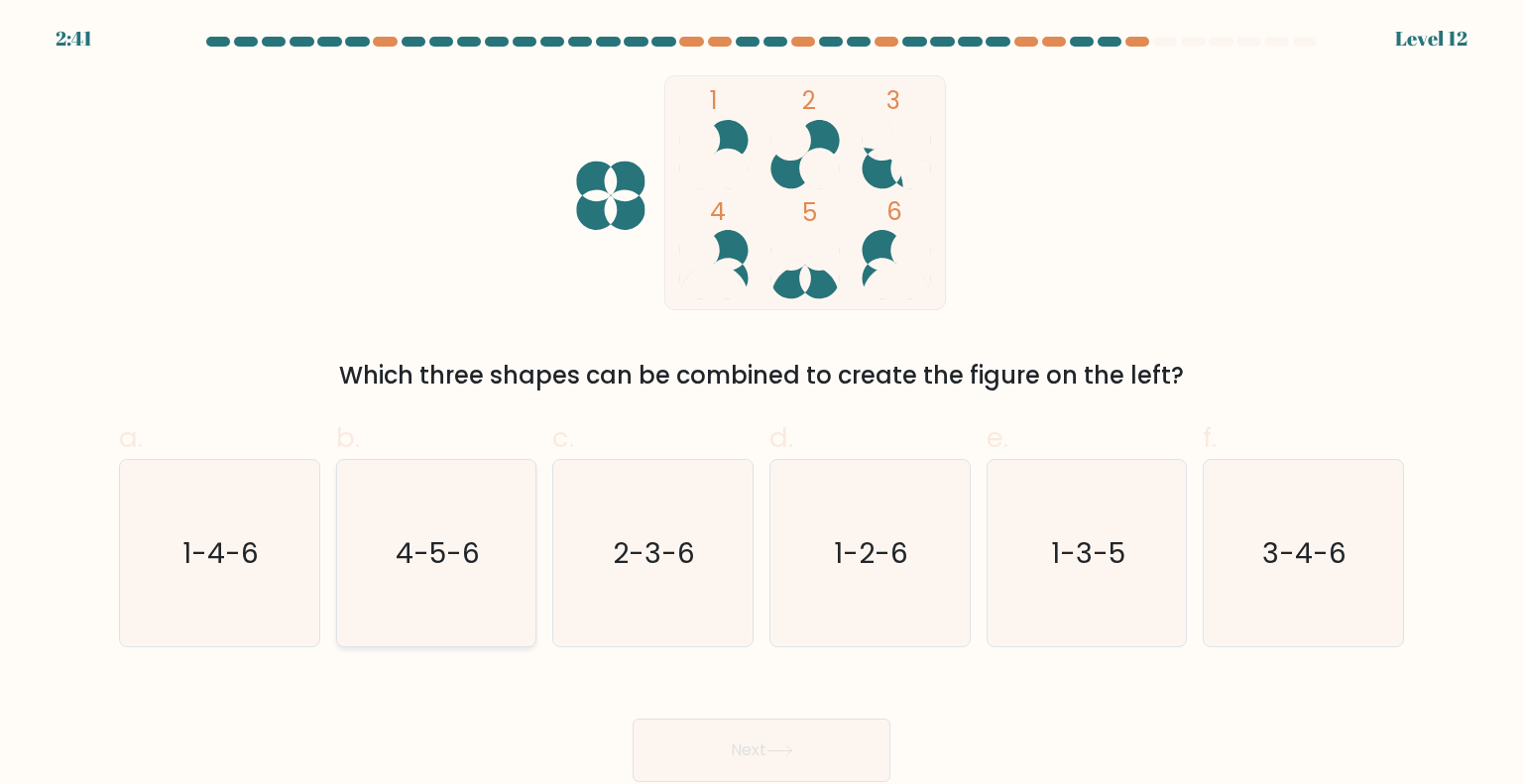 click on "4-5-6" 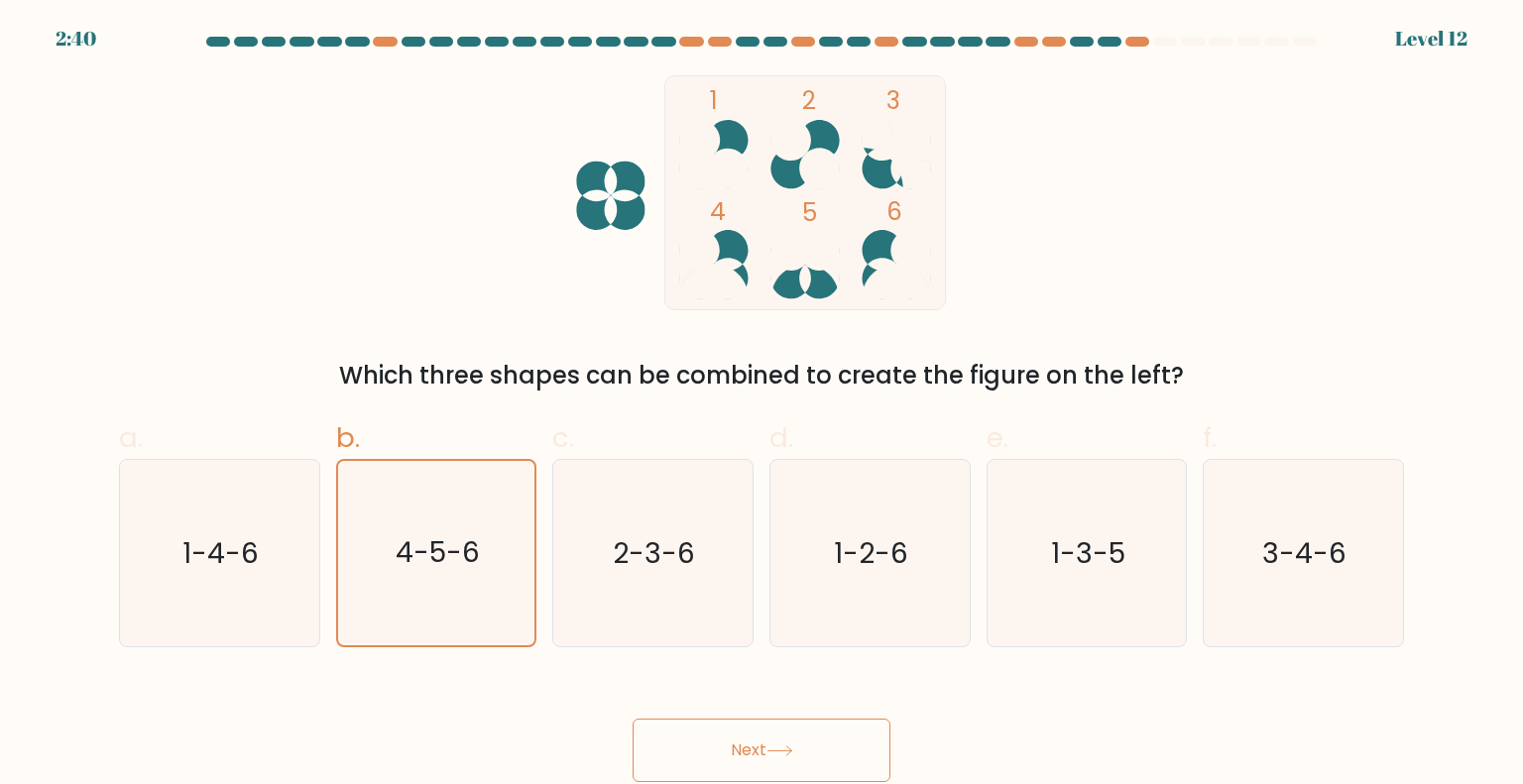 click 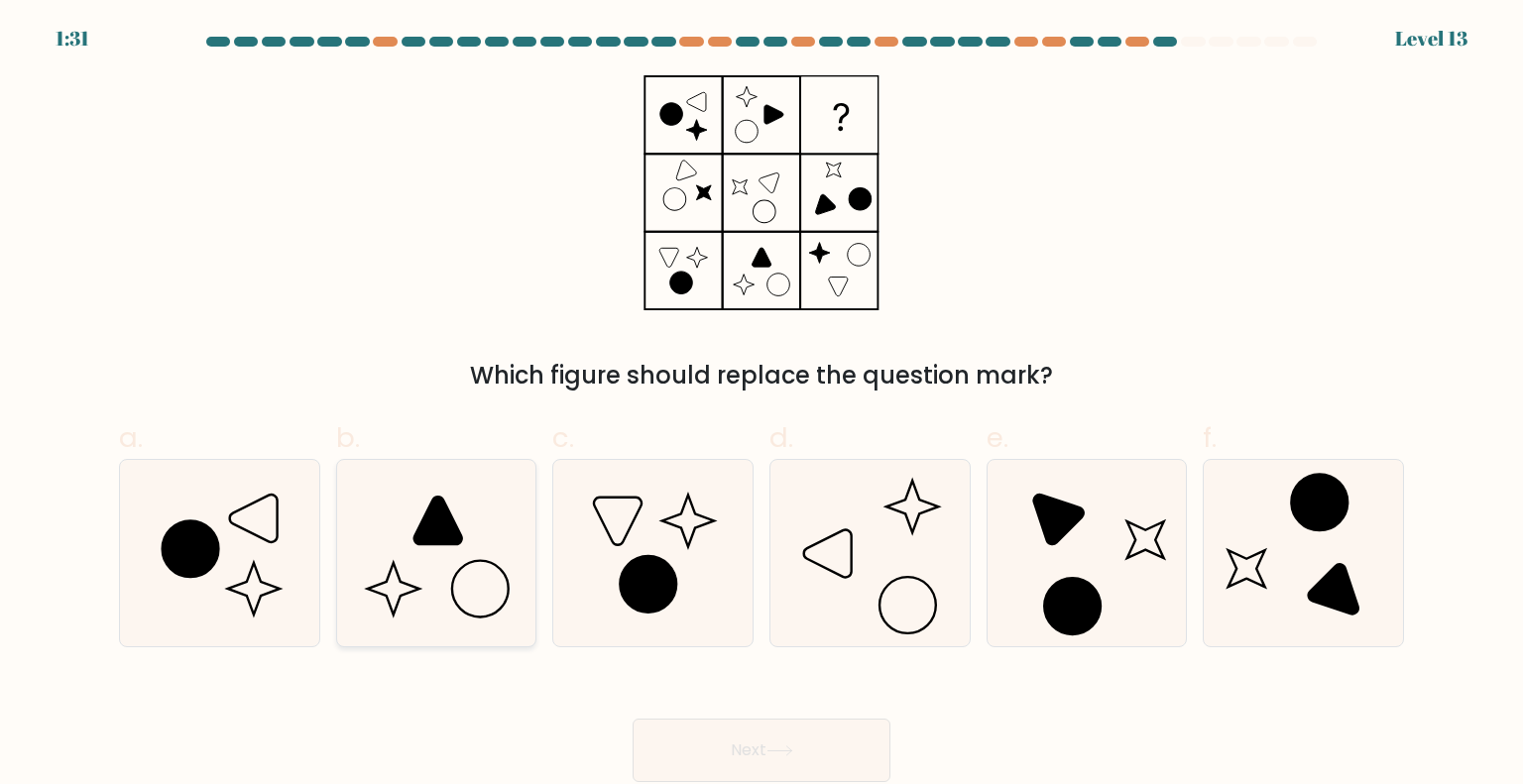 drag, startPoint x: 440, startPoint y: 555, endPoint x: 458, endPoint y: 547, distance: 19.697716 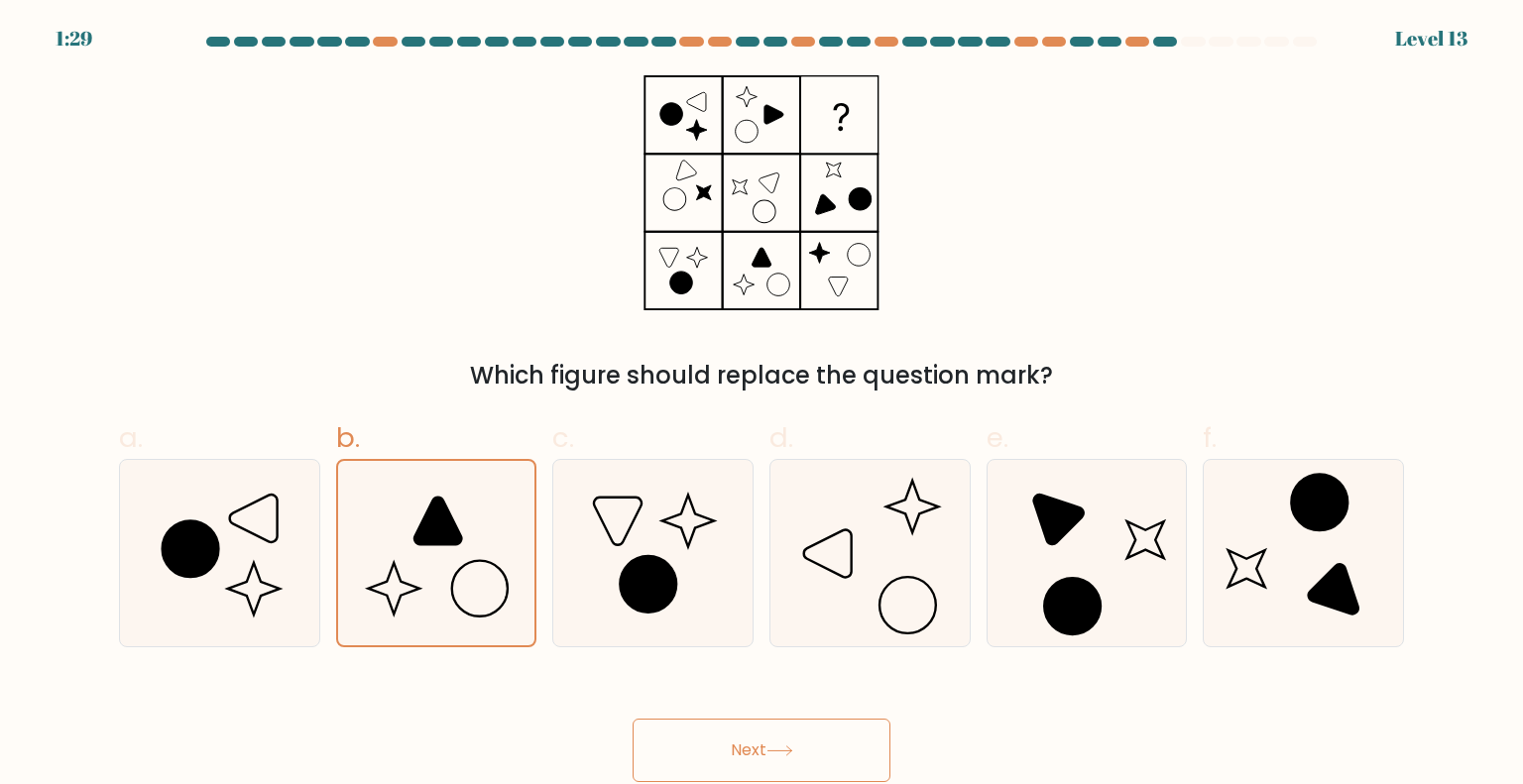 click 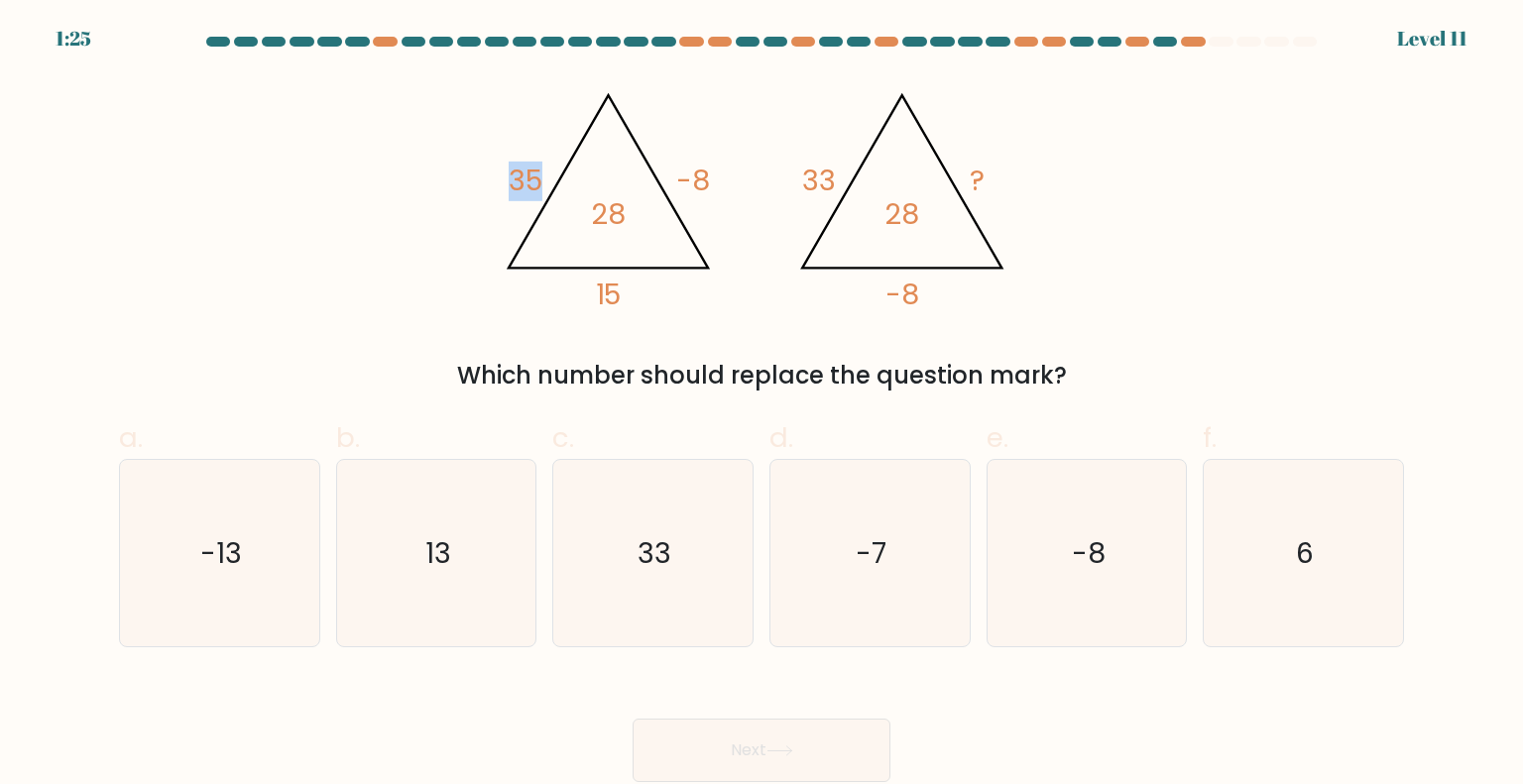 drag, startPoint x: 505, startPoint y: 177, endPoint x: 541, endPoint y: 176, distance: 36.01389 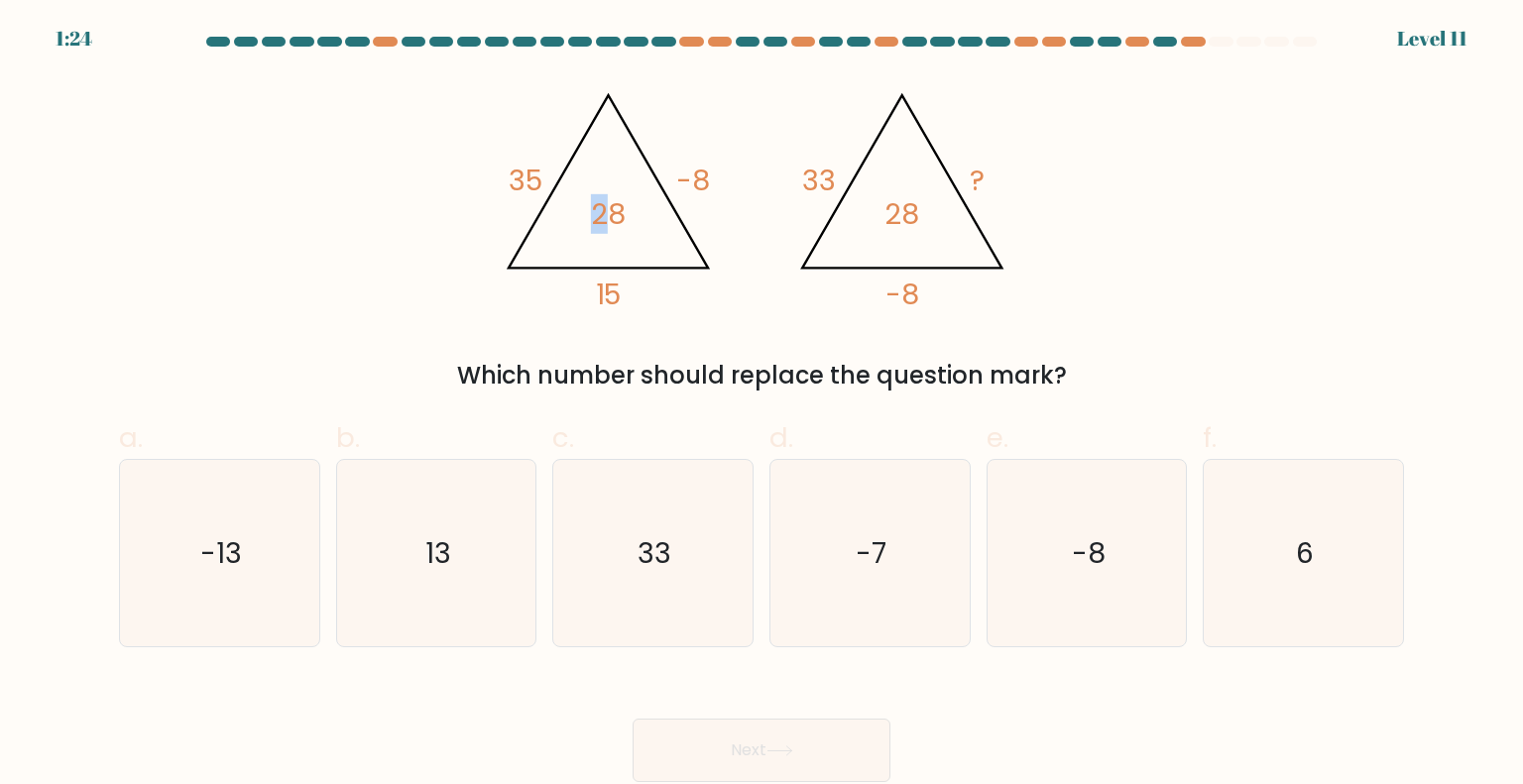 click on "@import url('https://fonts.googleapis.com/css?family=Abril+Fatface:400,100,100italic,300,300italic,400italic,500,500italic,700,700italic,900,900italic');                        35       -8       15       28                                       @import url('https://fonts.googleapis.com/css?family=Abril+Fatface:400,100,100italic,300,300italic,400italic,500,500italic,700,700italic,900,900italic');                        33       ?       -8       28" 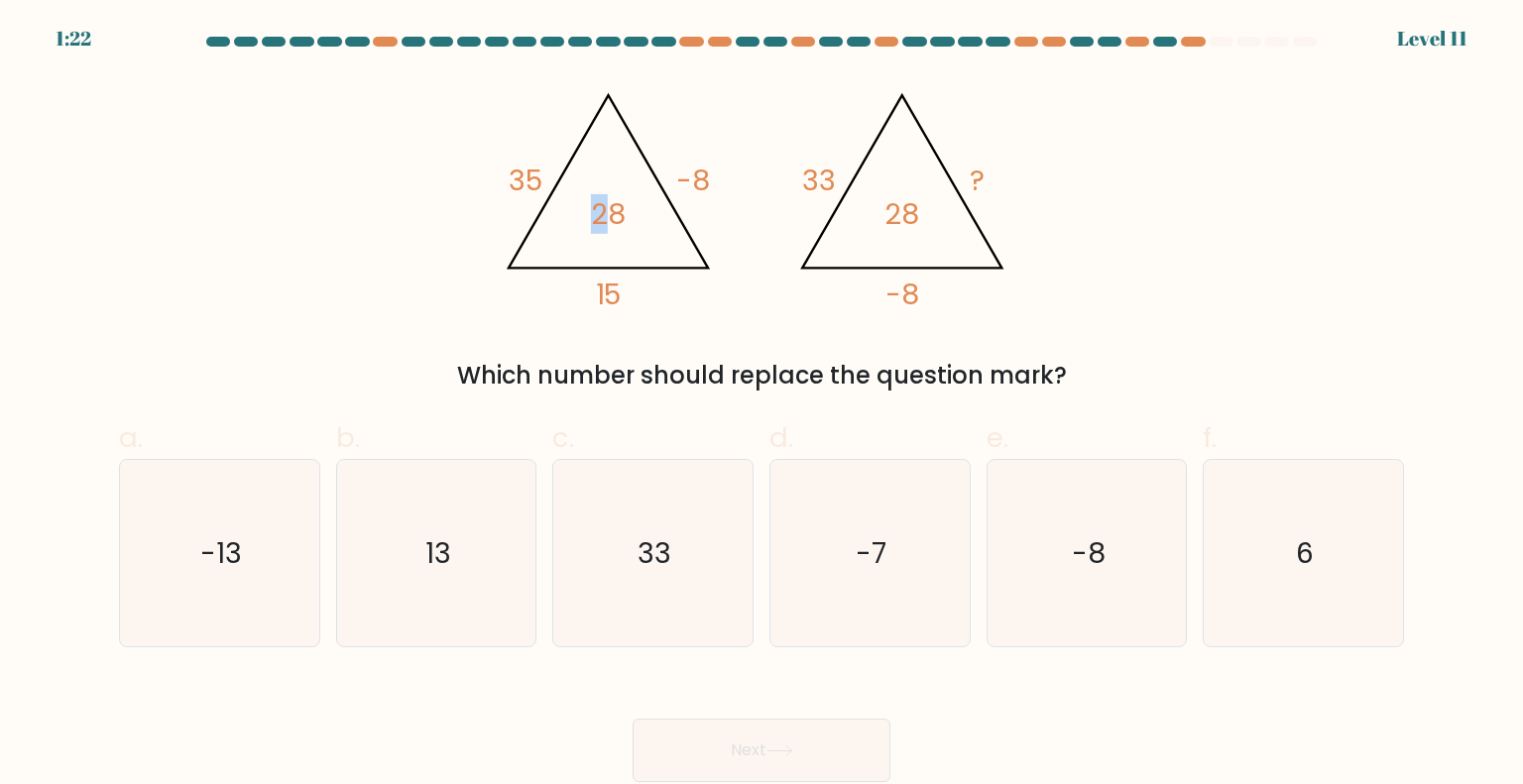 click on "28" 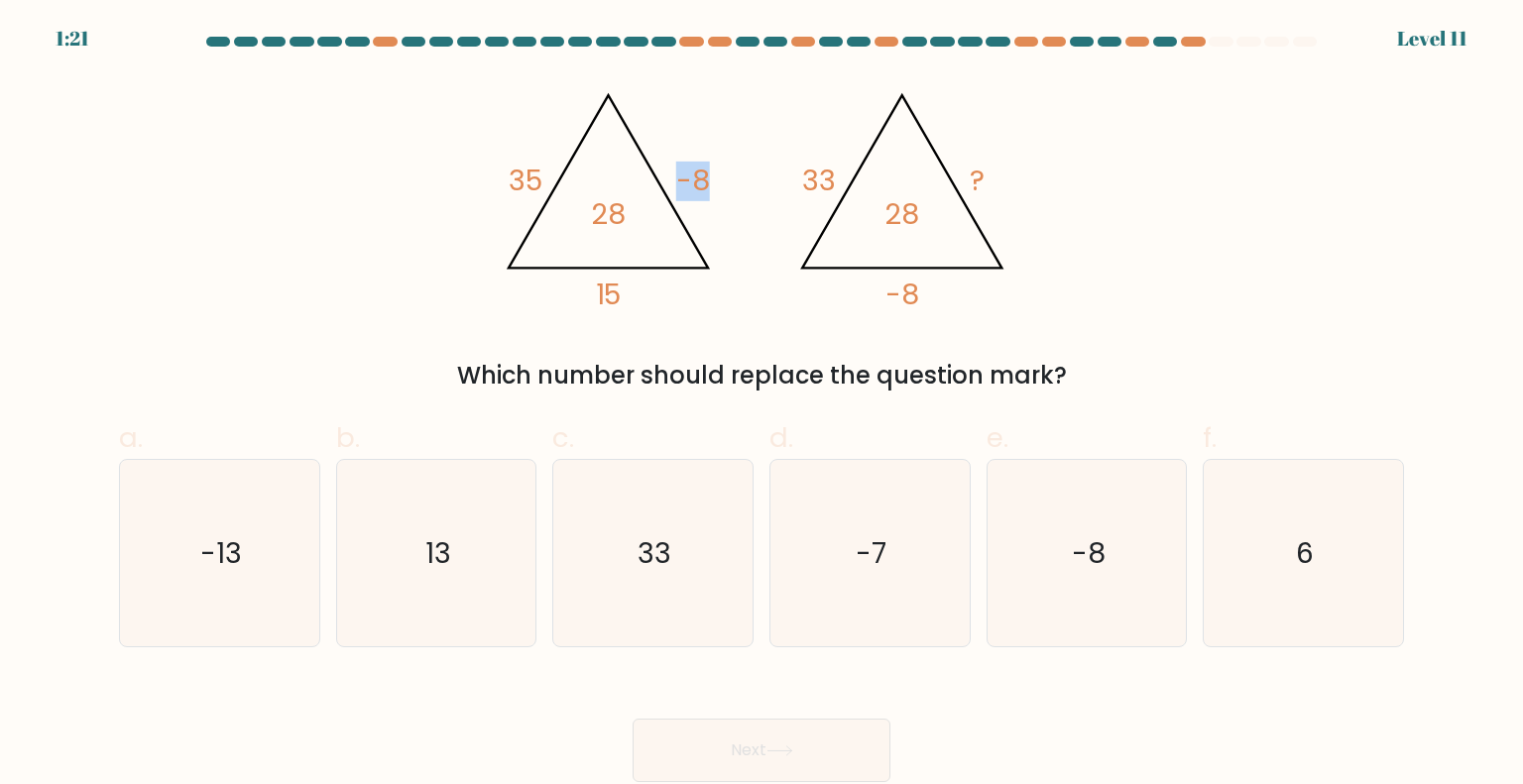 drag, startPoint x: 696, startPoint y: 179, endPoint x: 664, endPoint y: 189, distance: 33.526109 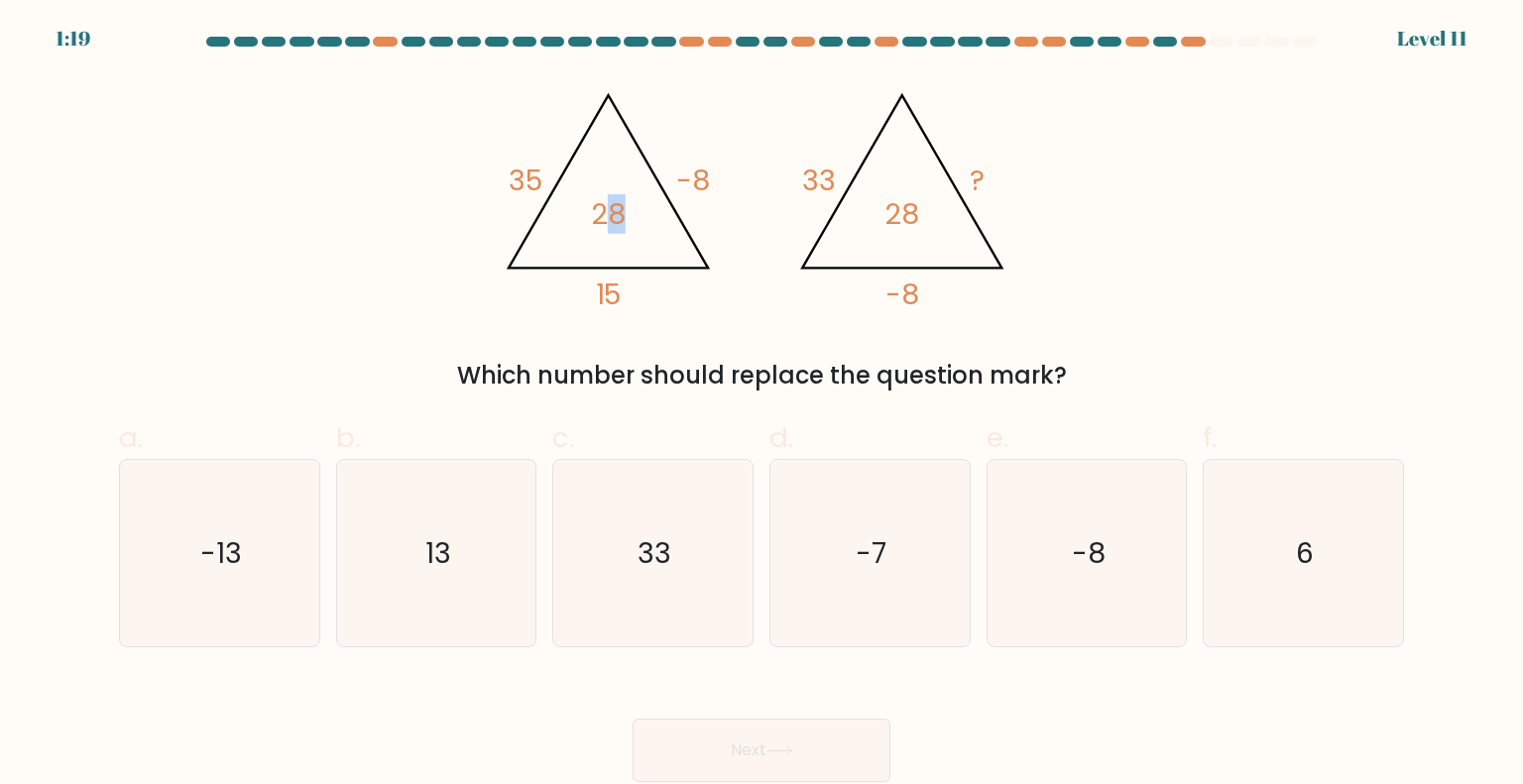 drag, startPoint x: 627, startPoint y: 215, endPoint x: 611, endPoint y: 216, distance: 16.03122 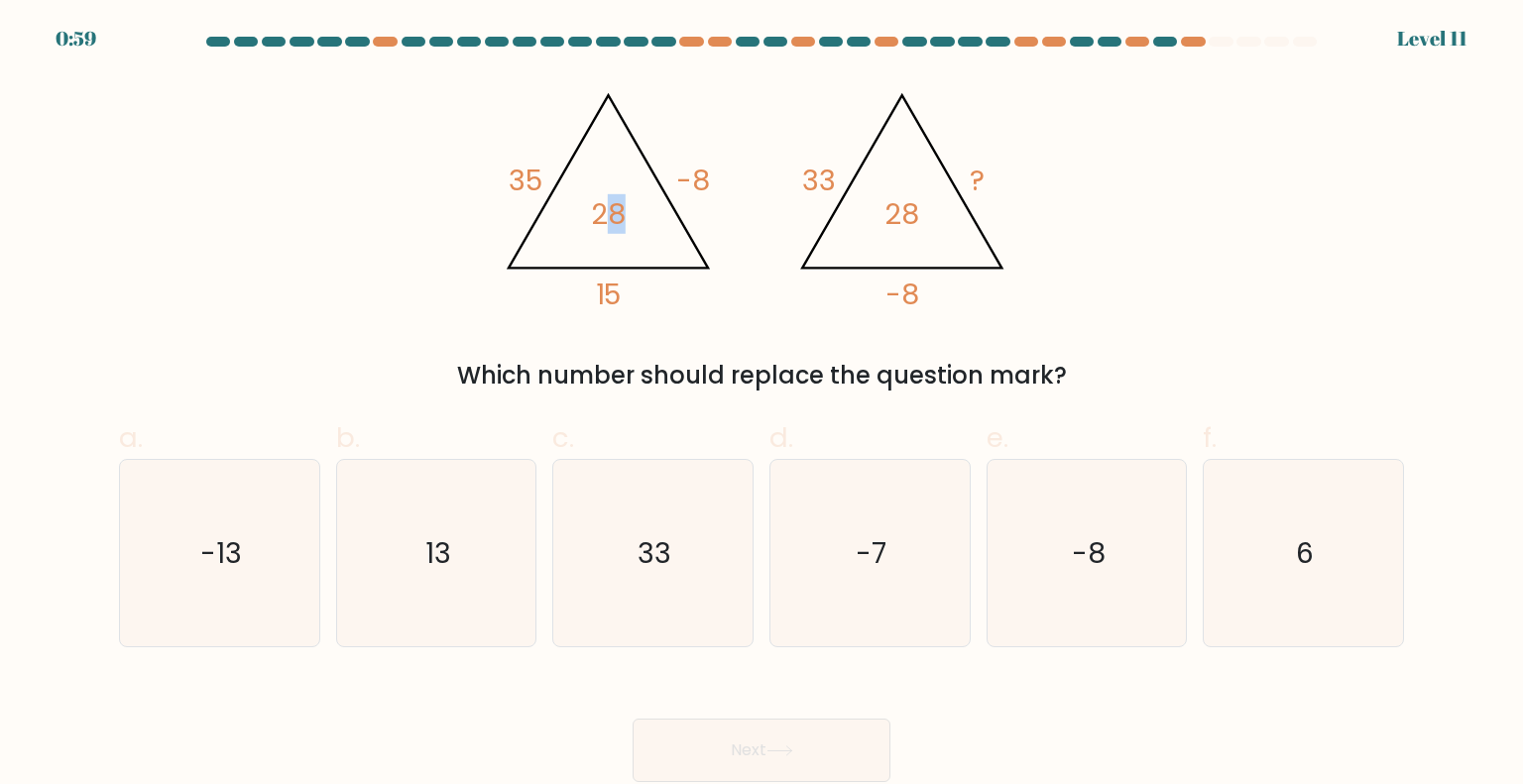 click on "28" 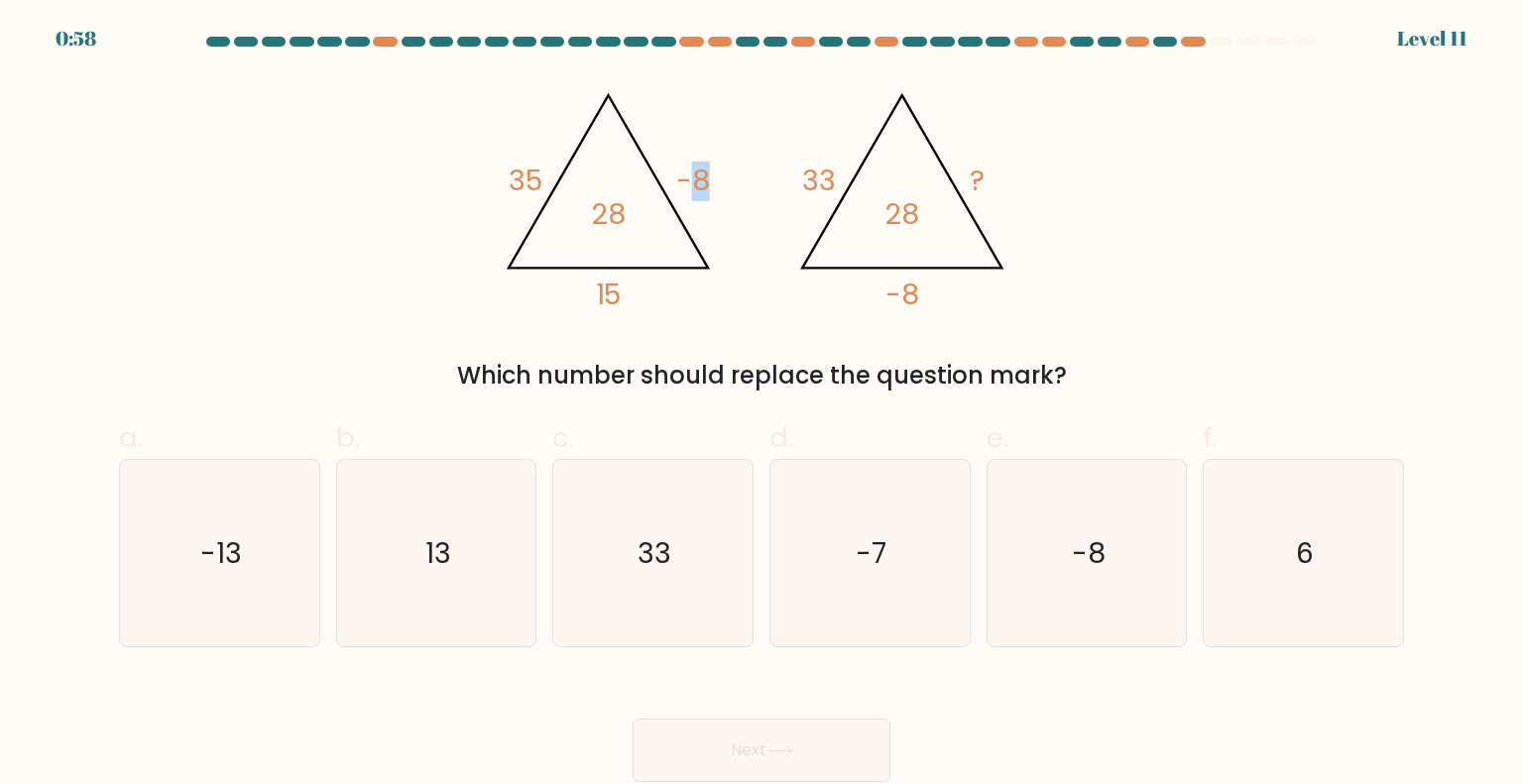 drag, startPoint x: 714, startPoint y: 177, endPoint x: 680, endPoint y: 177, distance: 34 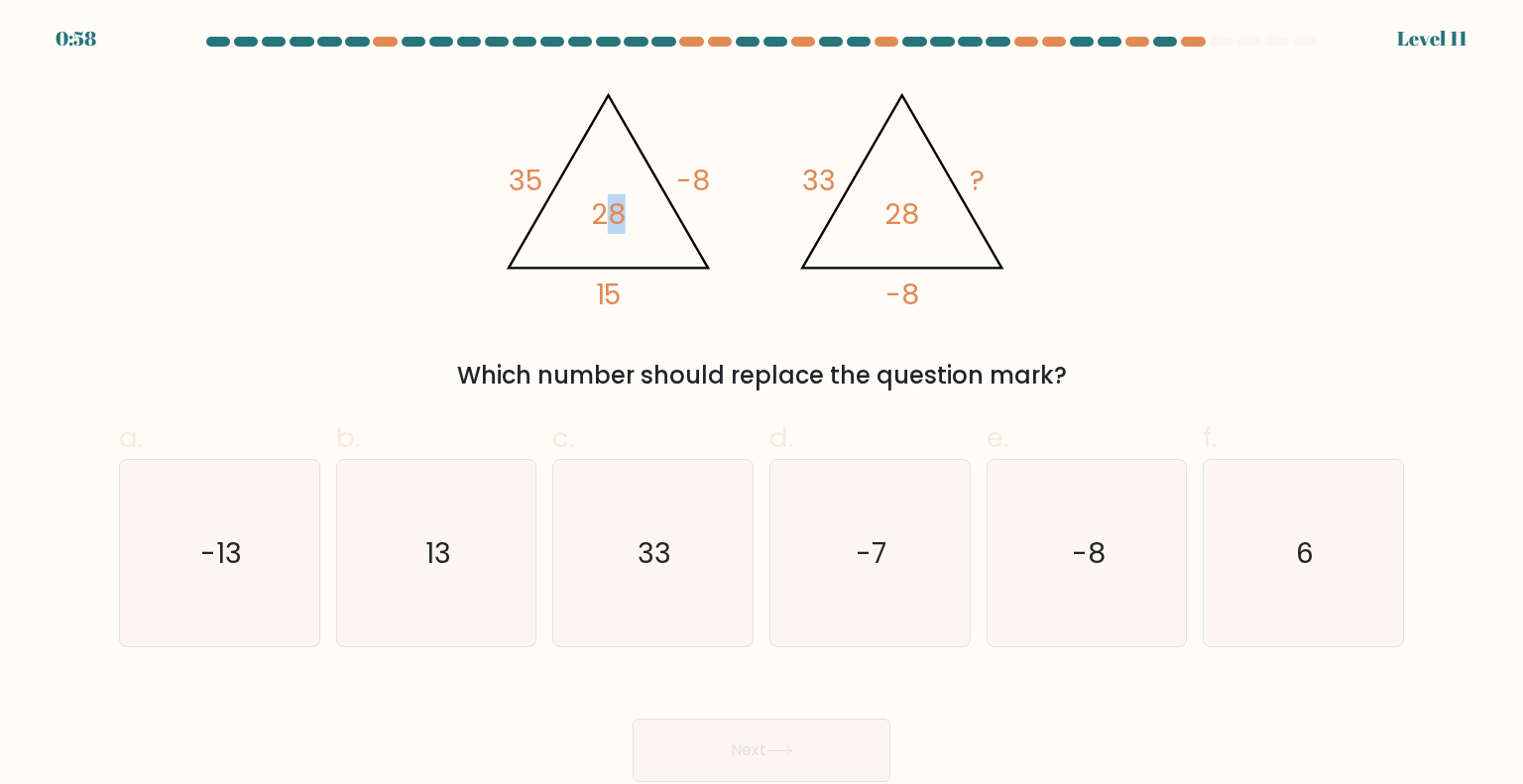 drag, startPoint x: 642, startPoint y: 216, endPoint x: 614, endPoint y: 217, distance: 28.01785 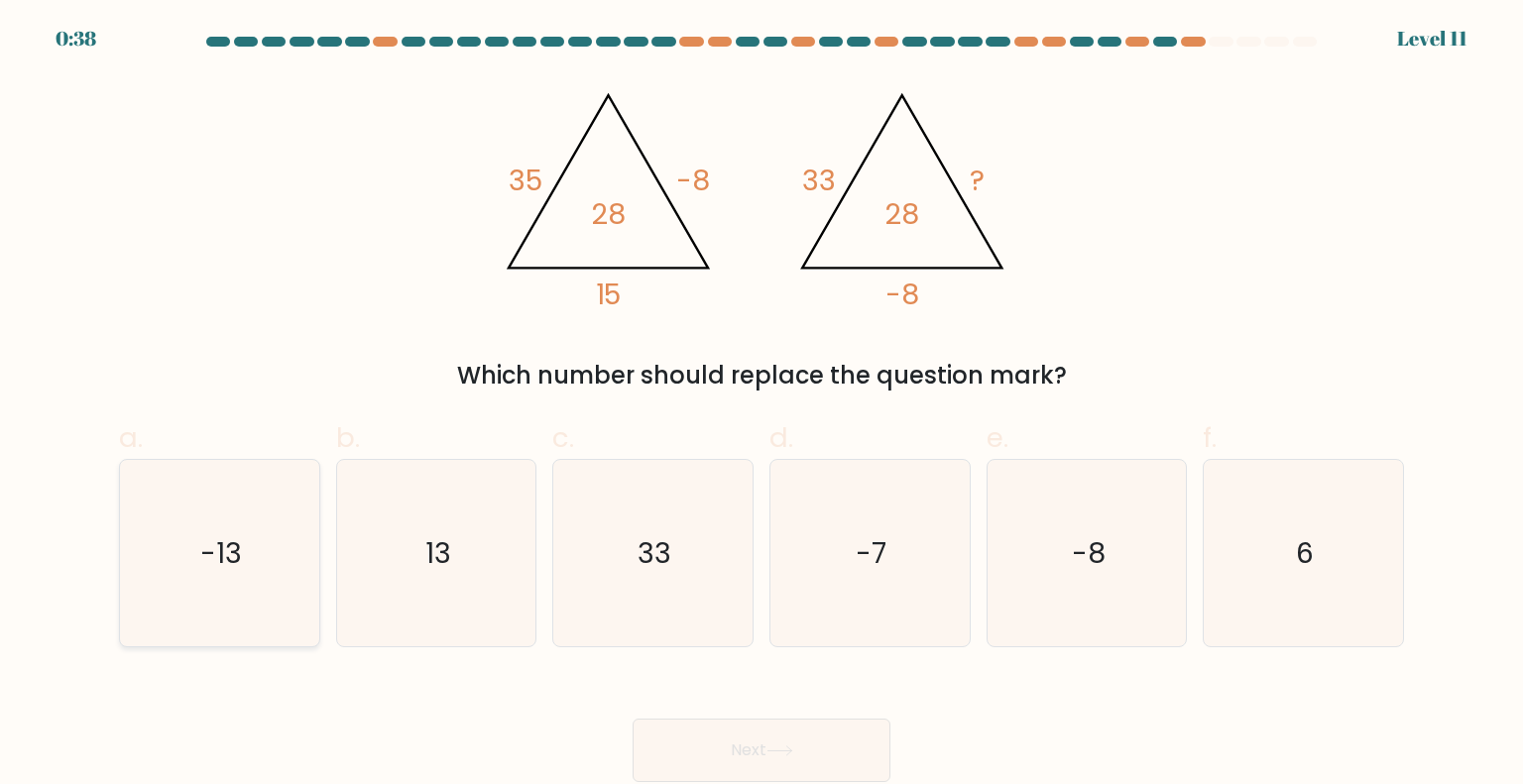 click on "-13" 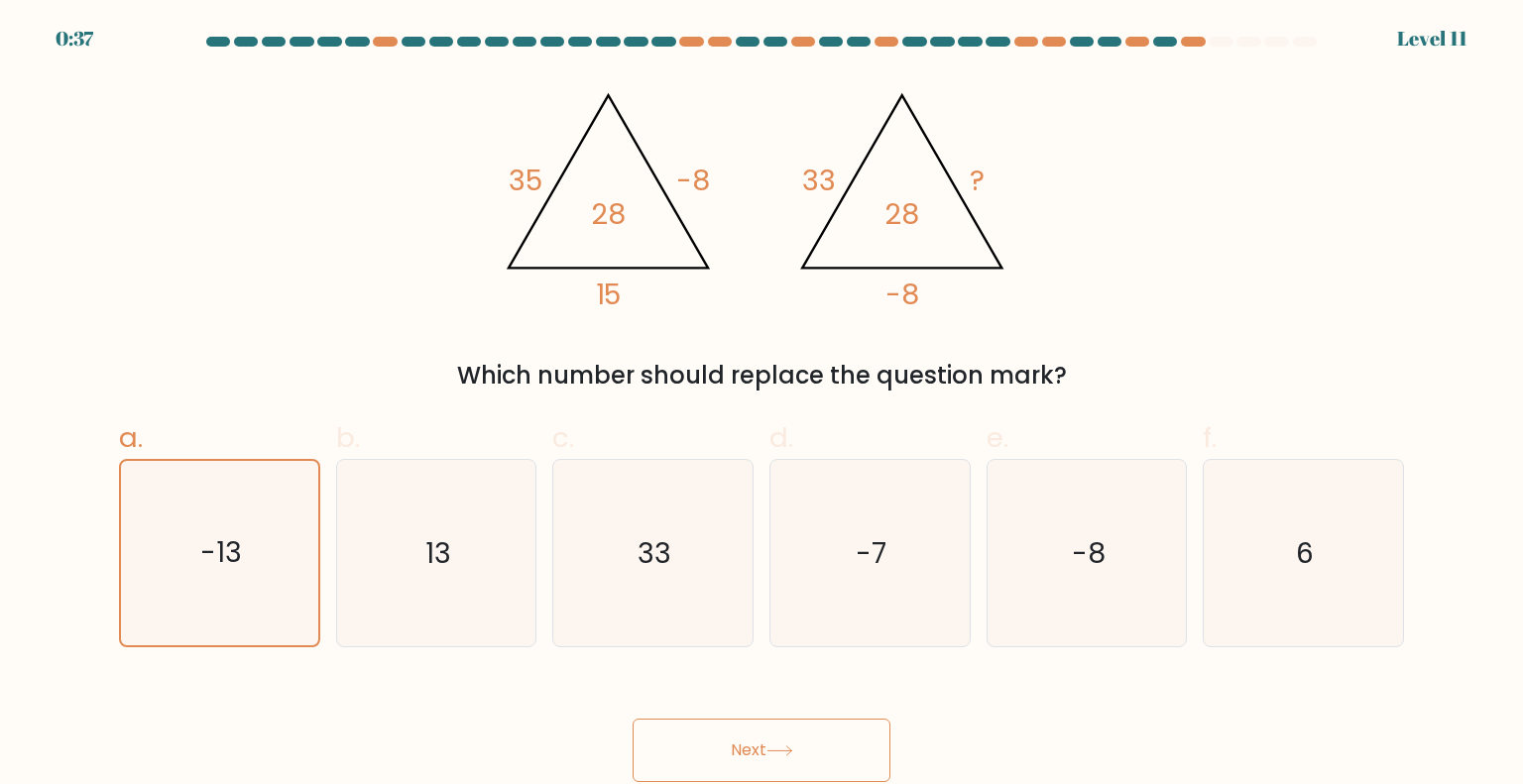 click on "Next" at bounding box center [762, 750] 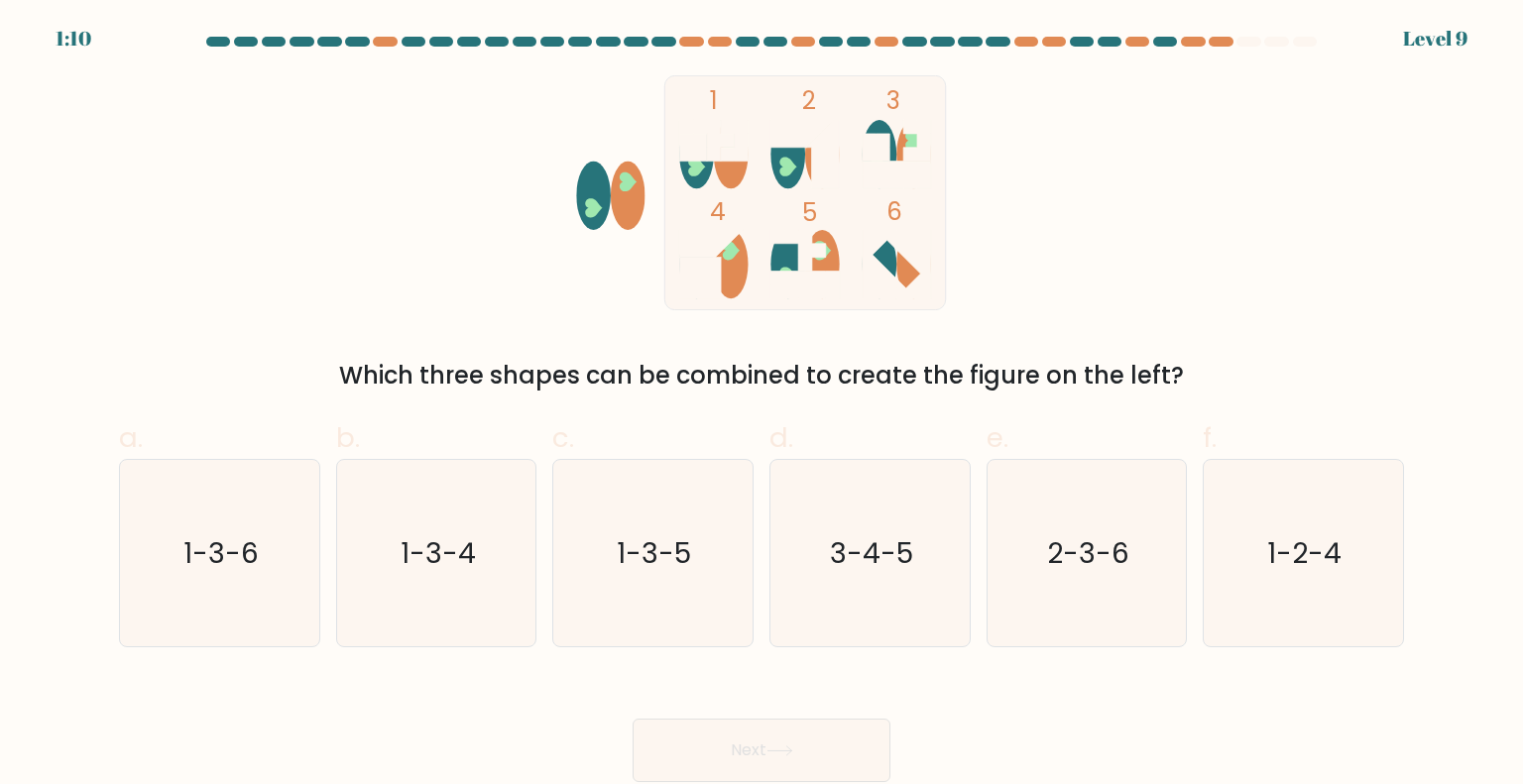 drag, startPoint x: 677, startPoint y: 561, endPoint x: 720, endPoint y: 659, distance: 107.01869 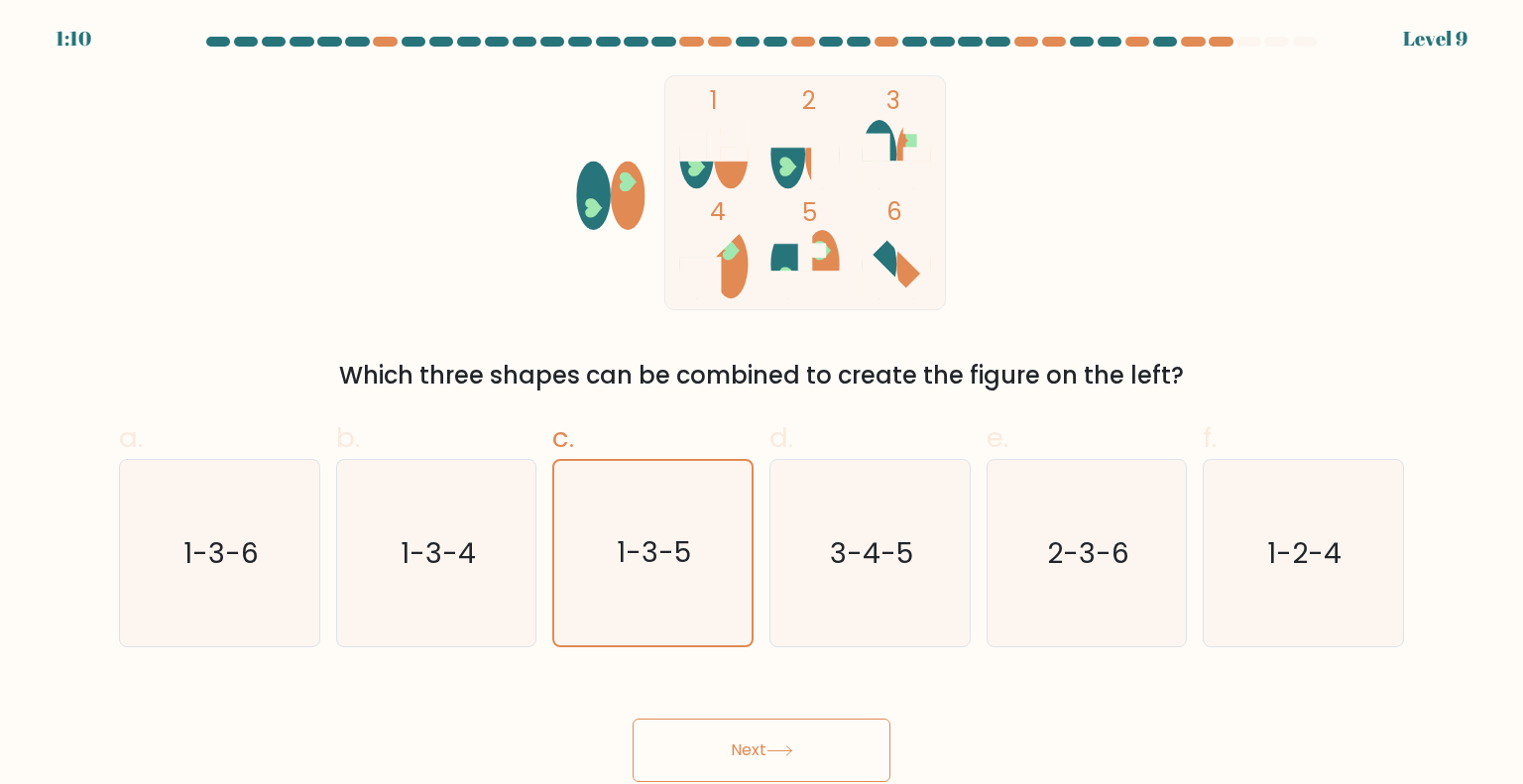click on "Next" at bounding box center (762, 750) 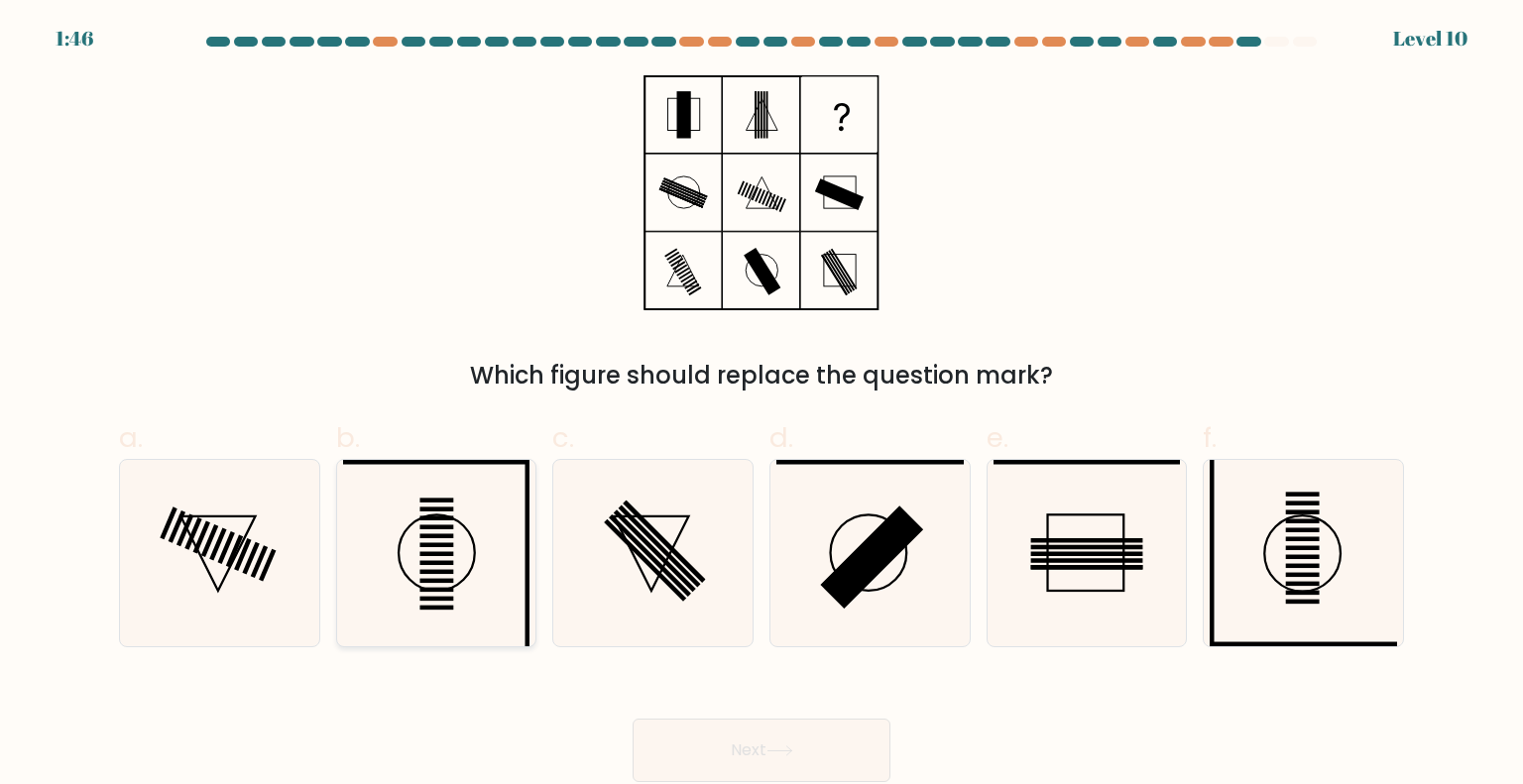 click 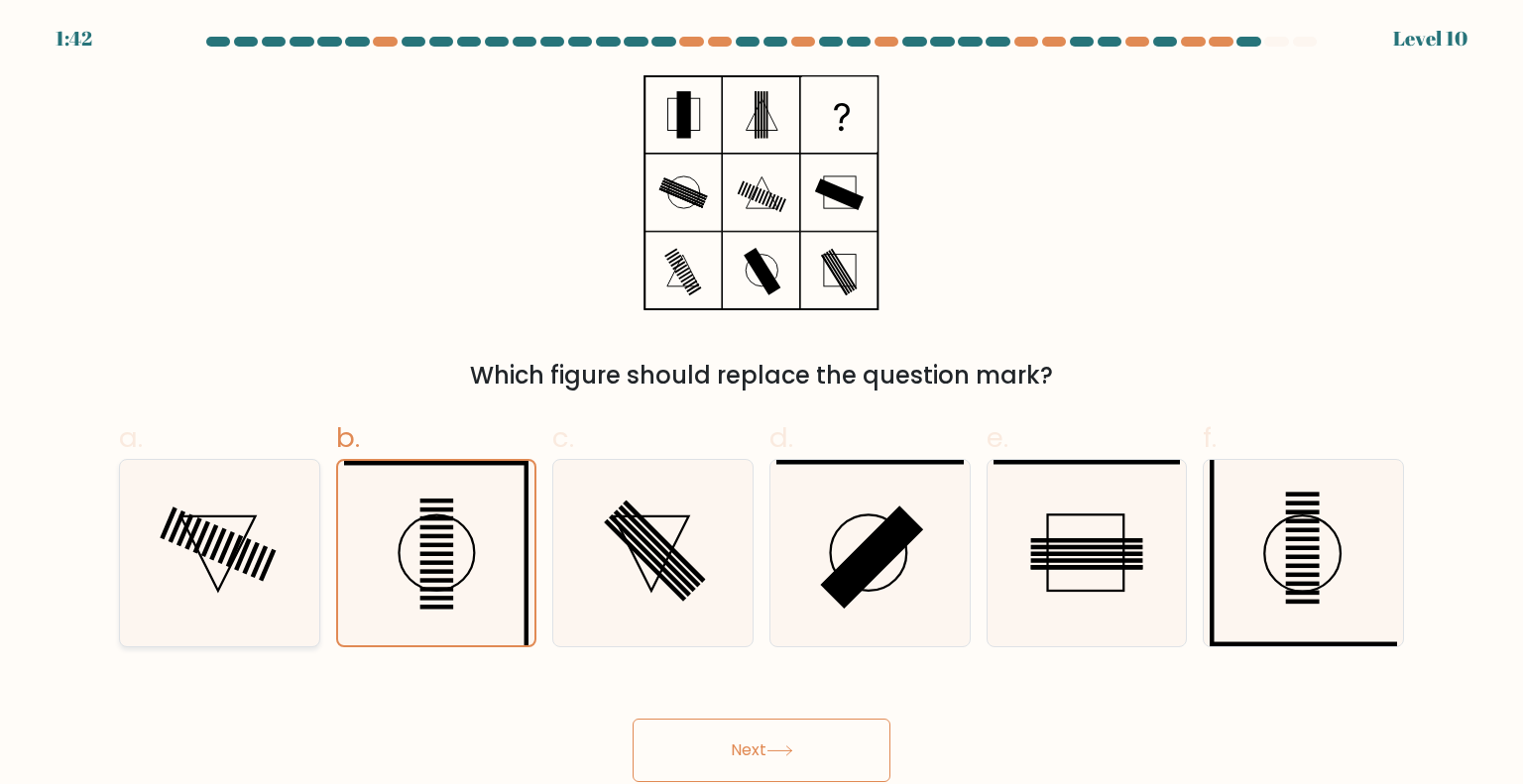 click 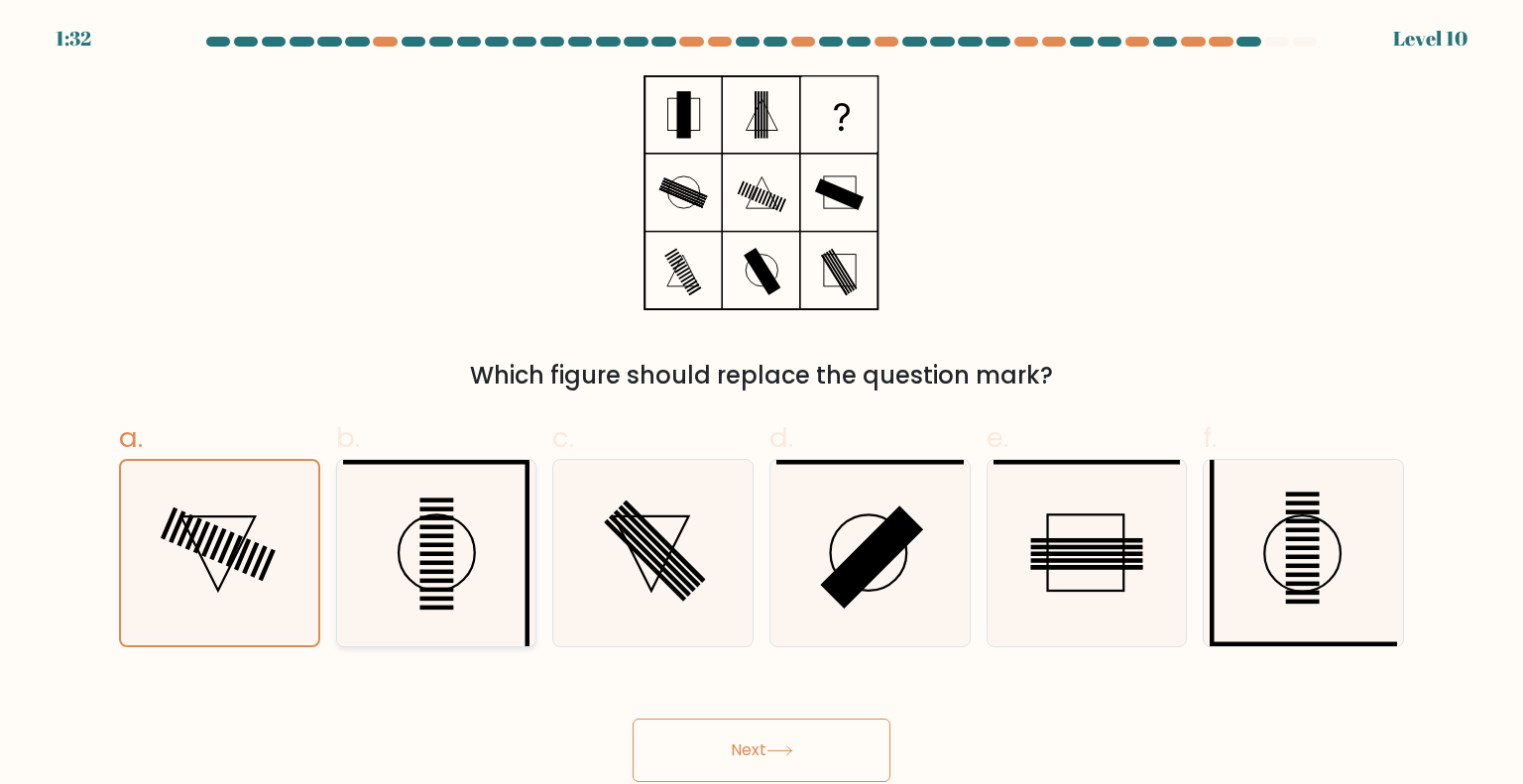 click 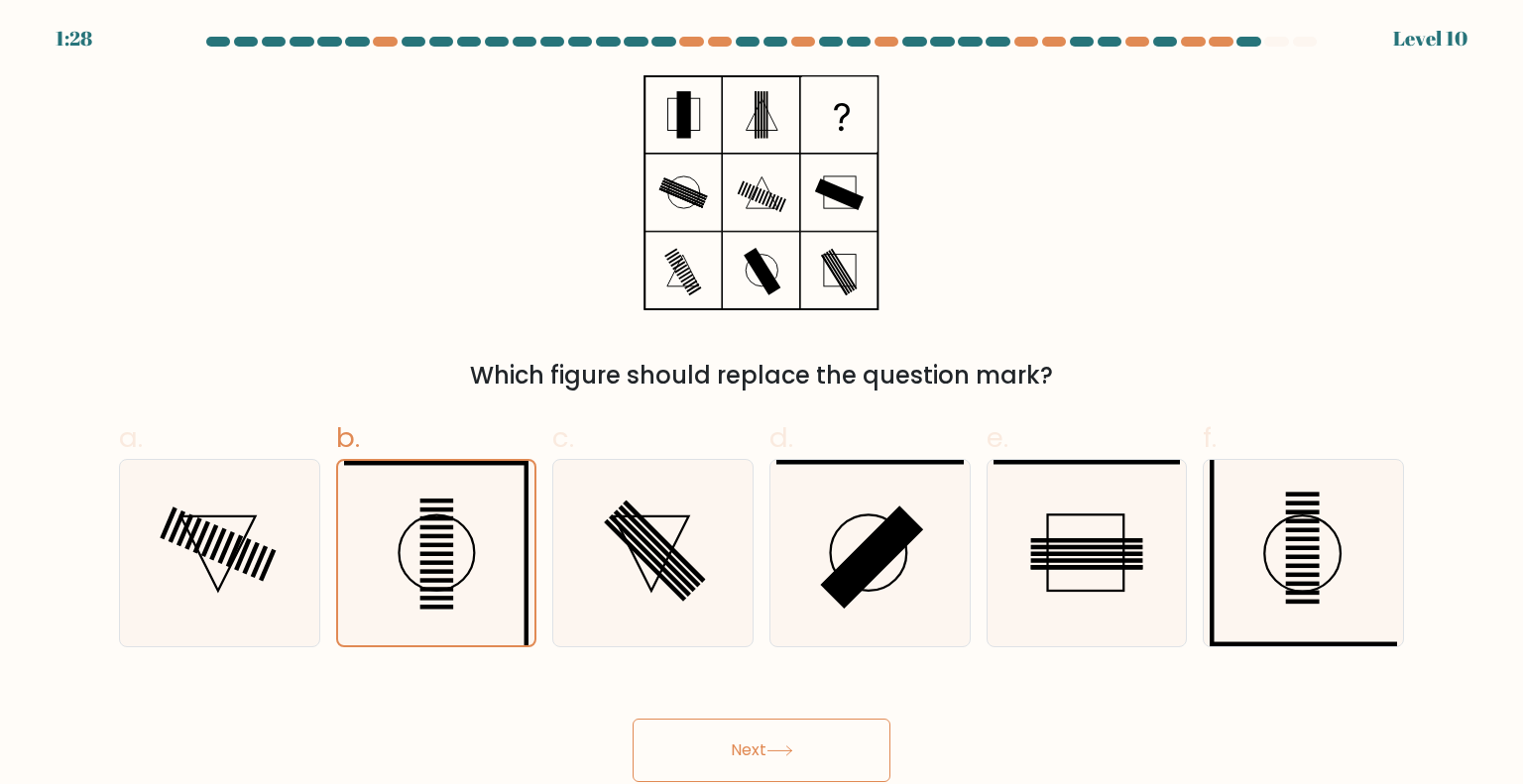 click on "Next" at bounding box center [762, 750] 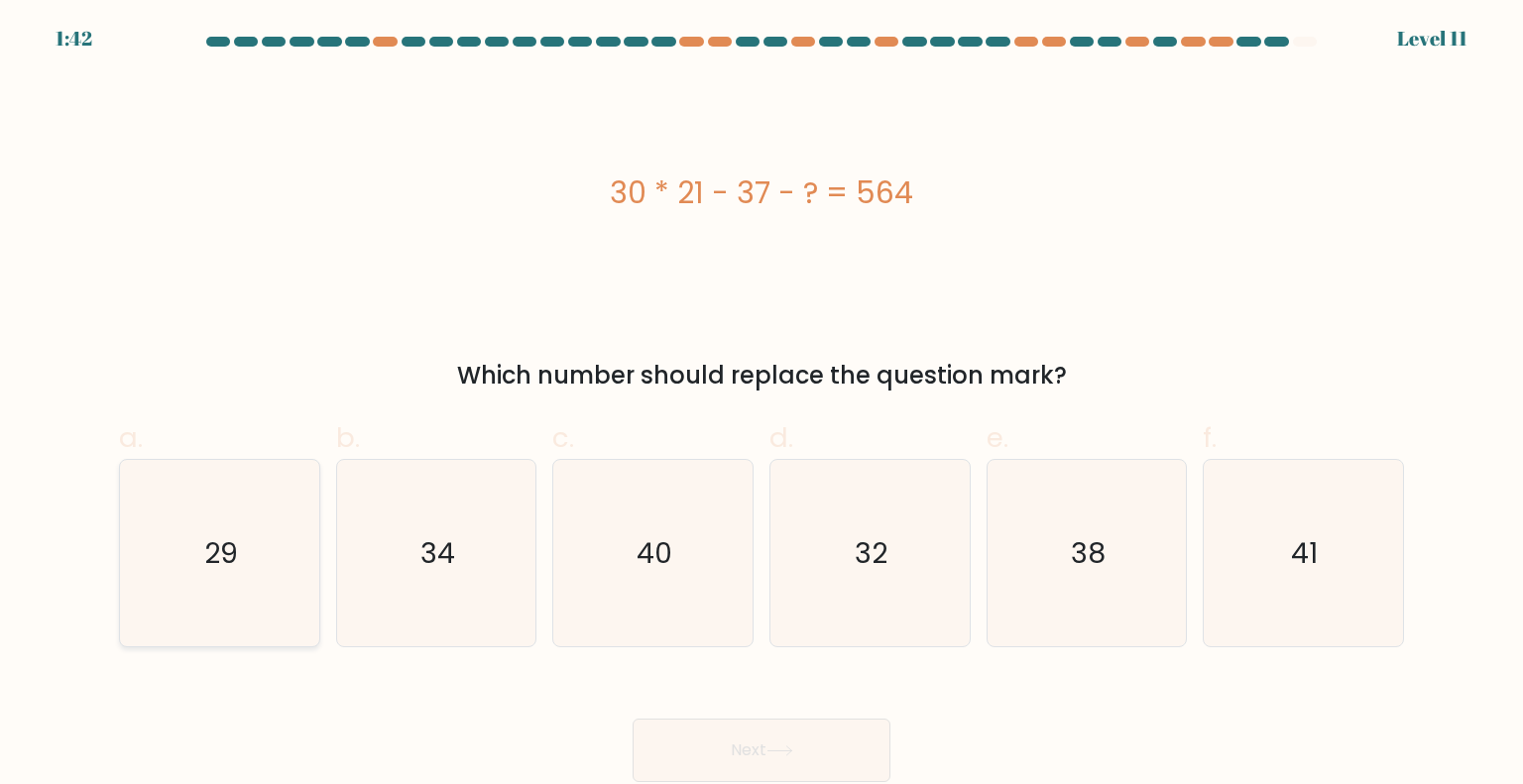 click on "29" 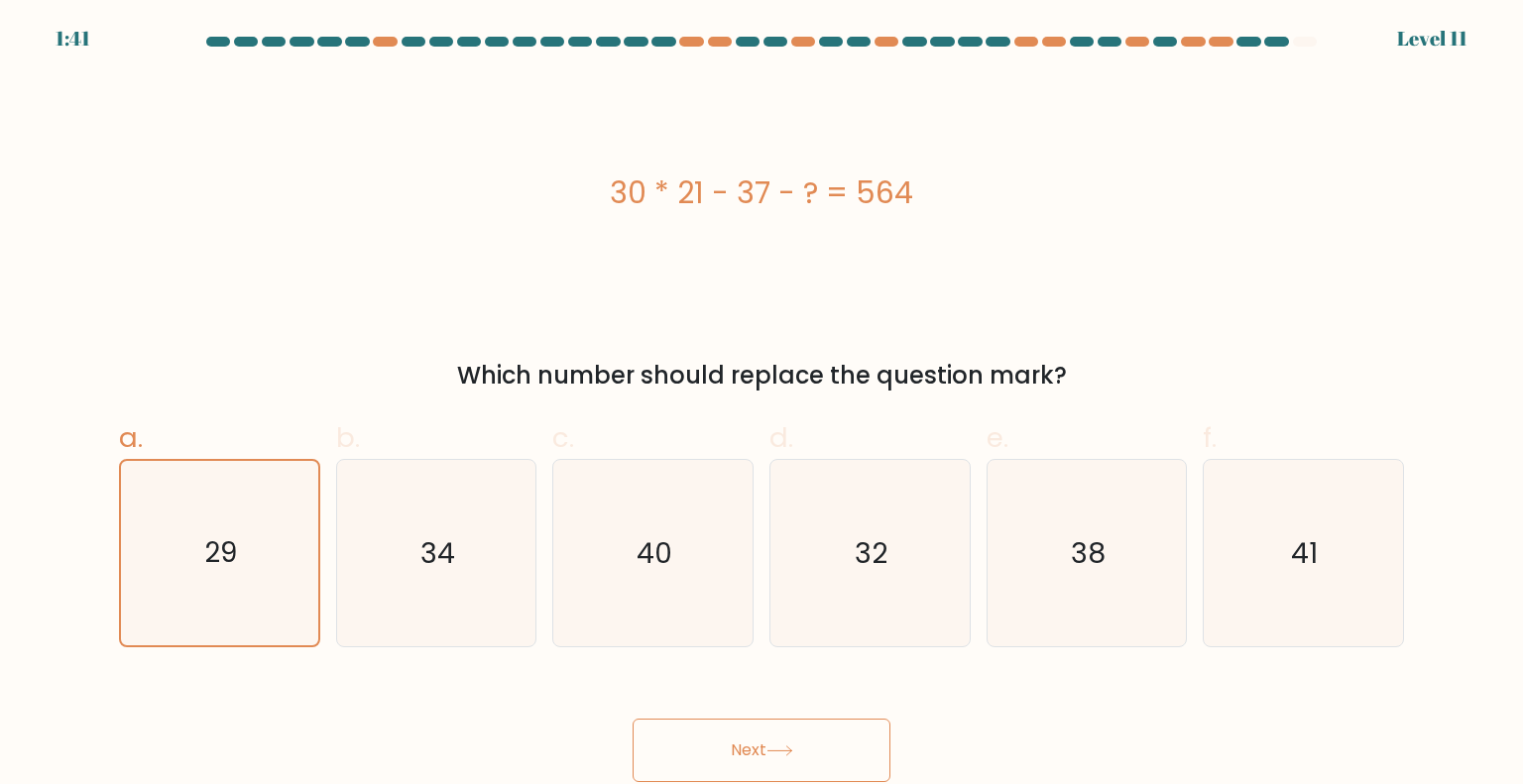 click on "Next" at bounding box center [762, 750] 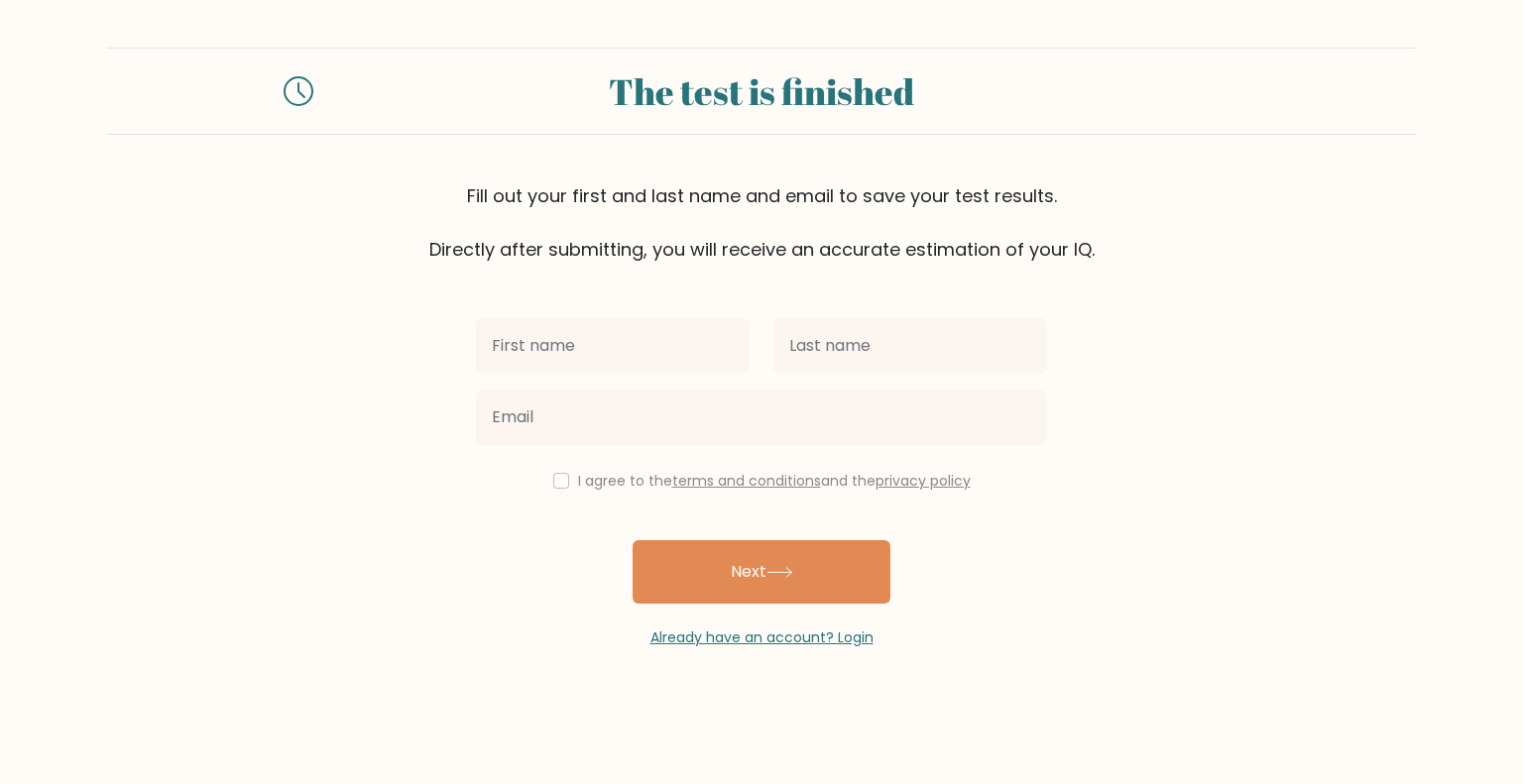 scroll, scrollTop: 0, scrollLeft: 0, axis: both 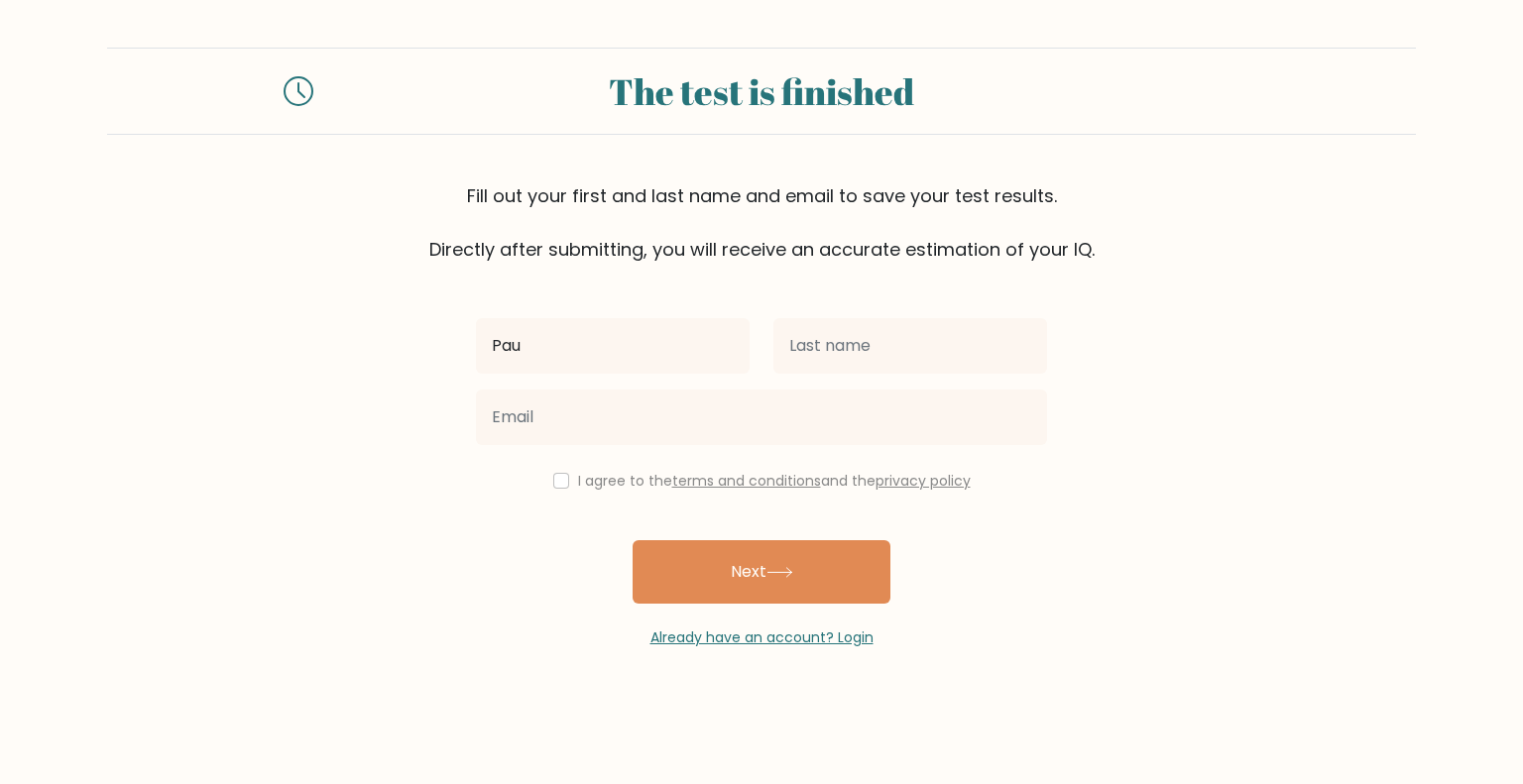 type on "Pau" 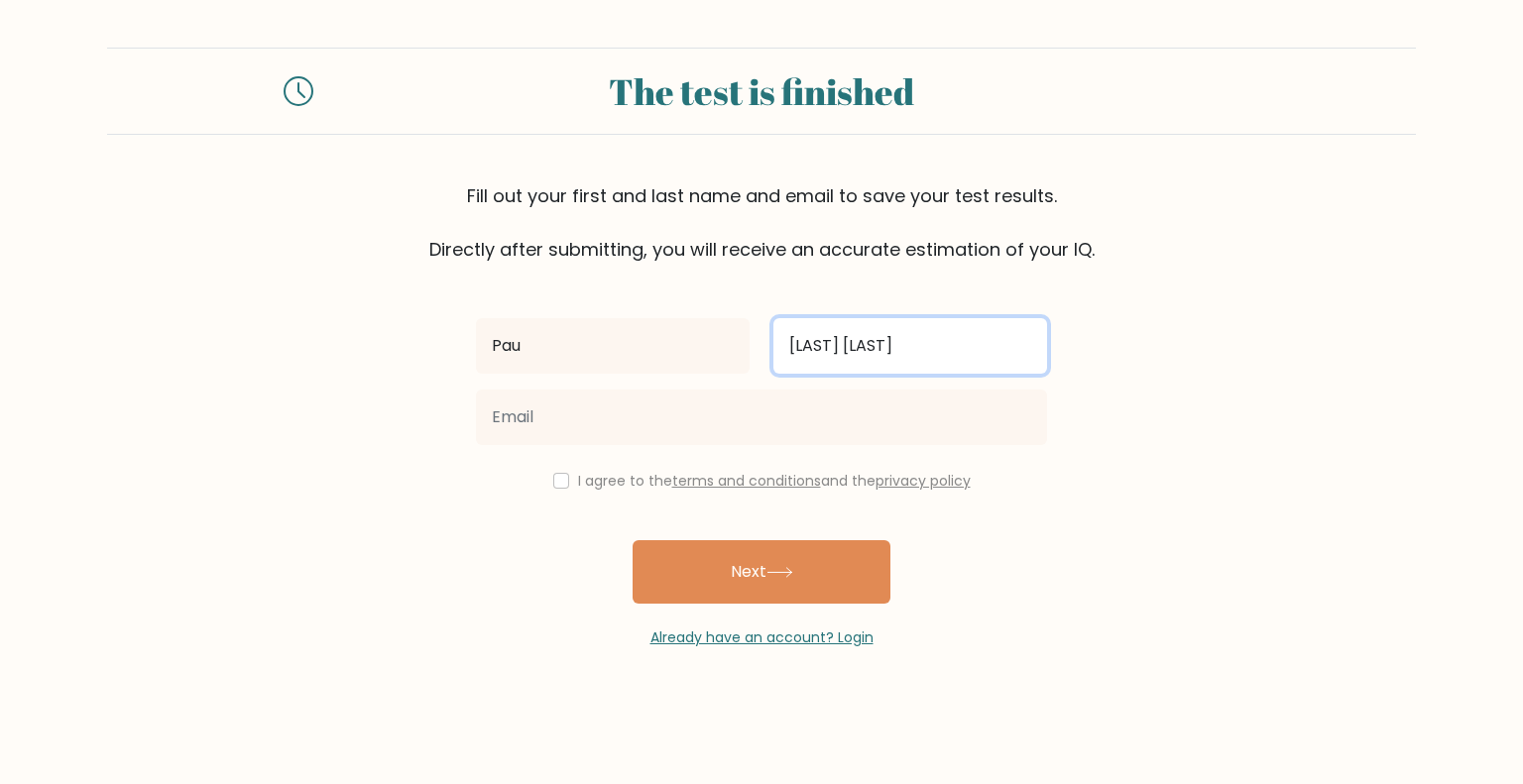 type on "[LAST] [LAST]" 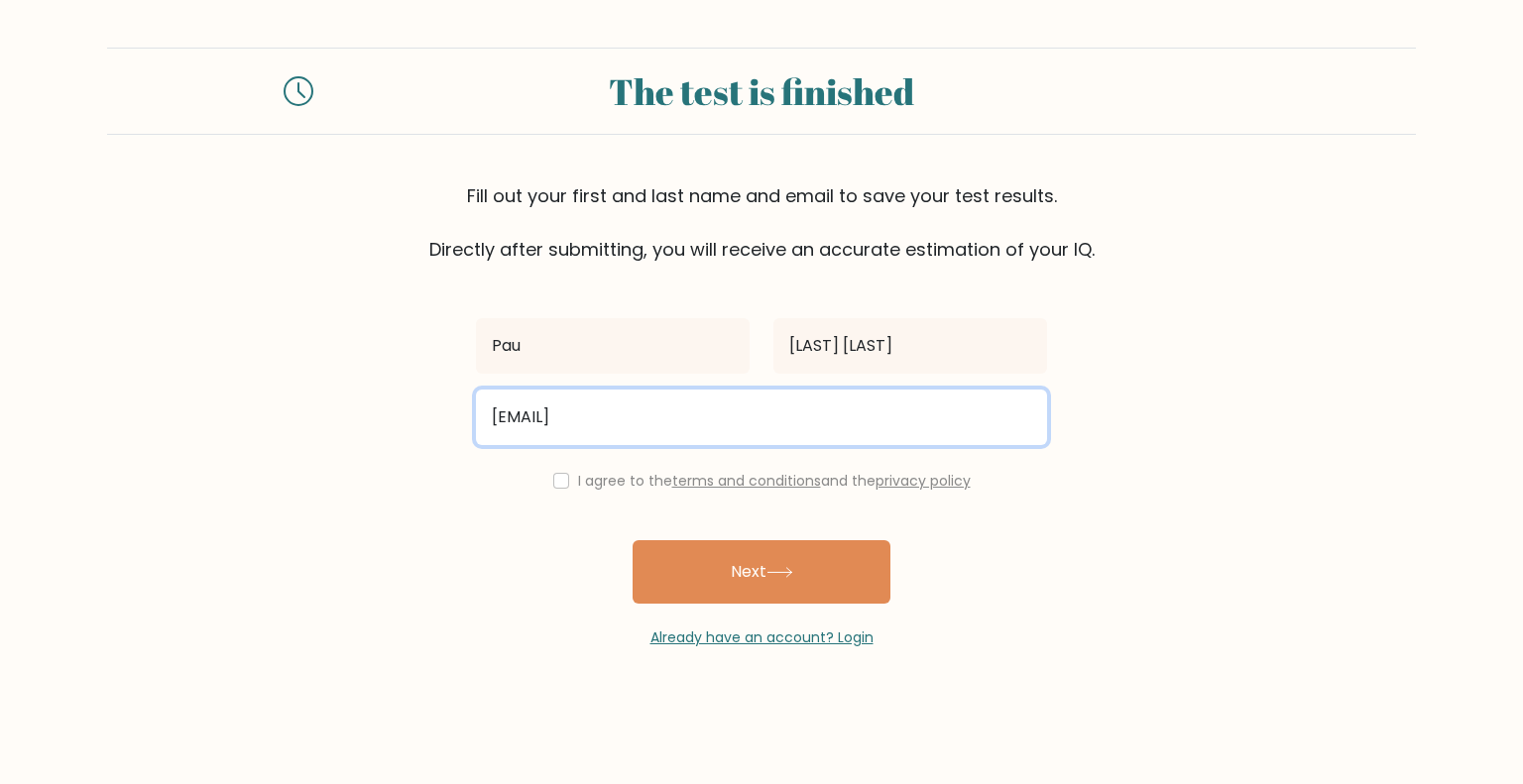 type on "[EMAIL]" 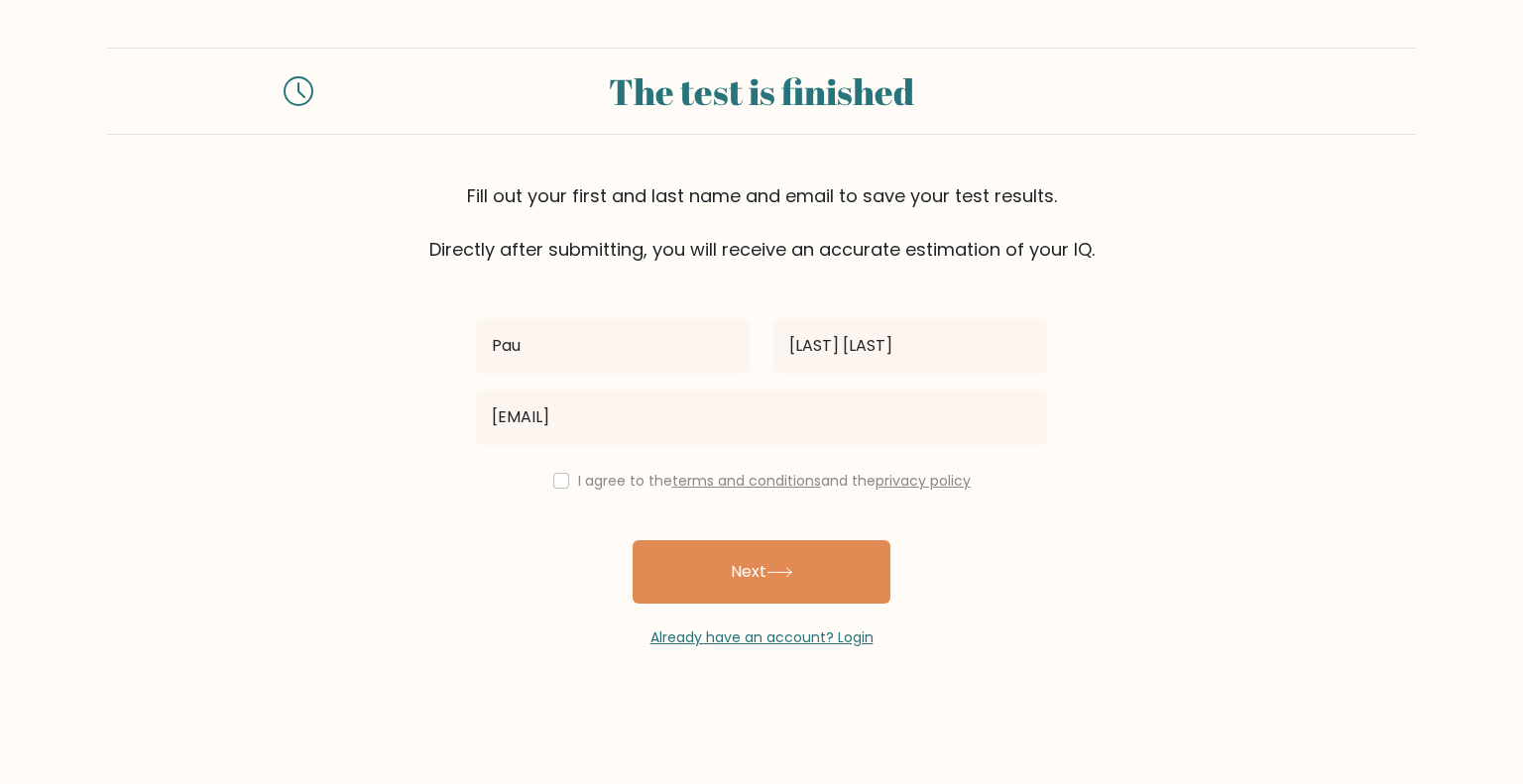 click on "I agree to the  terms and conditions  and the  privacy policy" at bounding box center (762, 481) 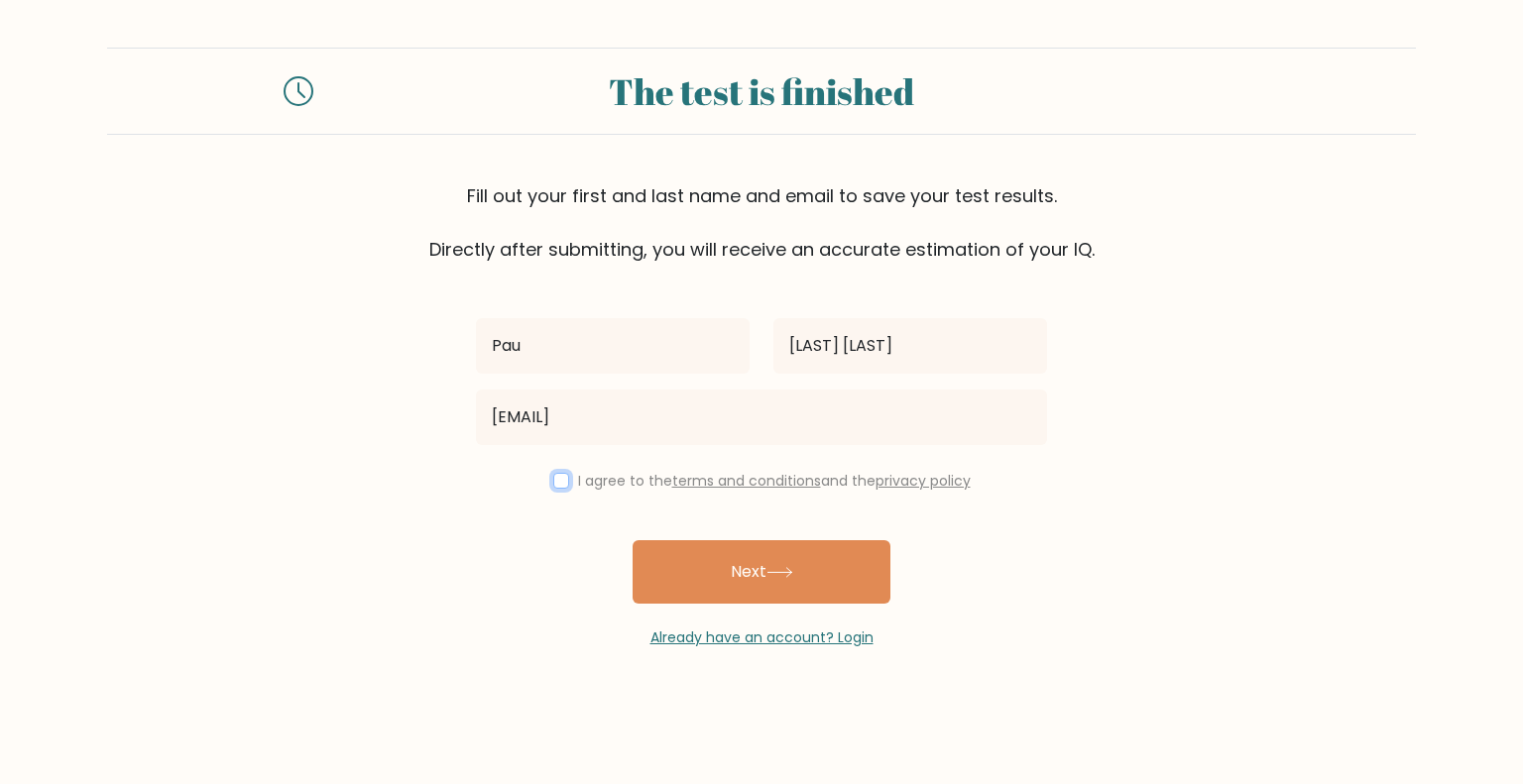click at bounding box center (561, 481) 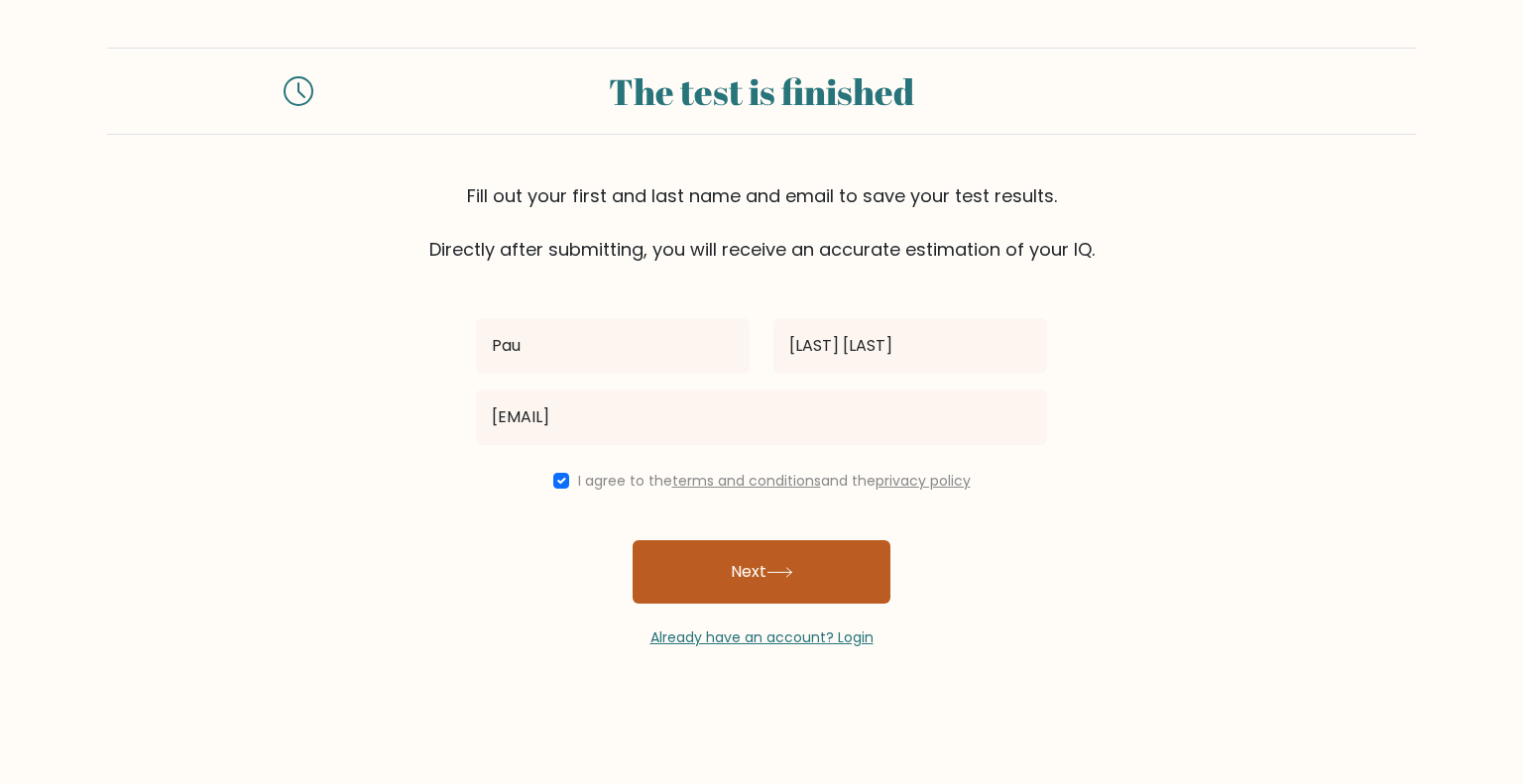 click on "Next" at bounding box center (762, 572) 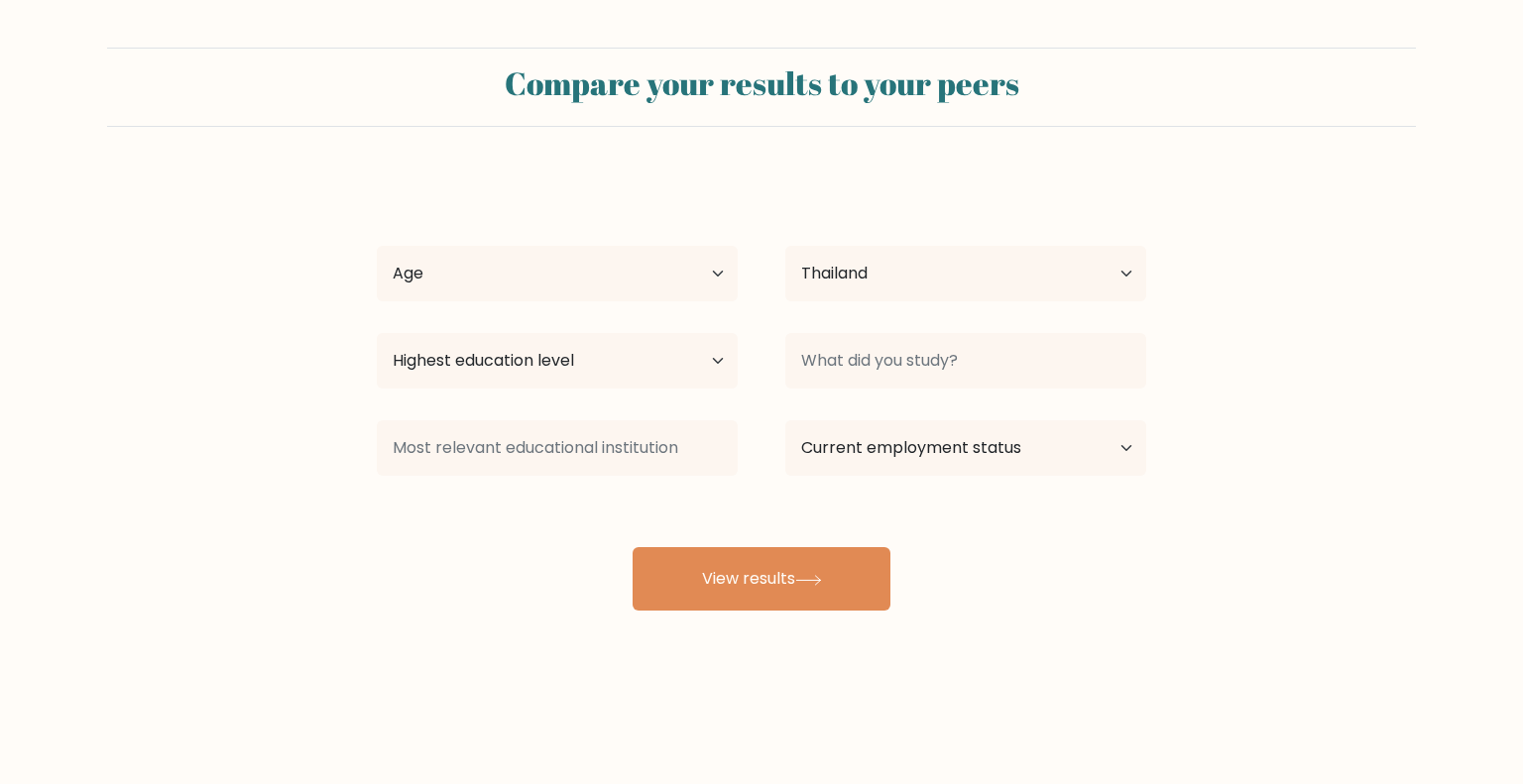 select on "TH" 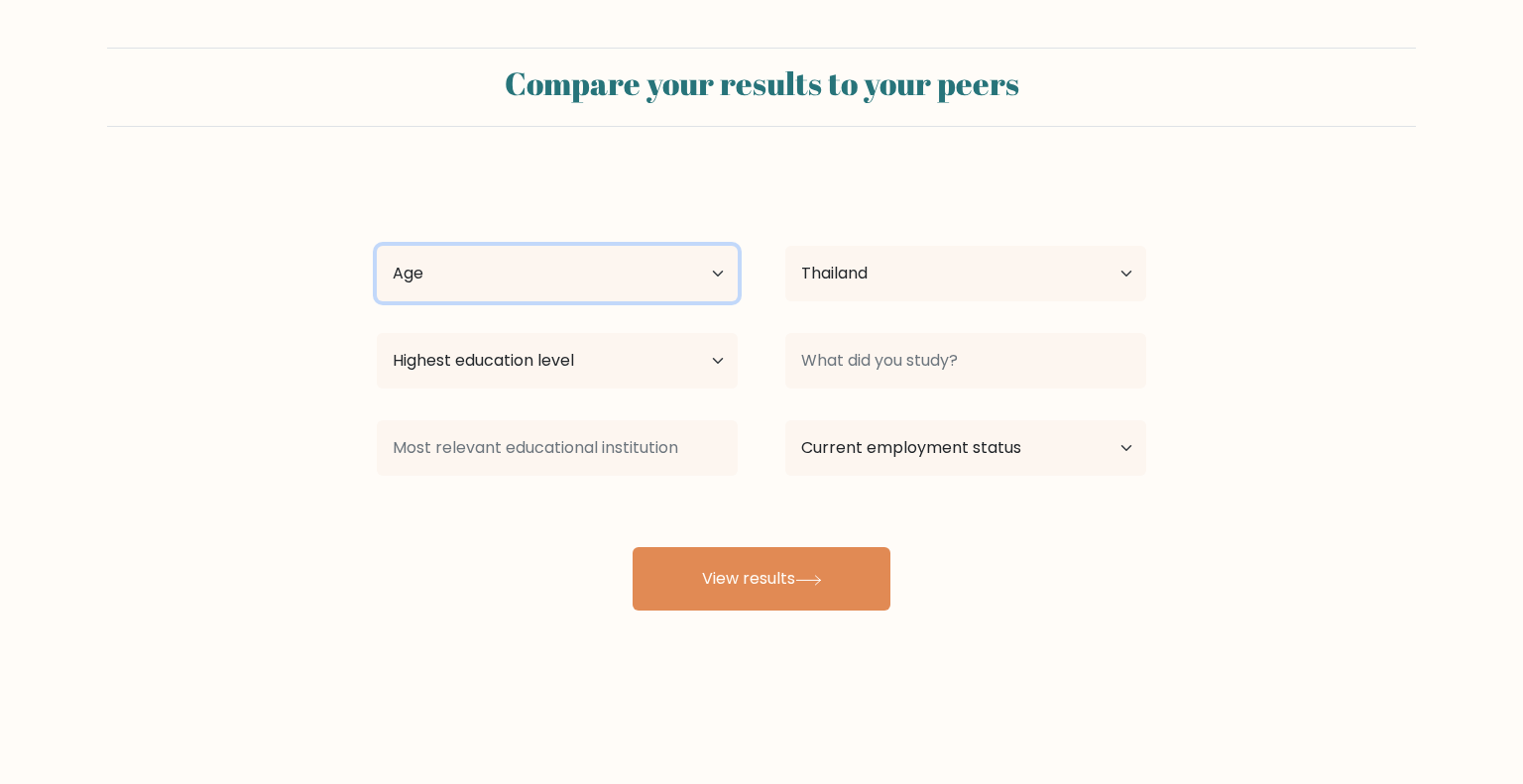 click on "Age
Under 18 years old
18-24 years old
25-34 years old
35-44 years old
45-54 years old
55-64 years old
65 years old and above" at bounding box center (557, 274) 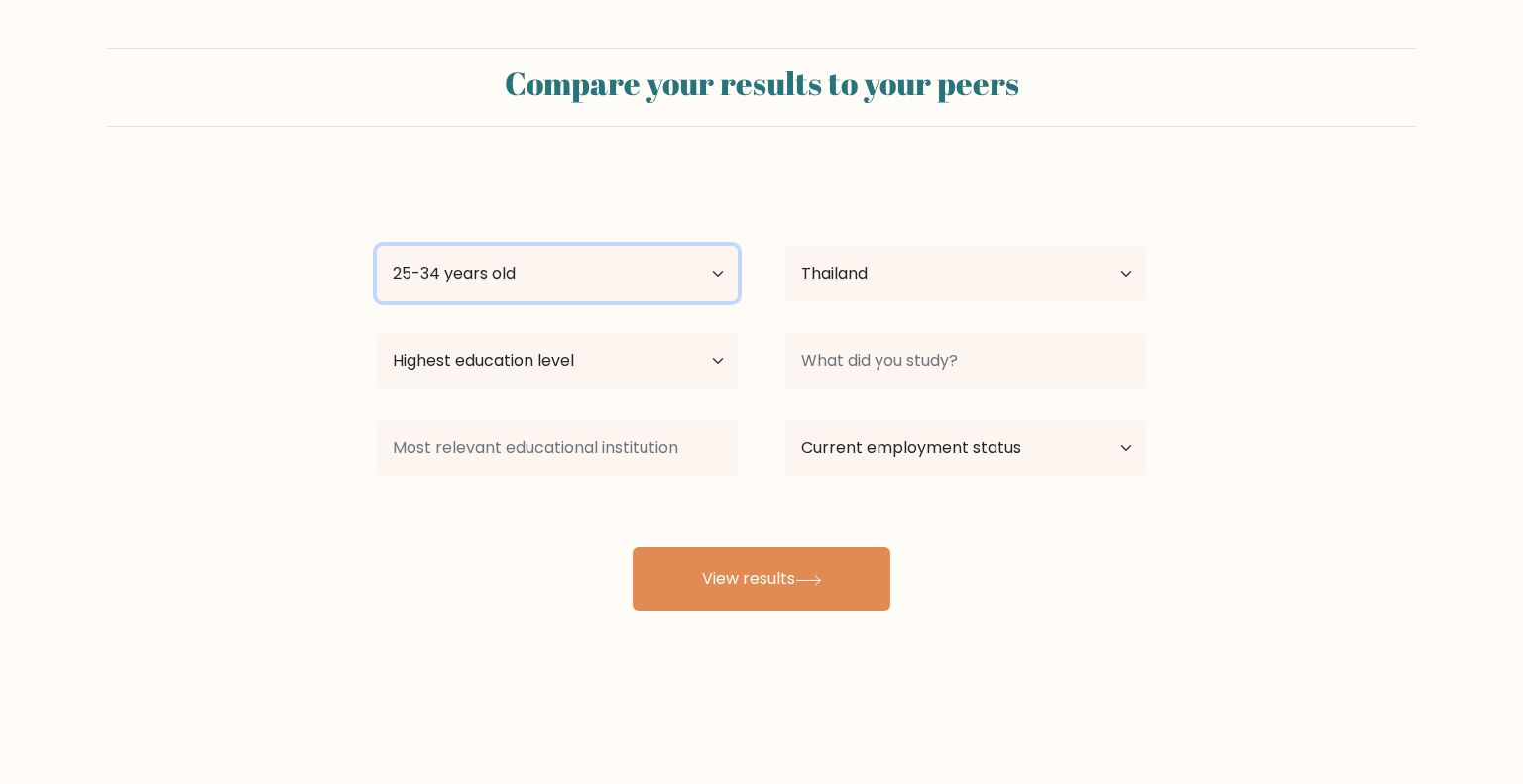 click on "Age
Under 18 years old
18-24 years old
25-34 years old
35-44 years old
45-54 years old
55-64 years old
65 years old and above" at bounding box center [557, 274] 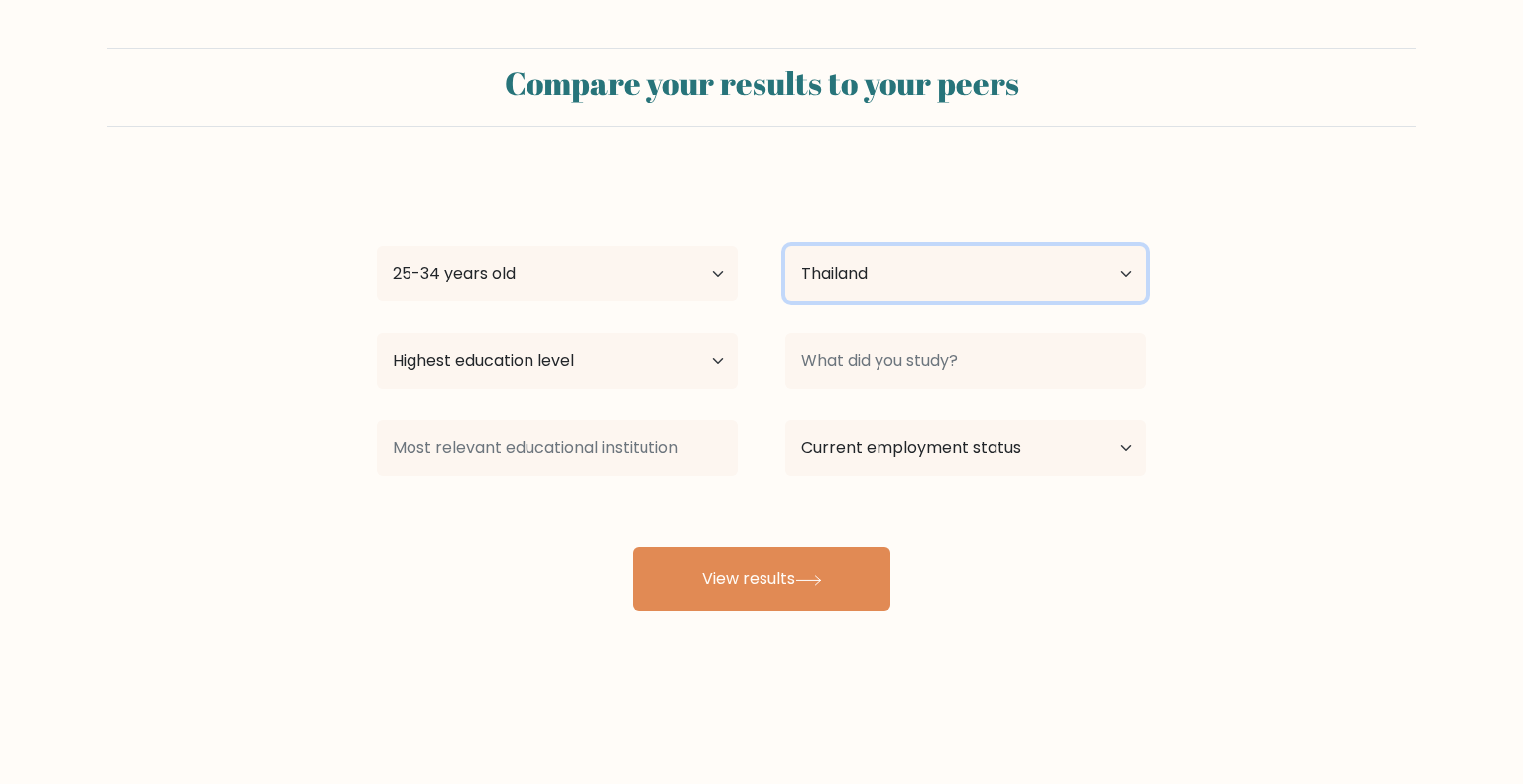 click on "Country
Afghanistan
Albania
Algeria
American Samoa
Andorra
Angola
Anguilla
Antarctica
Antigua and Barbuda
Argentina
Armenia
Aruba
Australia
Austria
Azerbaijan
Bahamas
Bahrain
Bangladesh
Barbados
Belarus
Belgium
Belize
Benin
Bermuda
Bhutan
Bolivia
Bonaire, Sint Eustatius and Saba
Bosnia and Herzegovina
Botswana
Bouvet Island
Brazil
British Indian Ocean Territory
Brunei
Bulgaria
Burkina Faso
Burundi
Cabo Verde
Cambodia
Cameroon
Canada
Cayman Islands
Central African Republic
Chad
Chile
China
Christmas Island
Cocos (Keeling) Islands
Colombia
Comoros
Congo
Congo (the Democratic Republic of the)
Cook Islands
Costa Rica
Côte d'Ivoire
Croatia
Cuba" at bounding box center [966, 274] 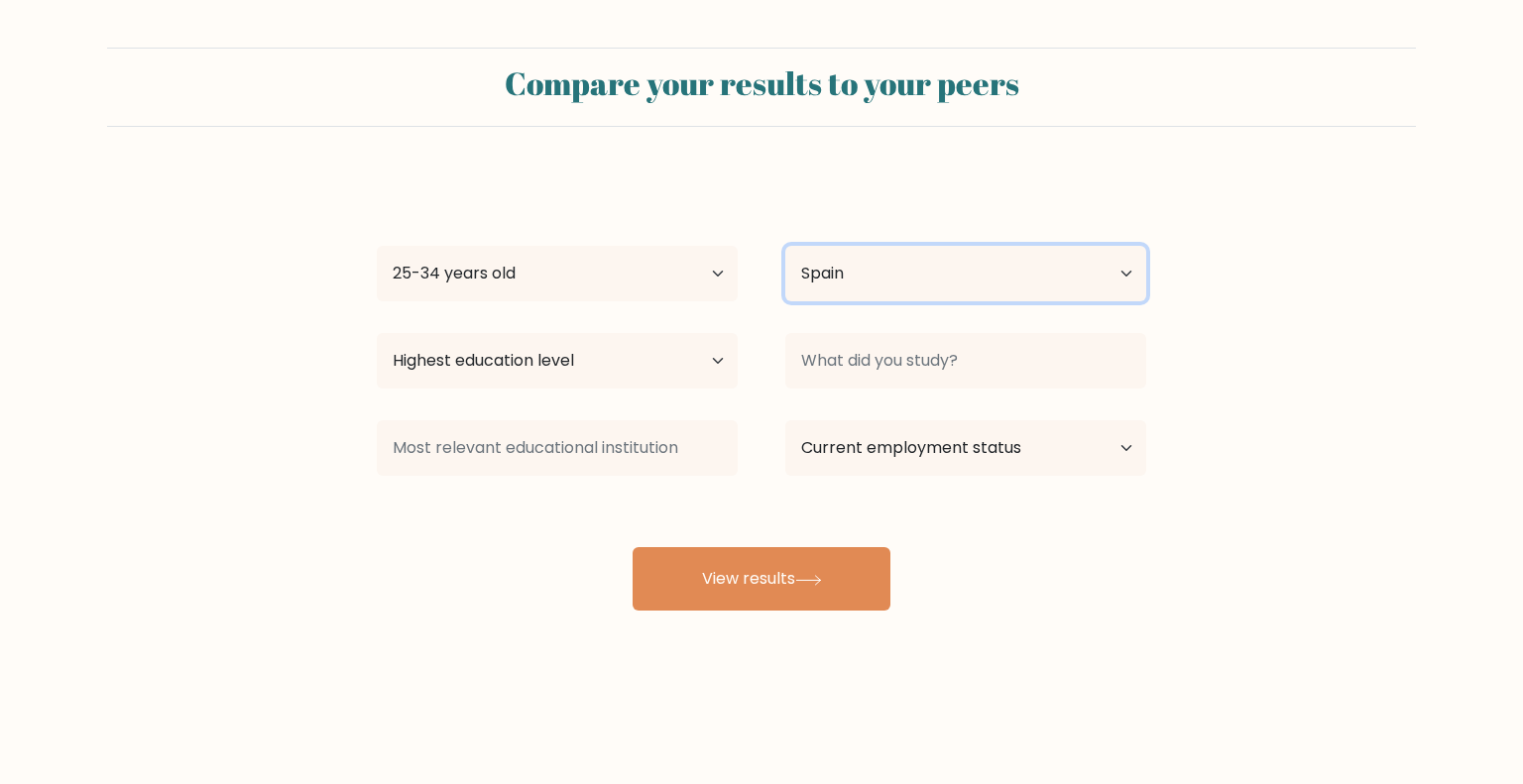 click on "Country
Afghanistan
Albania
Algeria
American Samoa
Andorra
Angola
Anguilla
Antarctica
Antigua and Barbuda
Argentina
Armenia
Aruba
Australia
Austria
Azerbaijan
Bahamas
Bahrain
Bangladesh
Barbados
Belarus
Belgium
Belize
Benin
Bermuda
Bhutan
Bolivia
Bonaire, Sint Eustatius and Saba
Bosnia and Herzegovina
Botswana
Bouvet Island
Brazil
British Indian Ocean Territory
Brunei
Bulgaria
Burkina Faso
Burundi
Cabo Verde
Cambodia
Cameroon
Canada
Cayman Islands
Central African Republic
Chad
Chile
China
Christmas Island
Cocos (Keeling) Islands
Colombia
Comoros
Congo
Congo (the Democratic Republic of the)
Cook Islands
Costa Rica
Côte d'Ivoire
Croatia
Cuba" at bounding box center (966, 274) 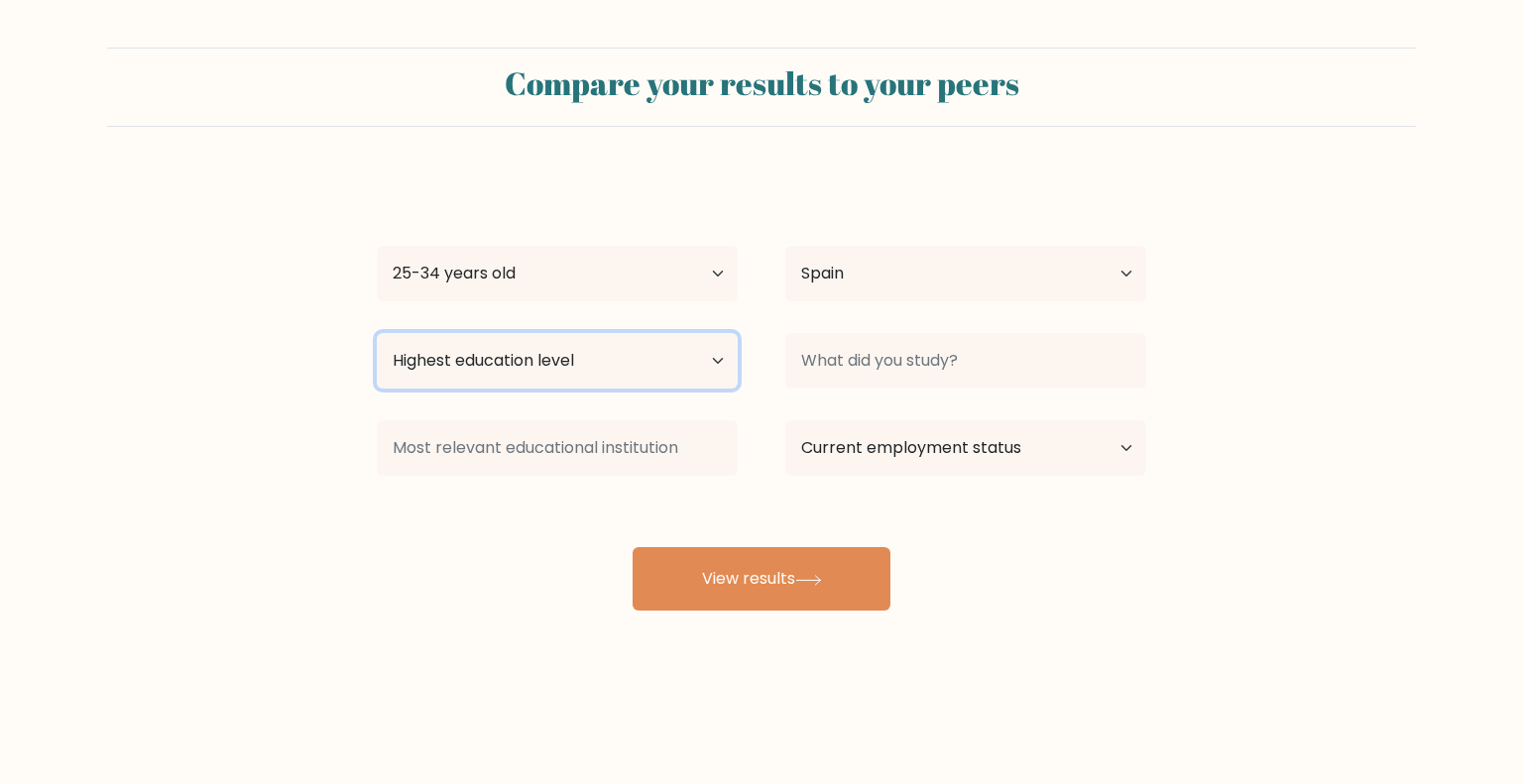 click on "Highest education level
No schooling
Primary
Lower Secondary
Upper Secondary
Occupation Specific
Bachelor's degree
Master's degree
Doctoral degree" at bounding box center (557, 361) 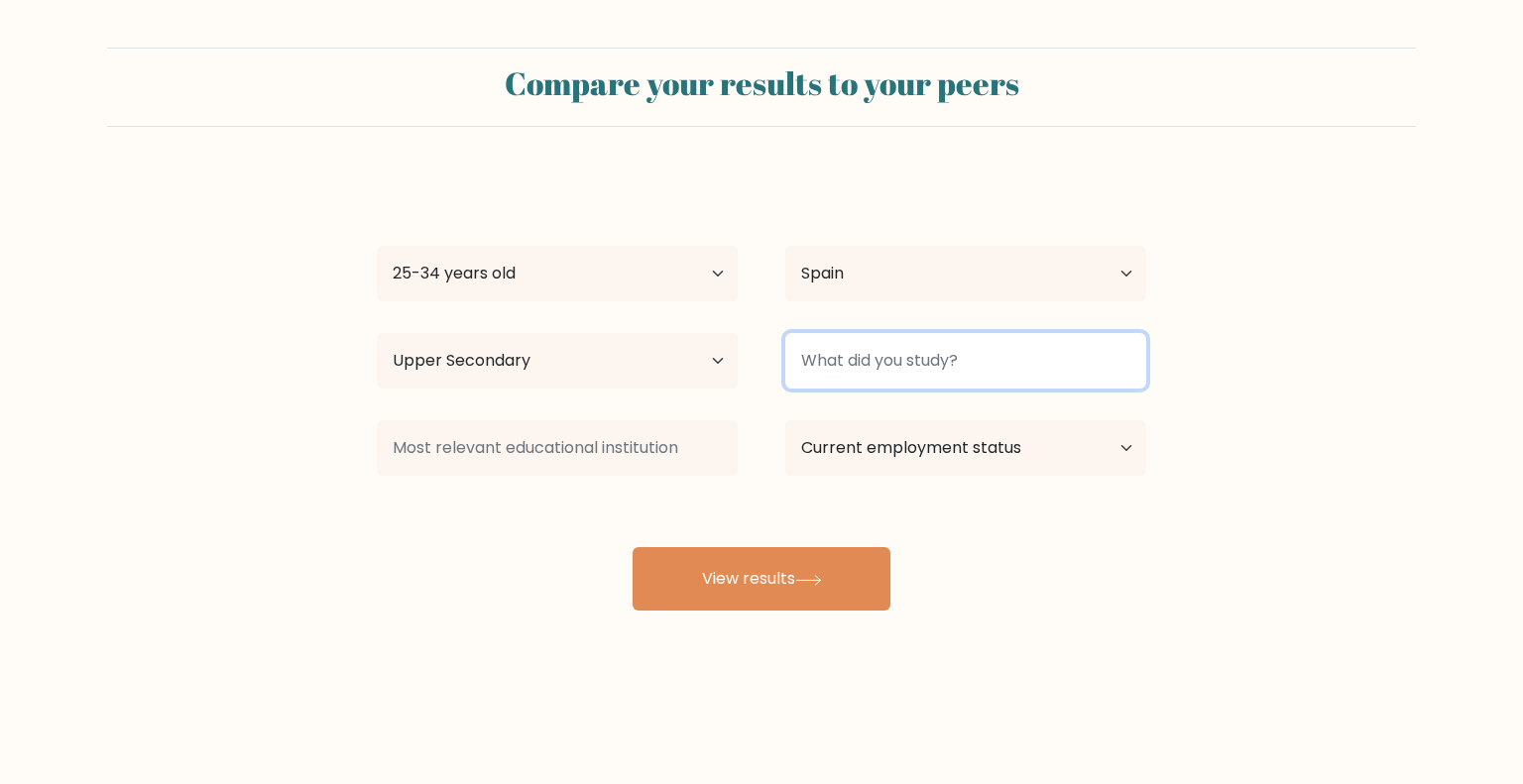 click at bounding box center (966, 361) 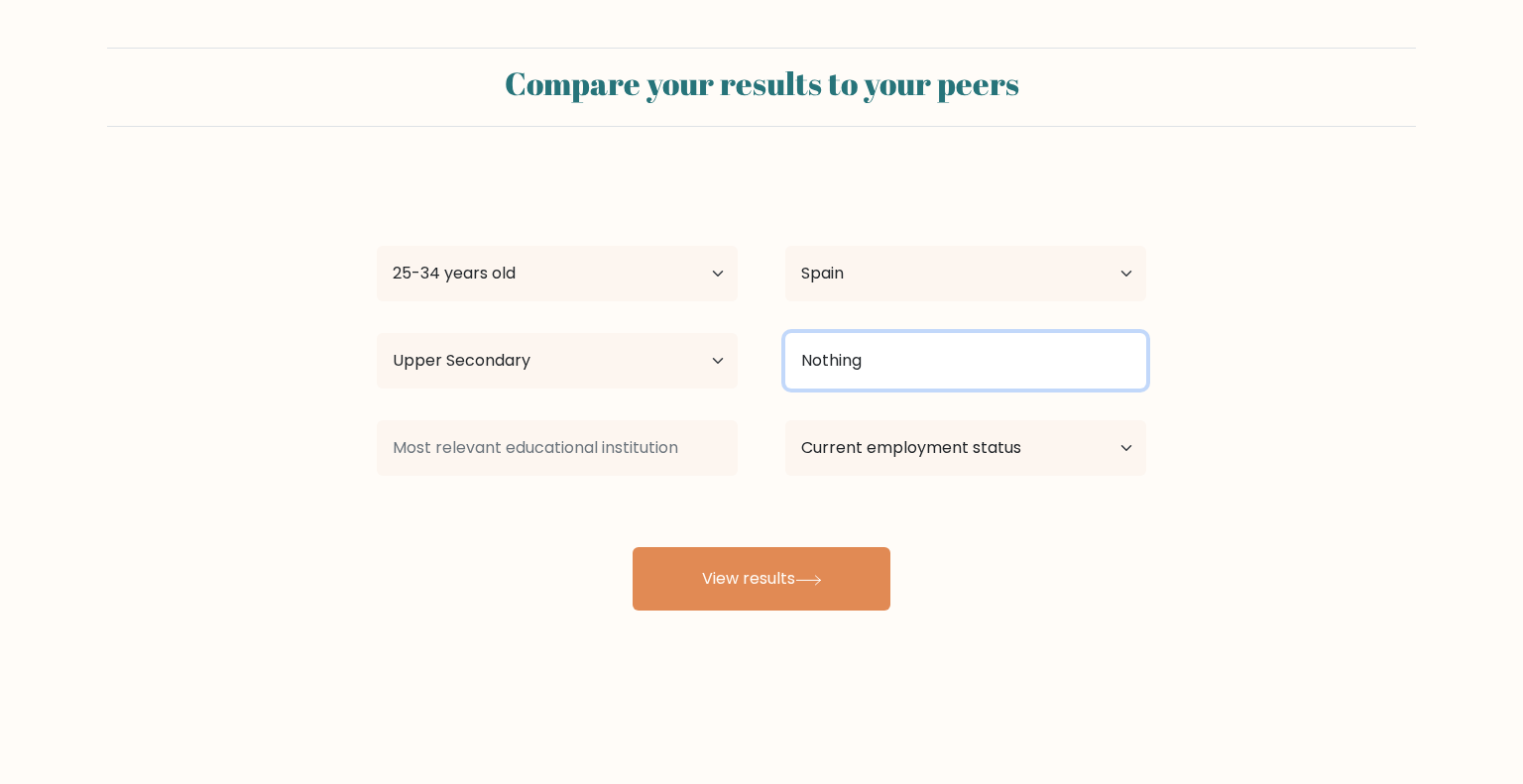 type on "Nothing" 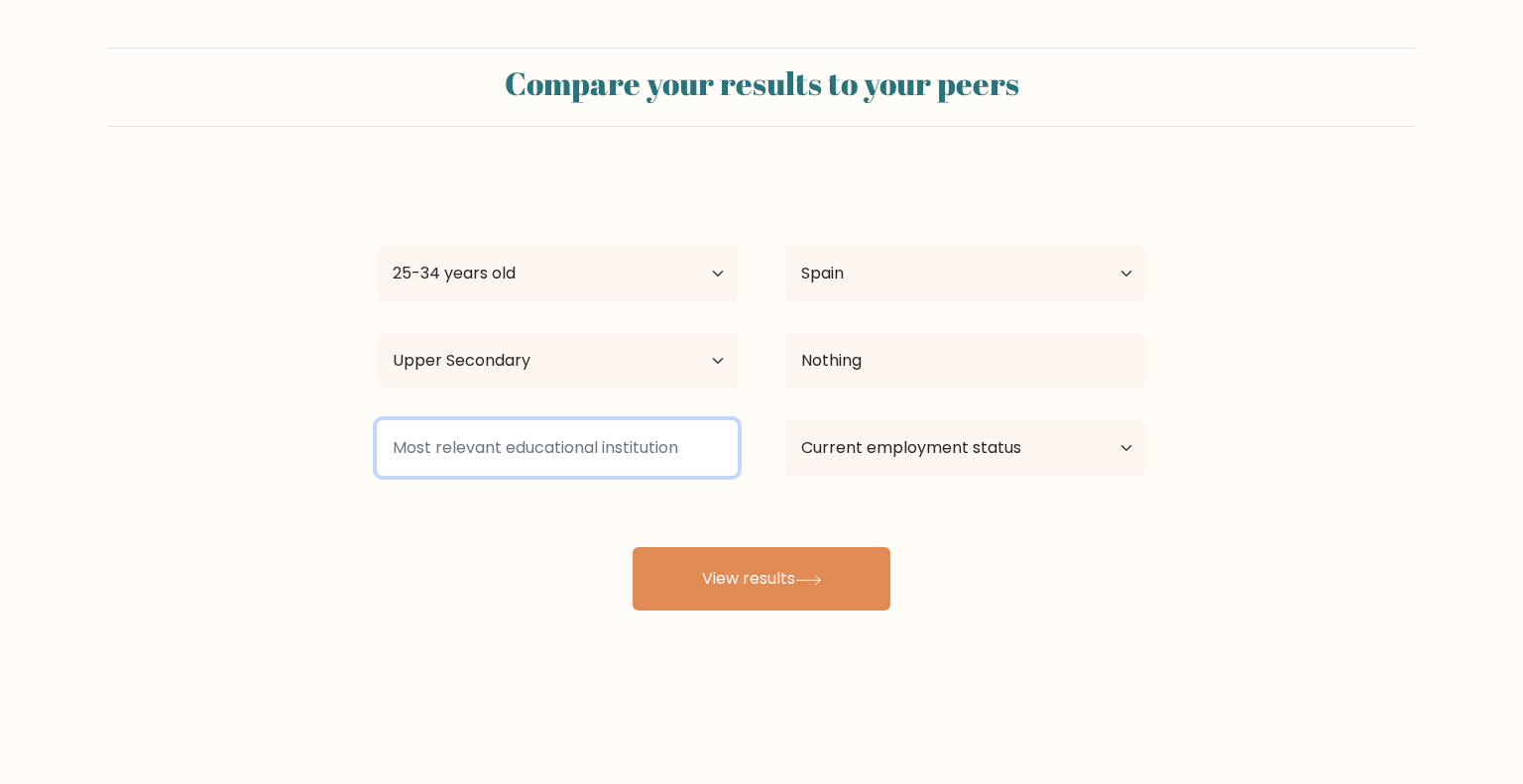 click at bounding box center [557, 448] 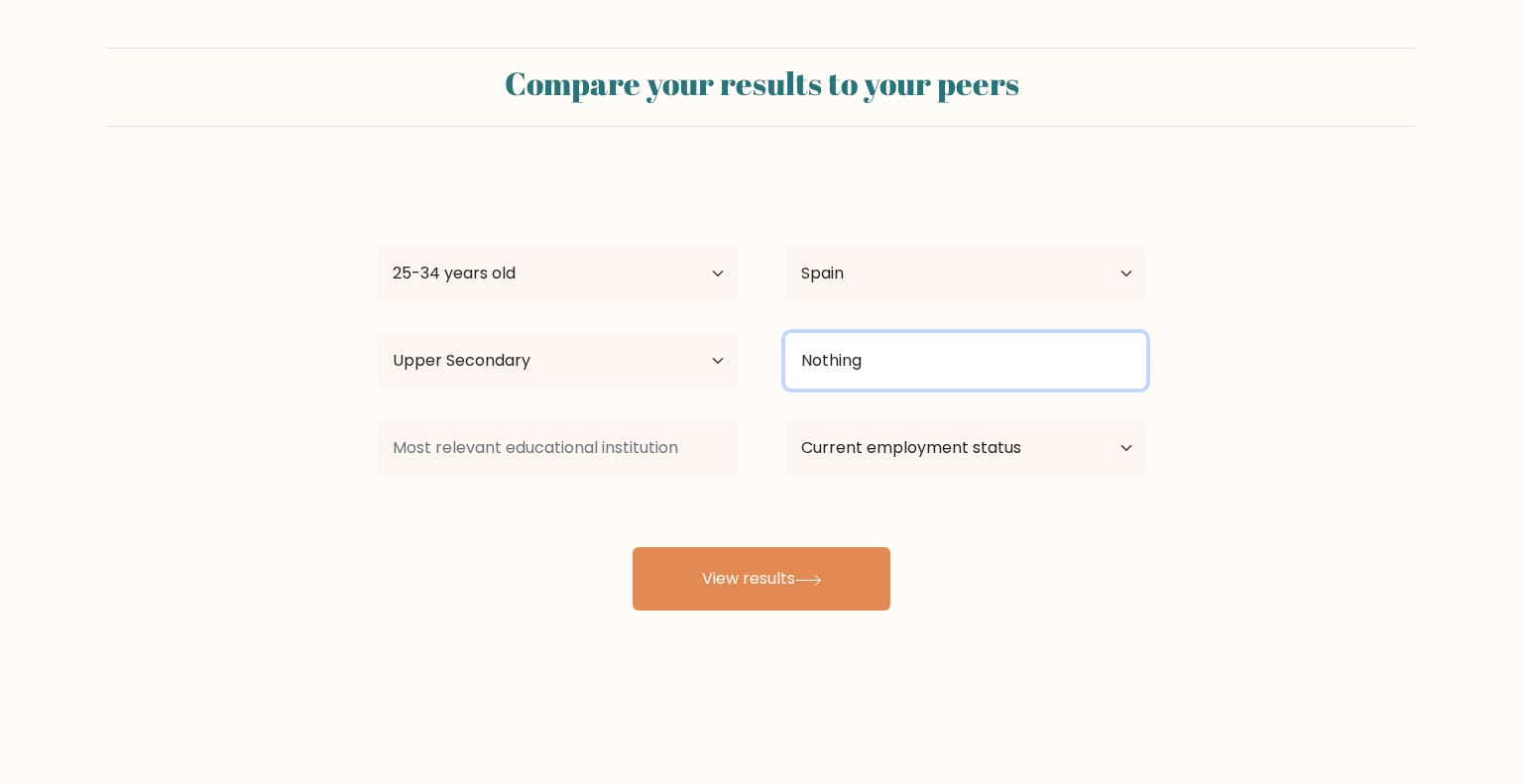 click on "Nothing" at bounding box center [966, 361] 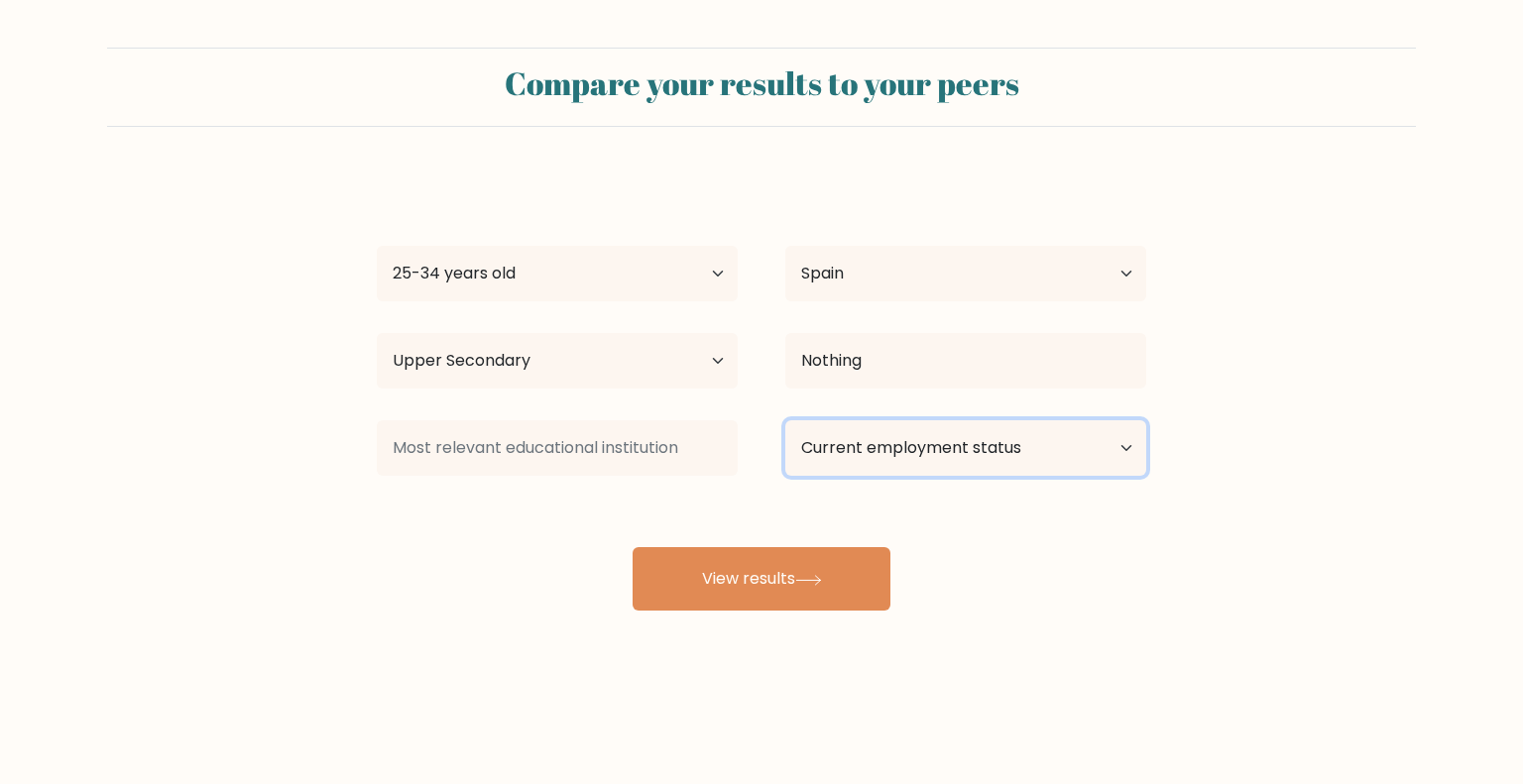 click on "Current employment status
Employed
Student
Retired
Other / prefer not to answer" at bounding box center (966, 448) 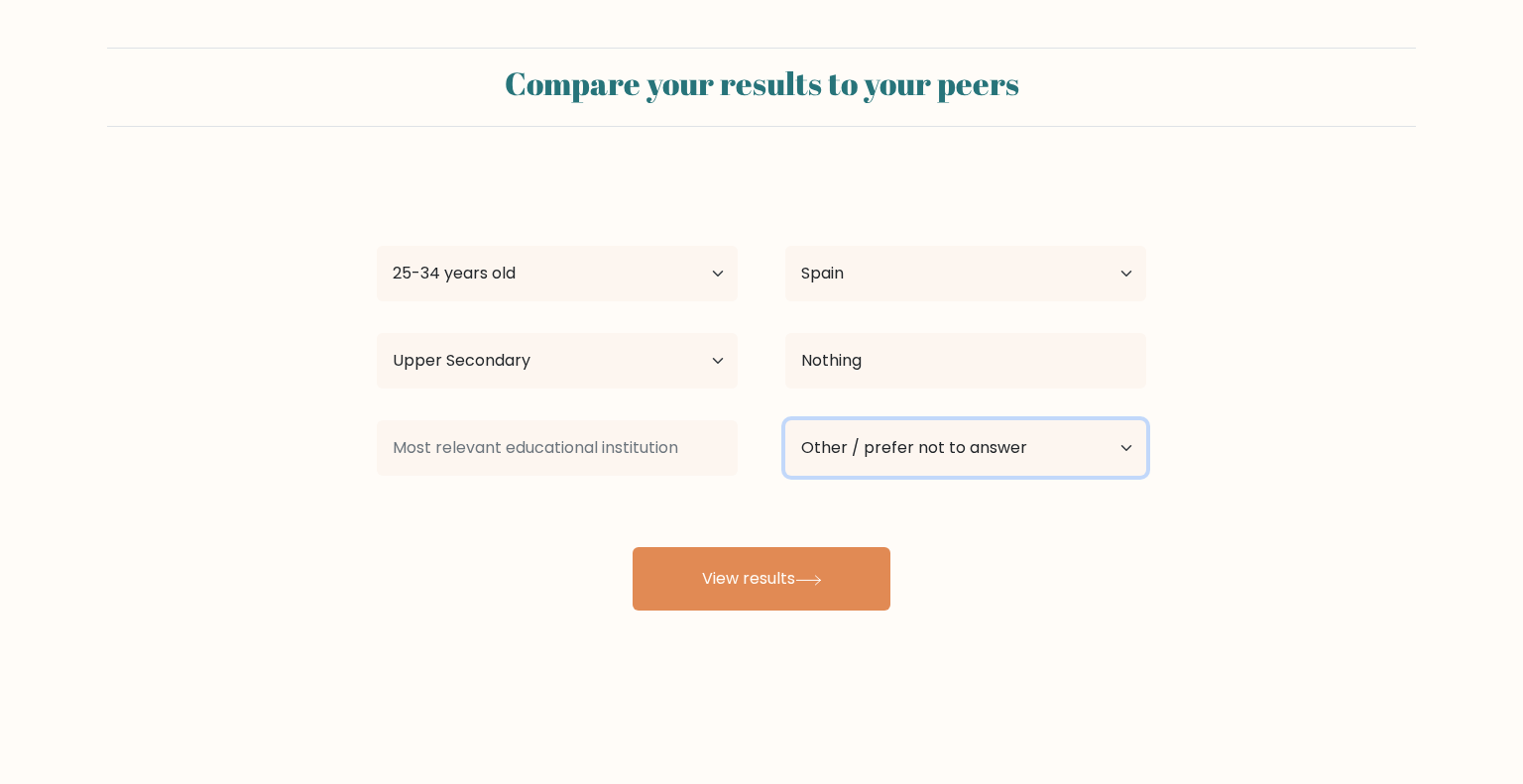 click on "Current employment status
Employed
Student
Retired
Other / prefer not to answer" at bounding box center (966, 448) 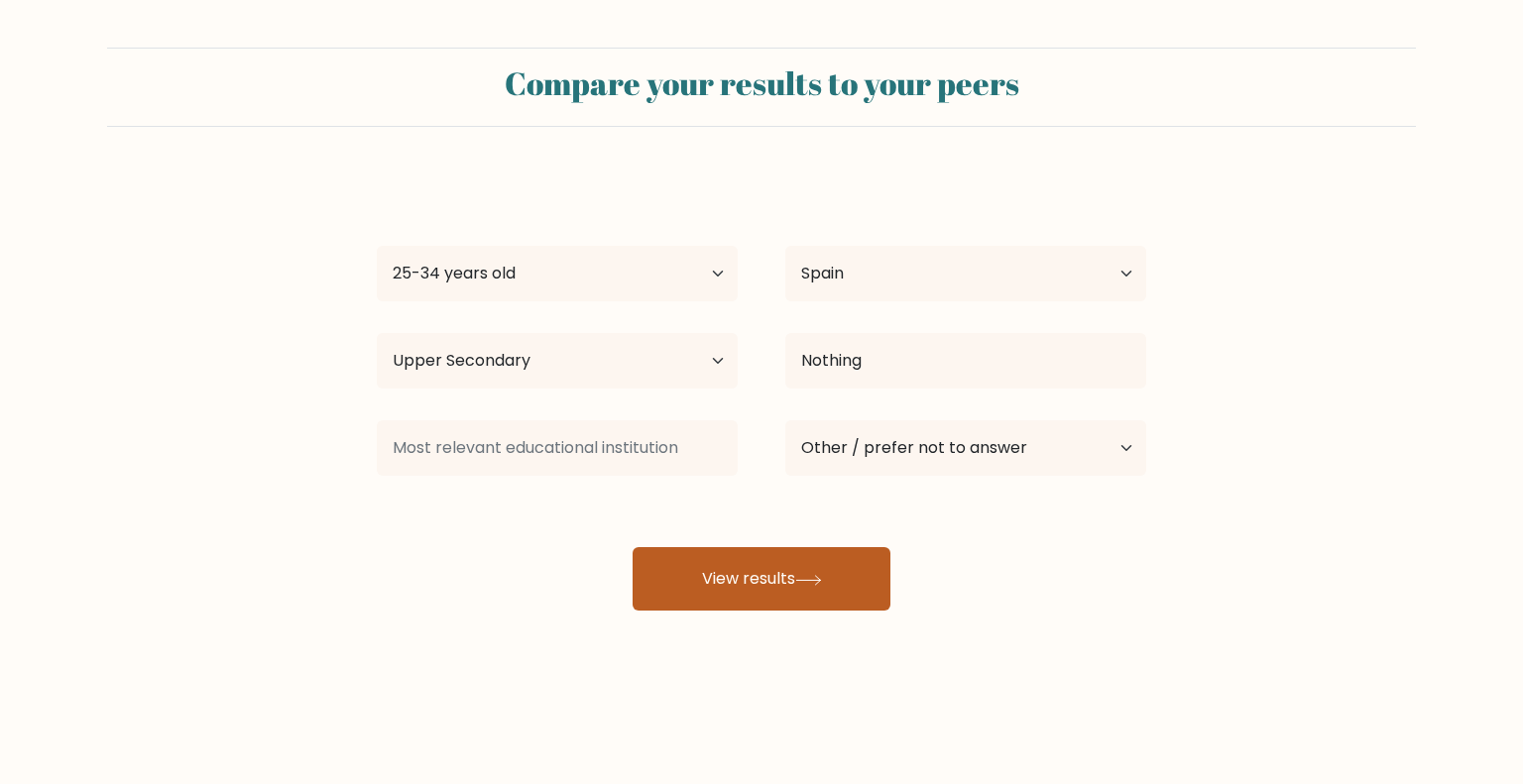 click on "View results" at bounding box center [762, 579] 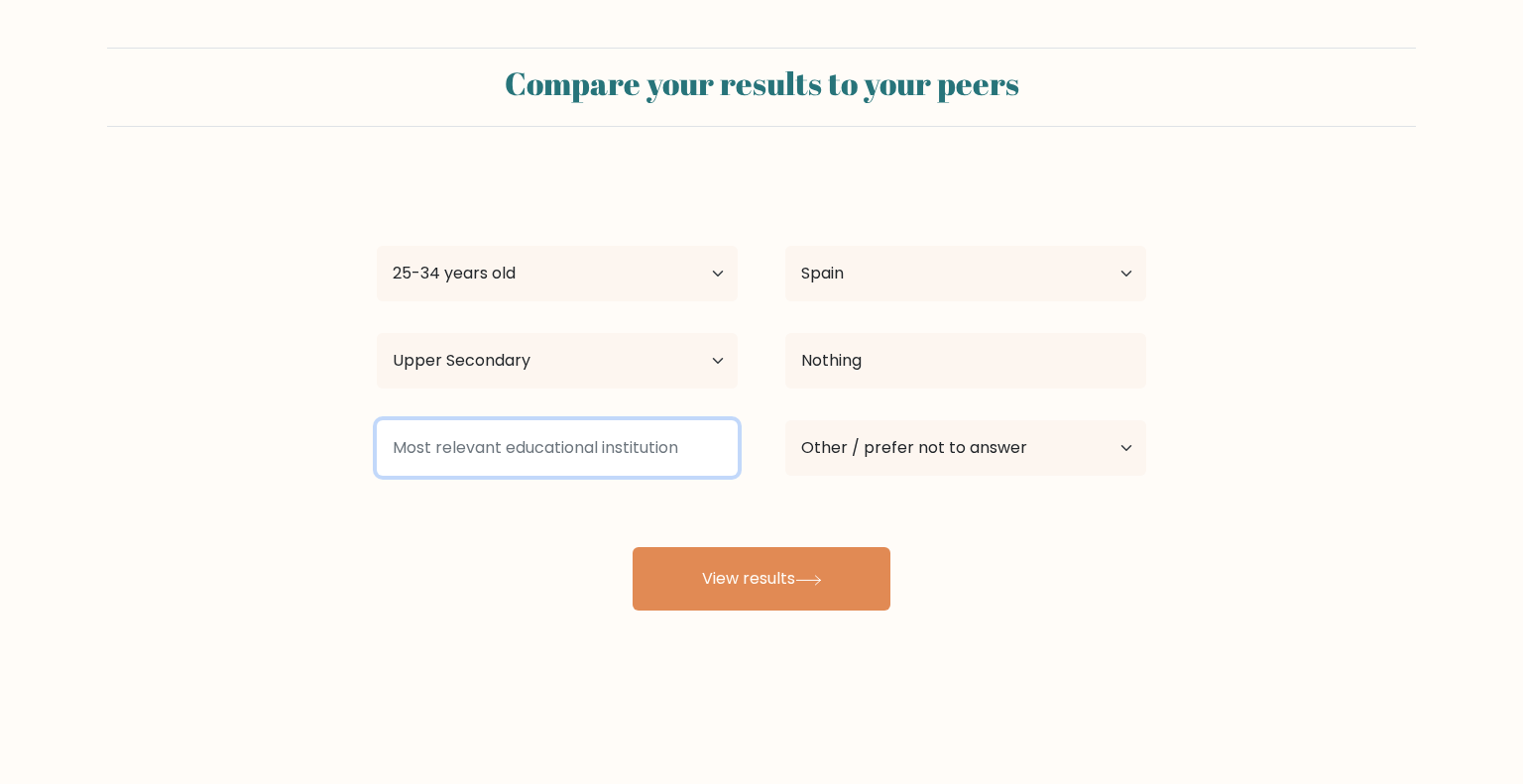click at bounding box center [557, 448] 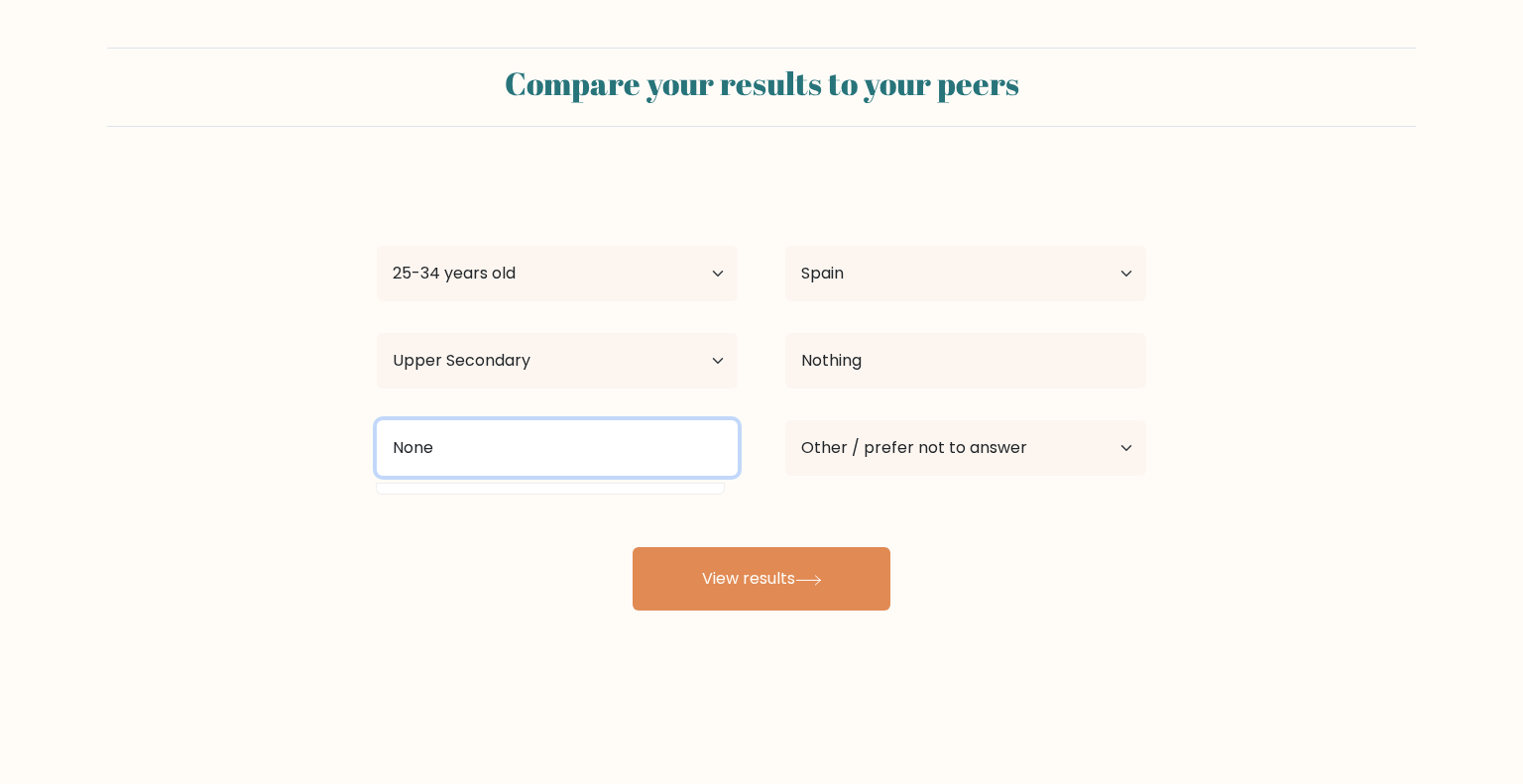 type on "None" 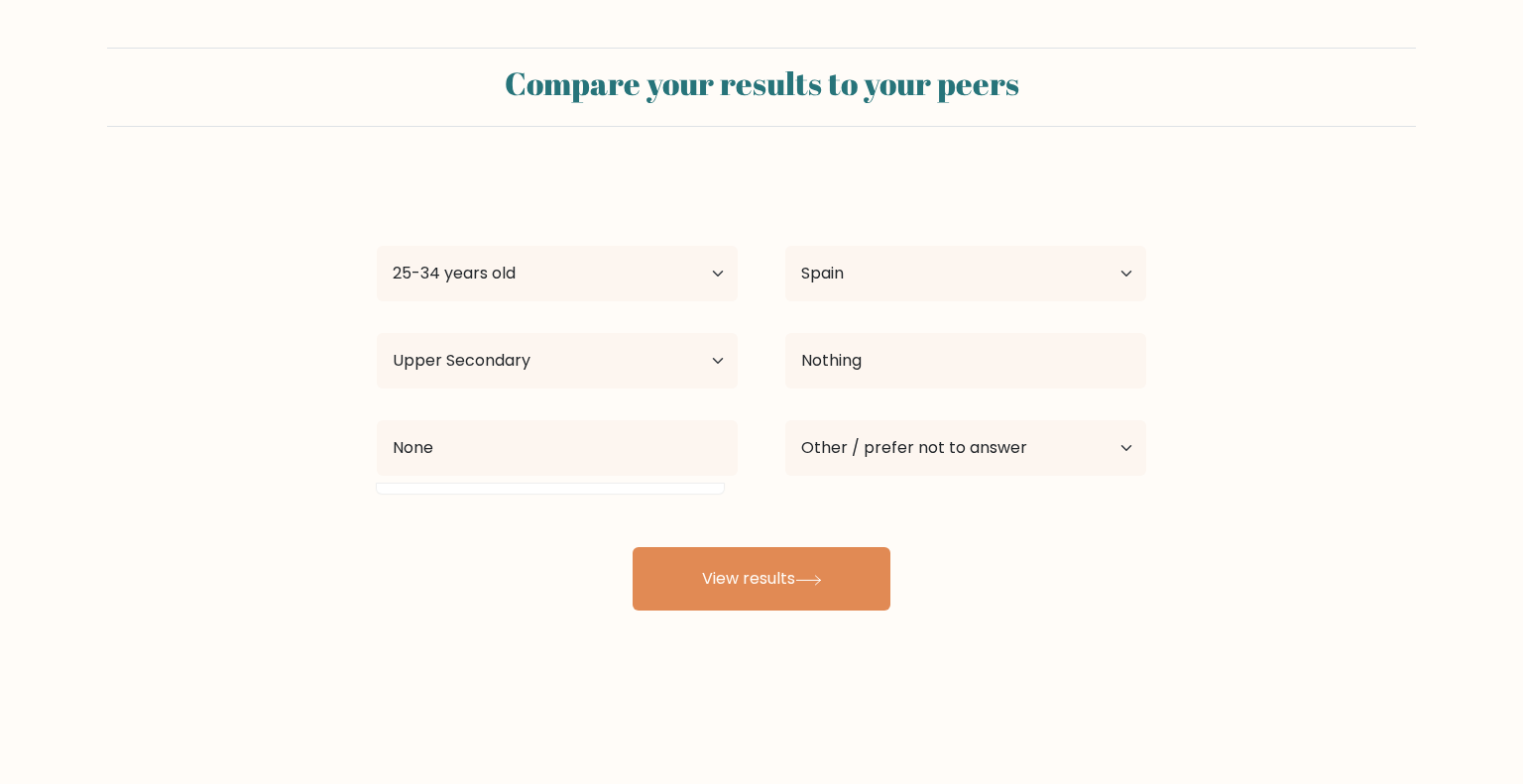 drag, startPoint x: 465, startPoint y: 584, endPoint x: 495, endPoint y: 587, distance: 30.149627 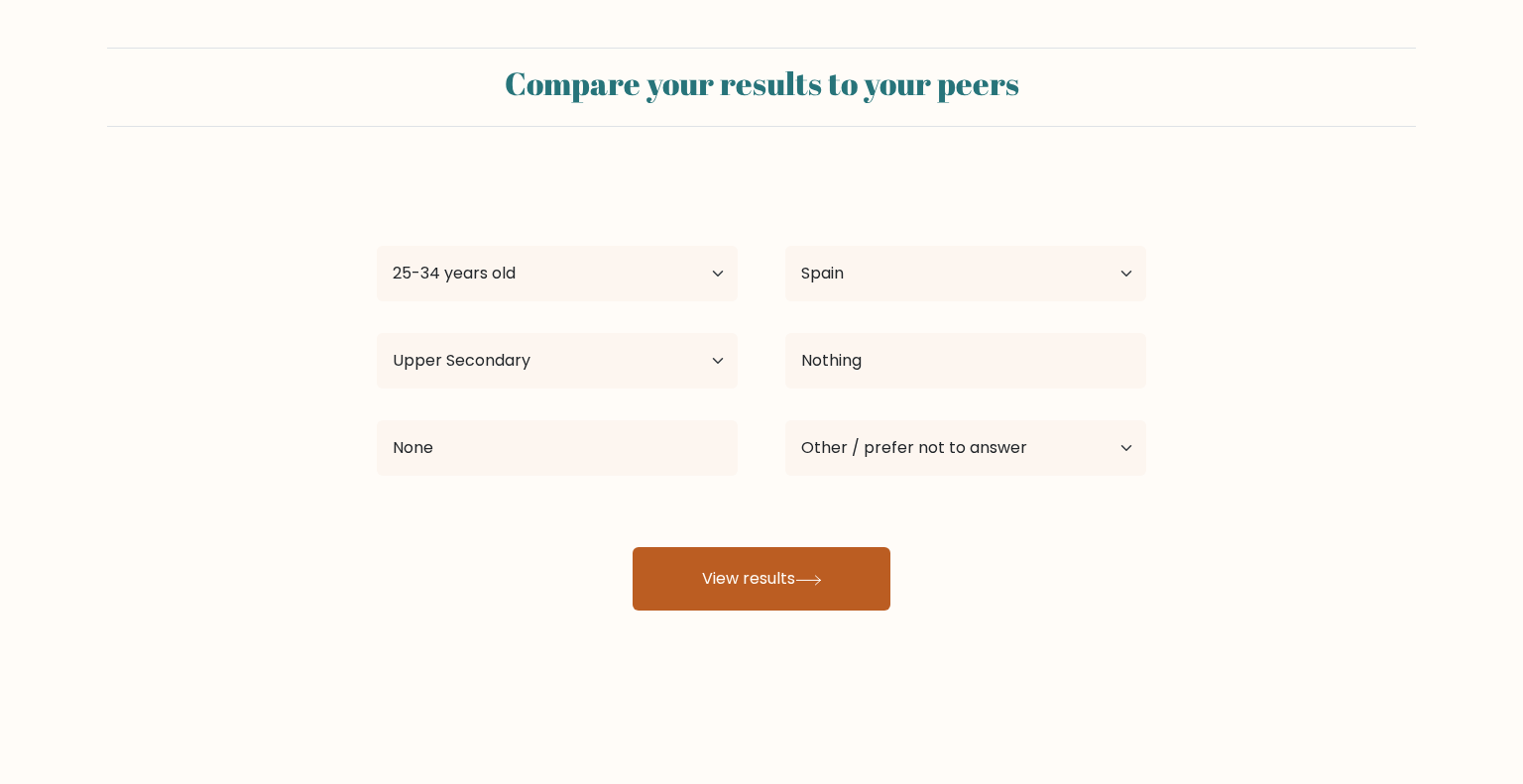 click on "View results" at bounding box center (762, 579) 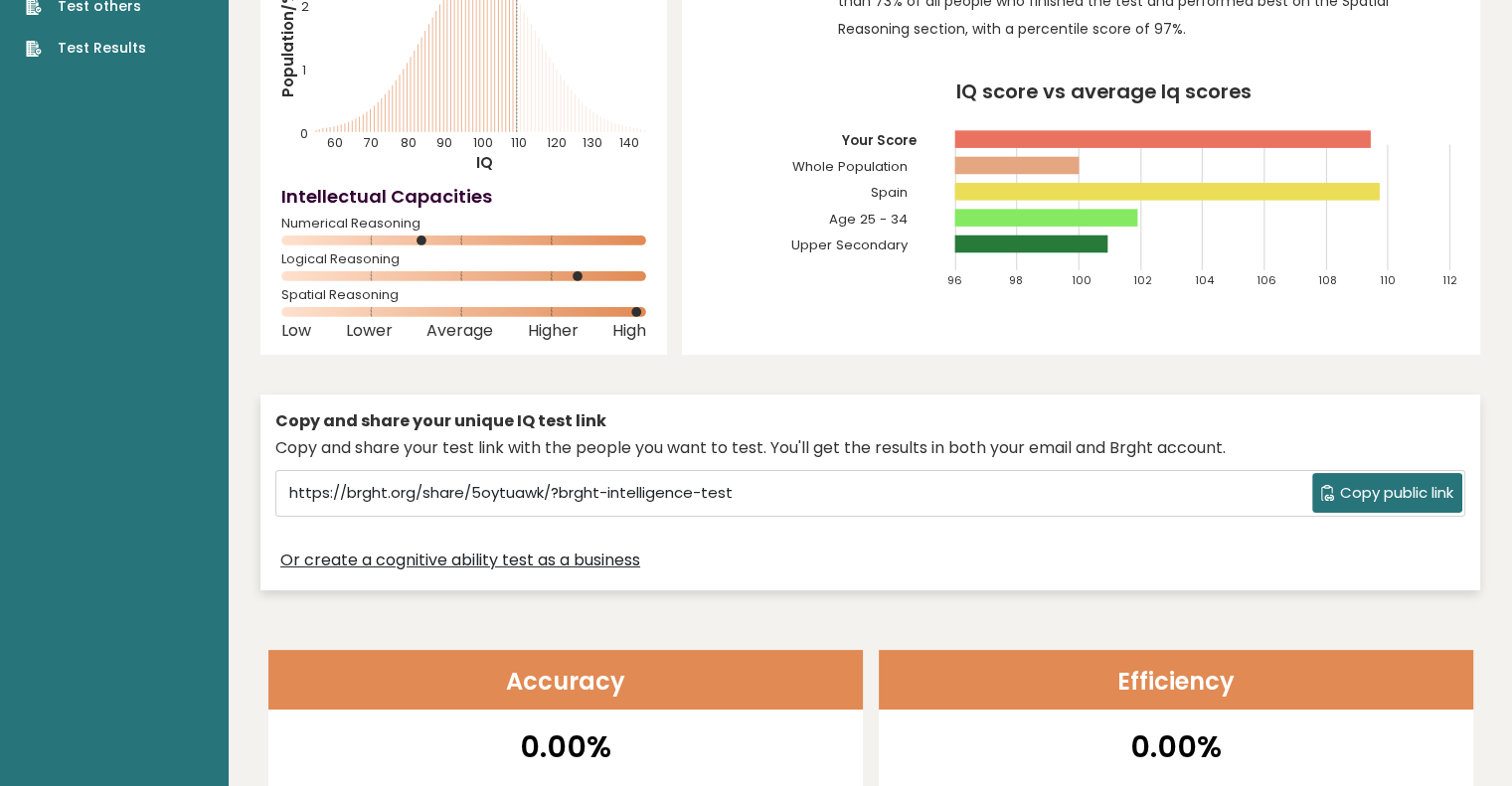 scroll, scrollTop: 0, scrollLeft: 0, axis: both 